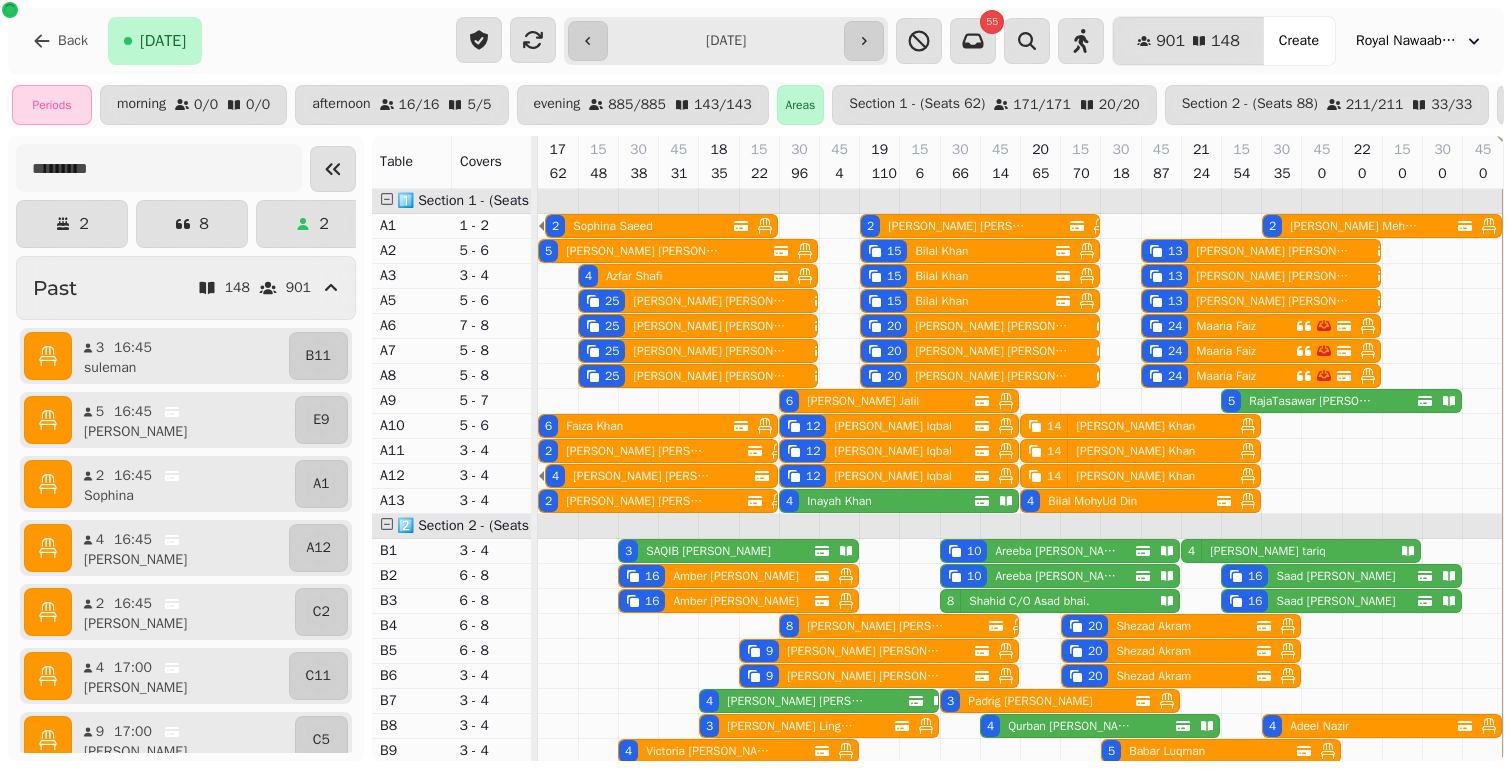 scroll, scrollTop: 0, scrollLeft: 0, axis: both 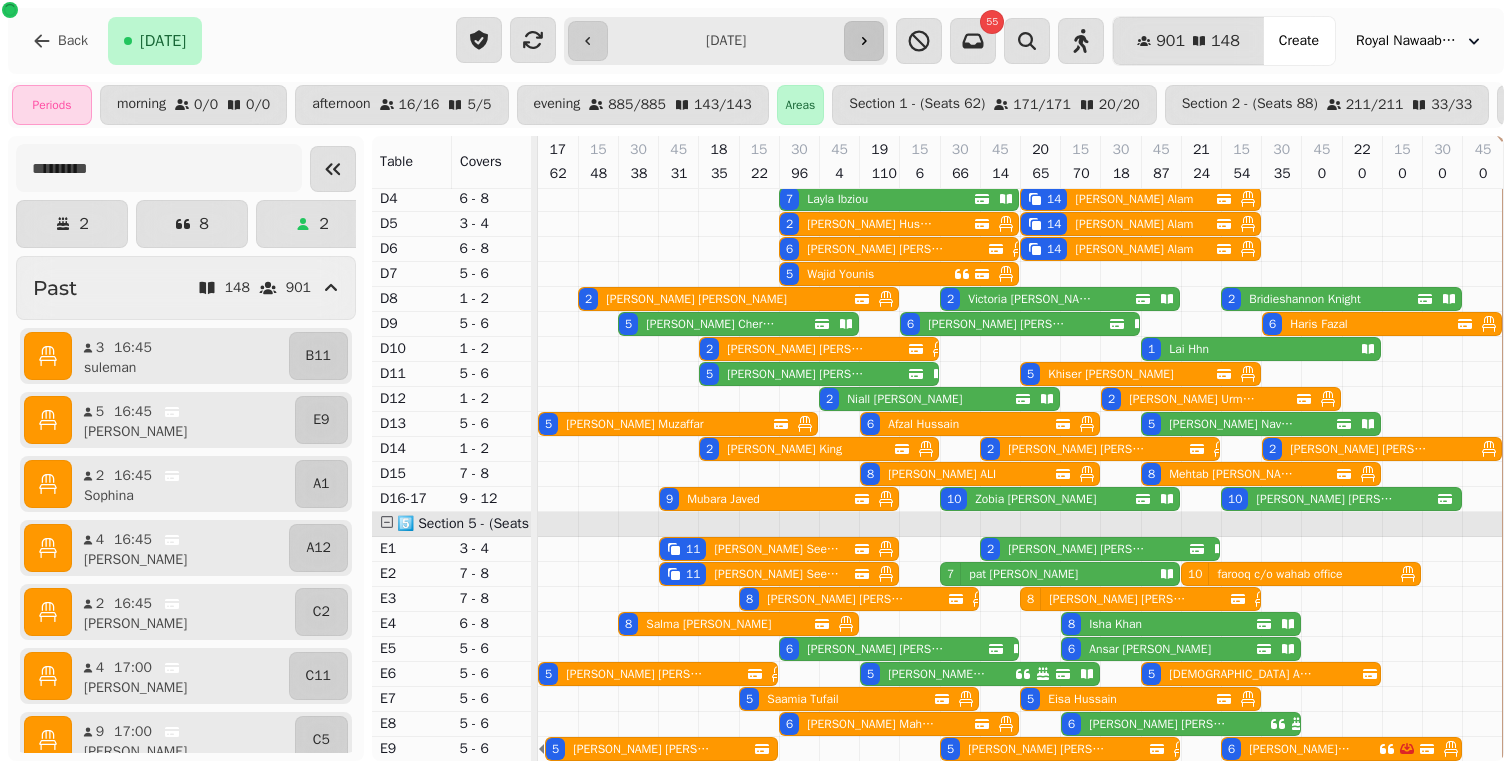click at bounding box center (864, 41) 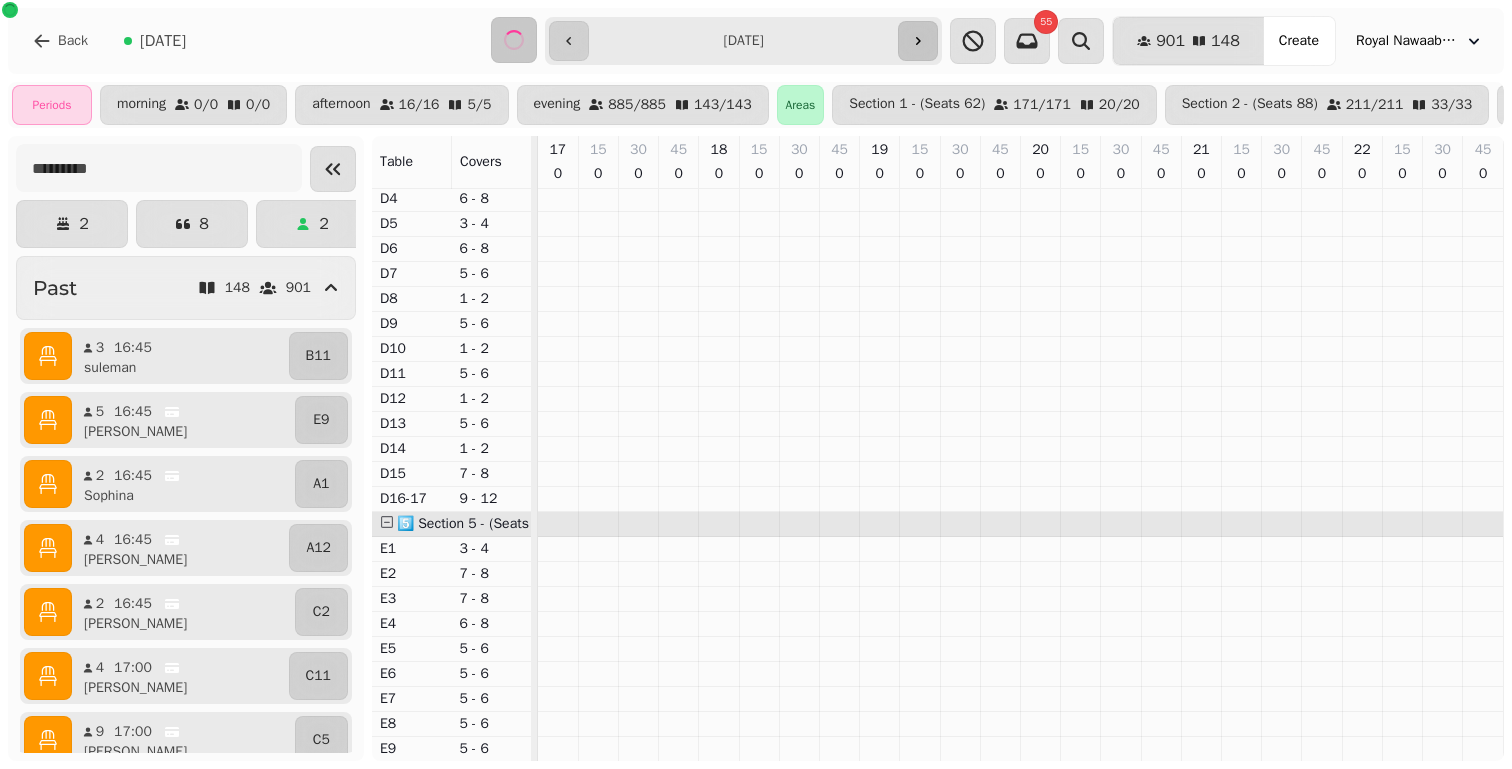 scroll, scrollTop: 1274, scrollLeft: 0, axis: vertical 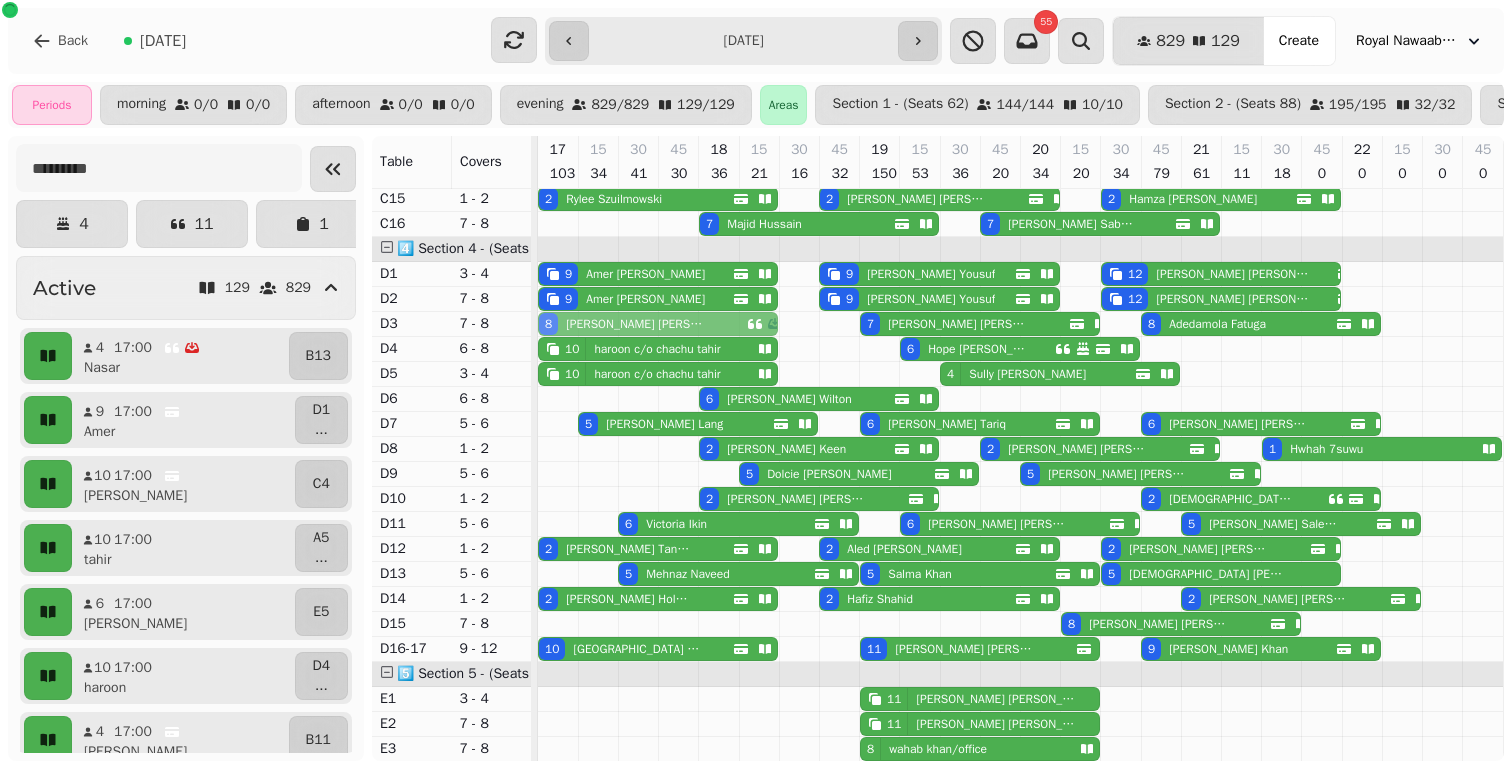 drag, startPoint x: 626, startPoint y: 619, endPoint x: 622, endPoint y: 326, distance: 293.0273 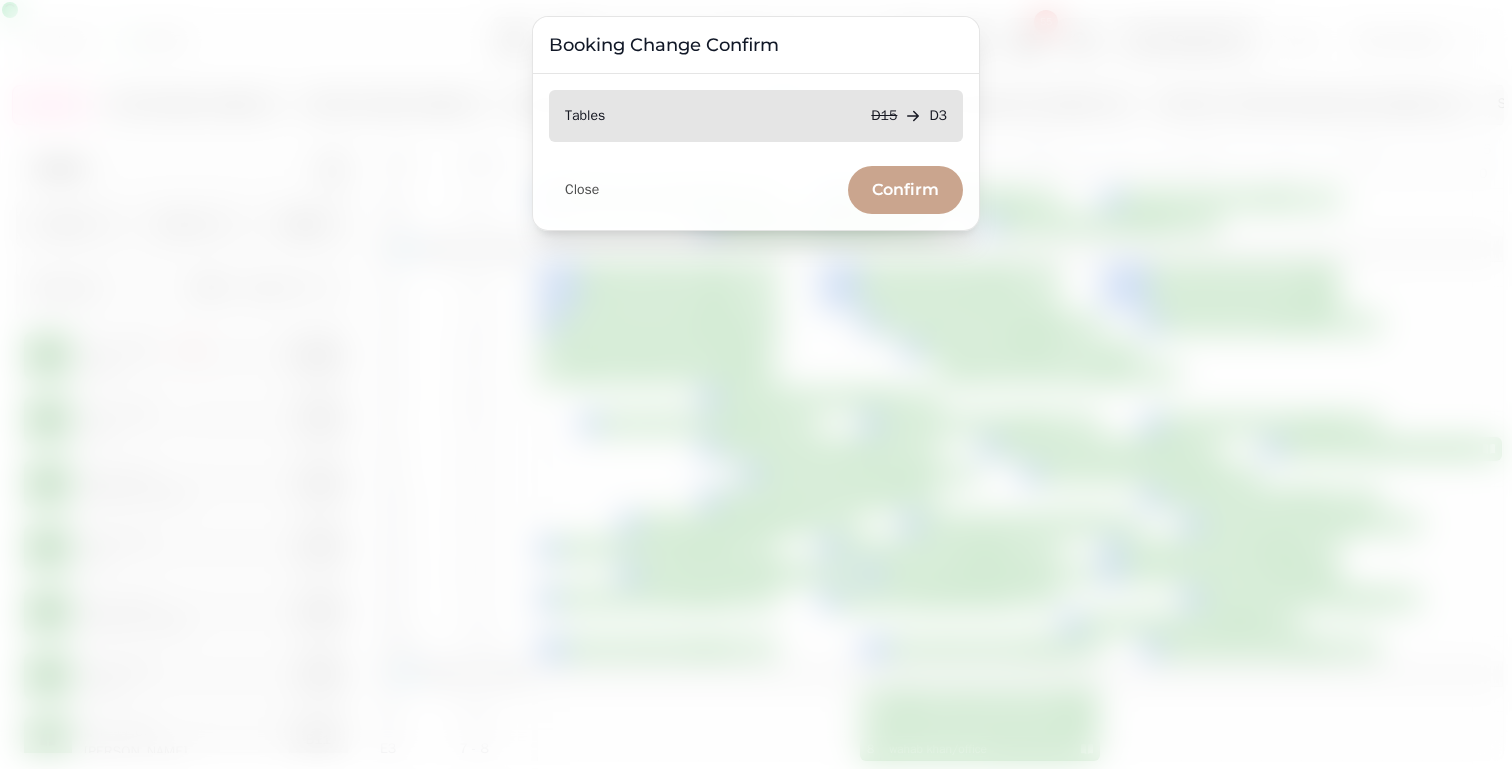 click on "Confirm" at bounding box center [905, 190] 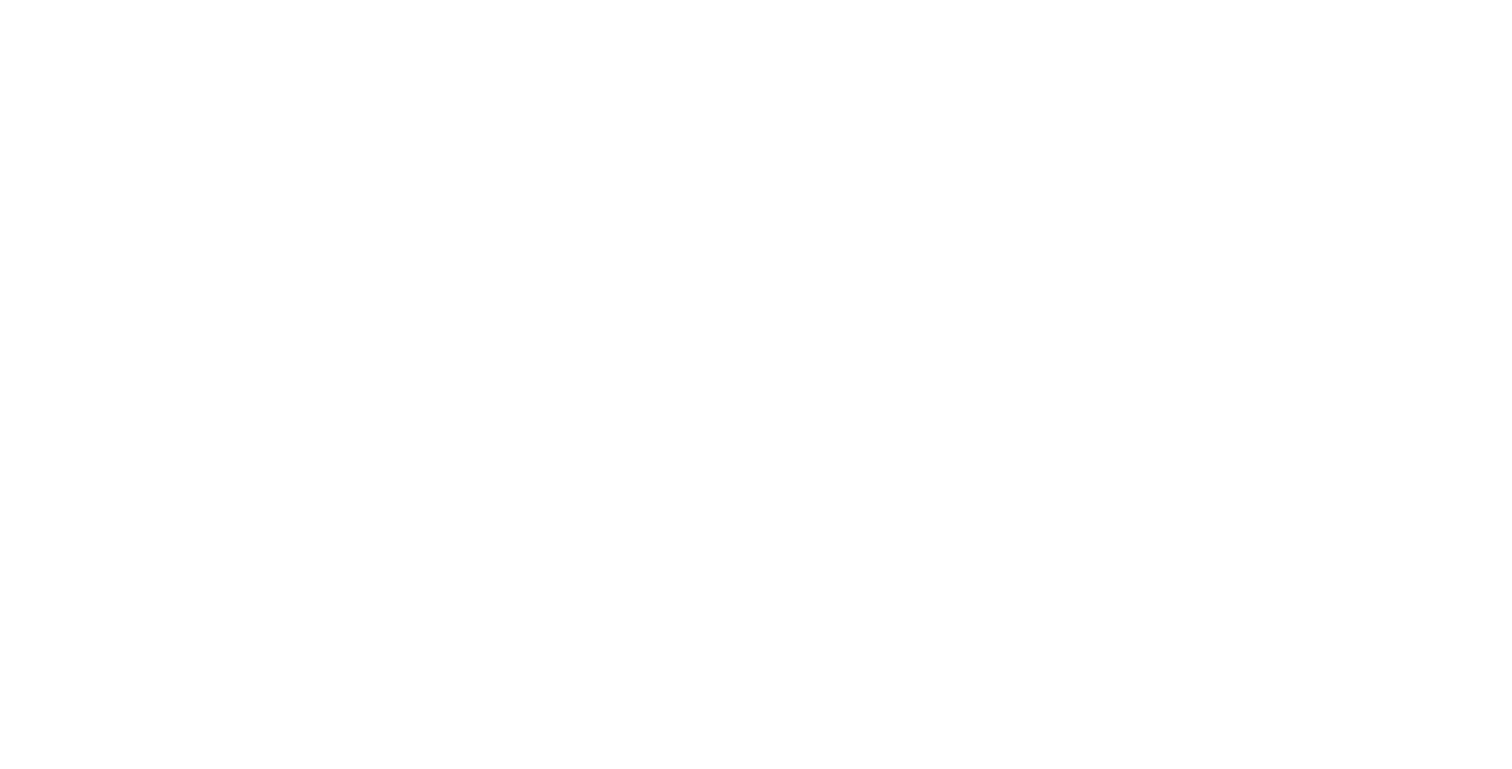 scroll, scrollTop: 0, scrollLeft: 0, axis: both 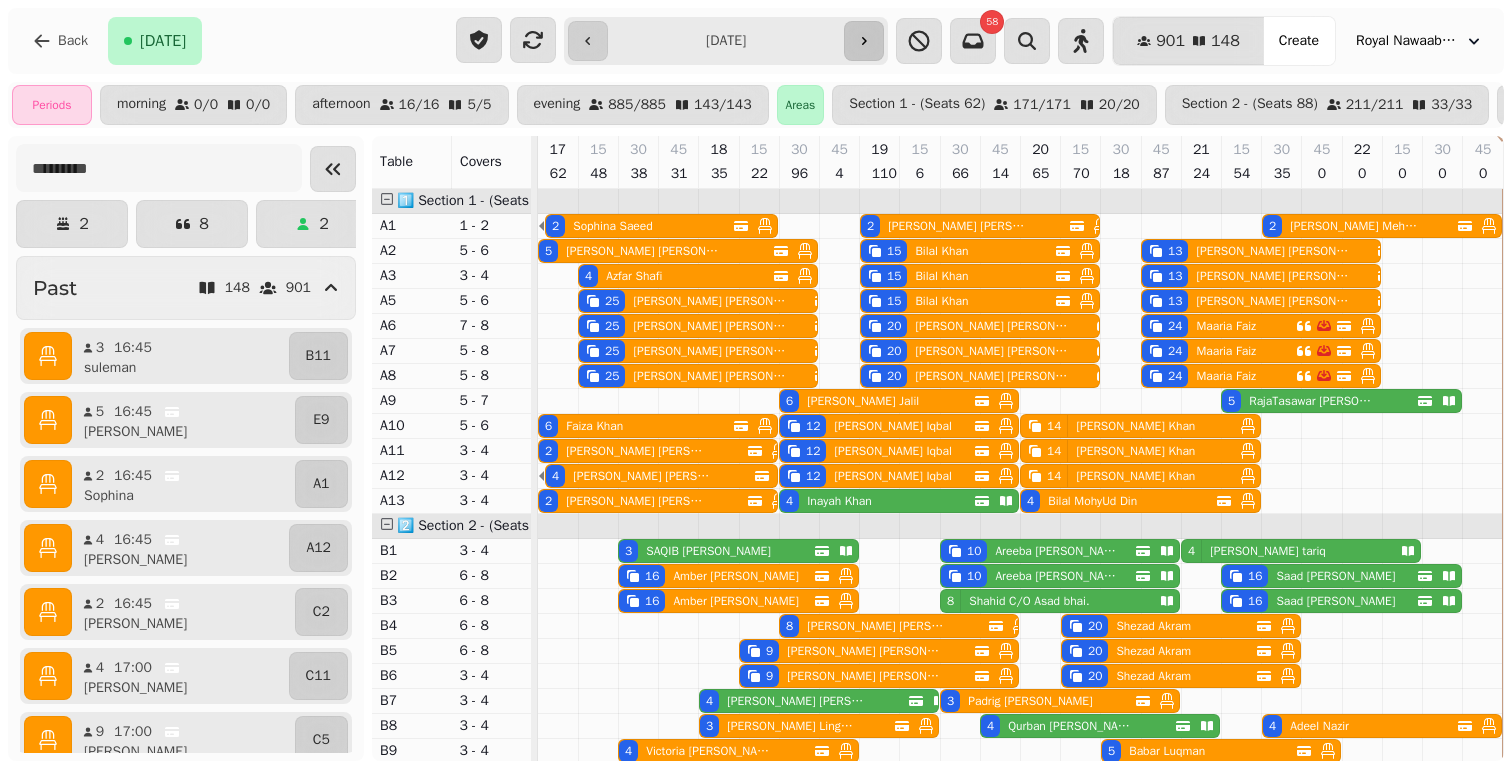 click at bounding box center [864, 41] 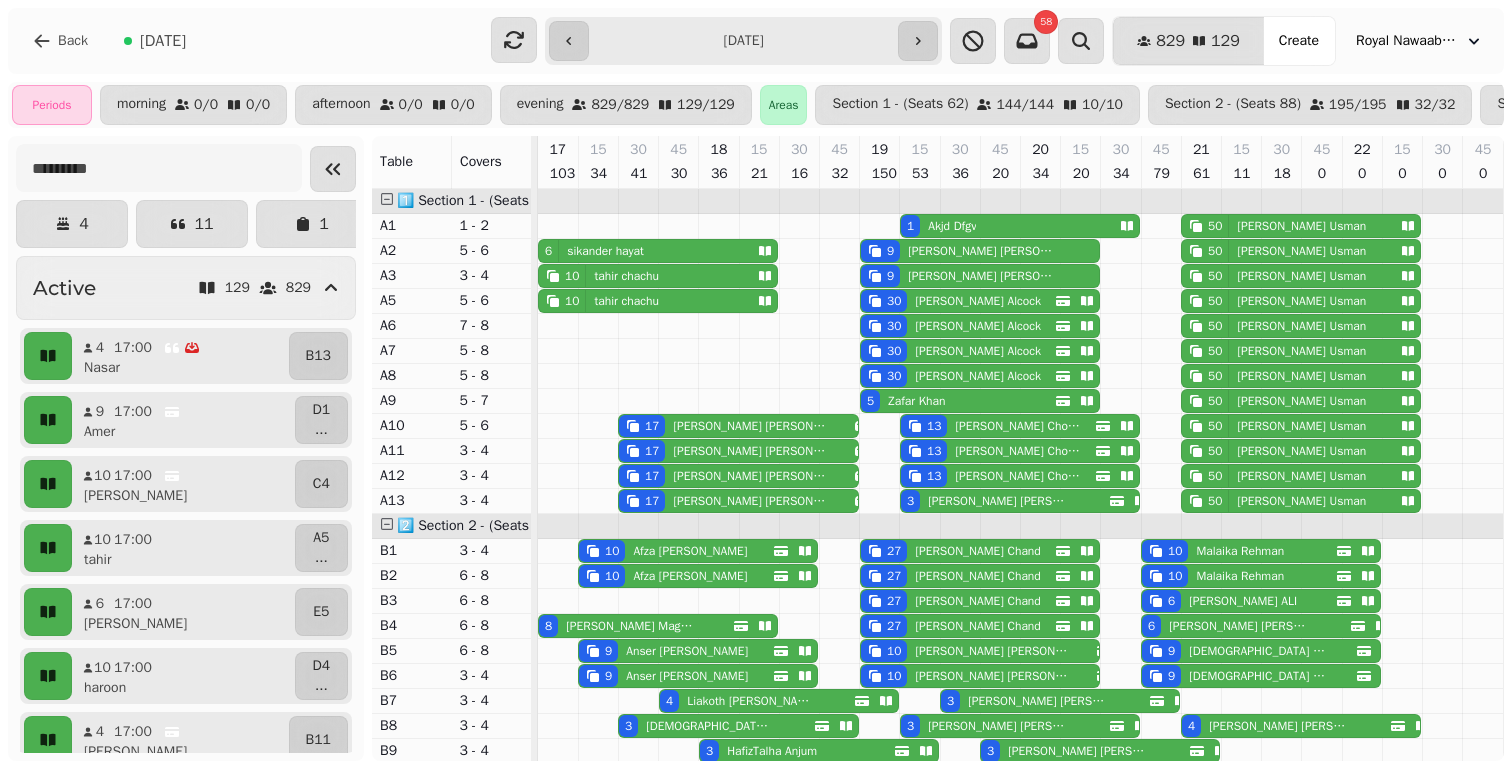 scroll, scrollTop: 121, scrollLeft: 0, axis: vertical 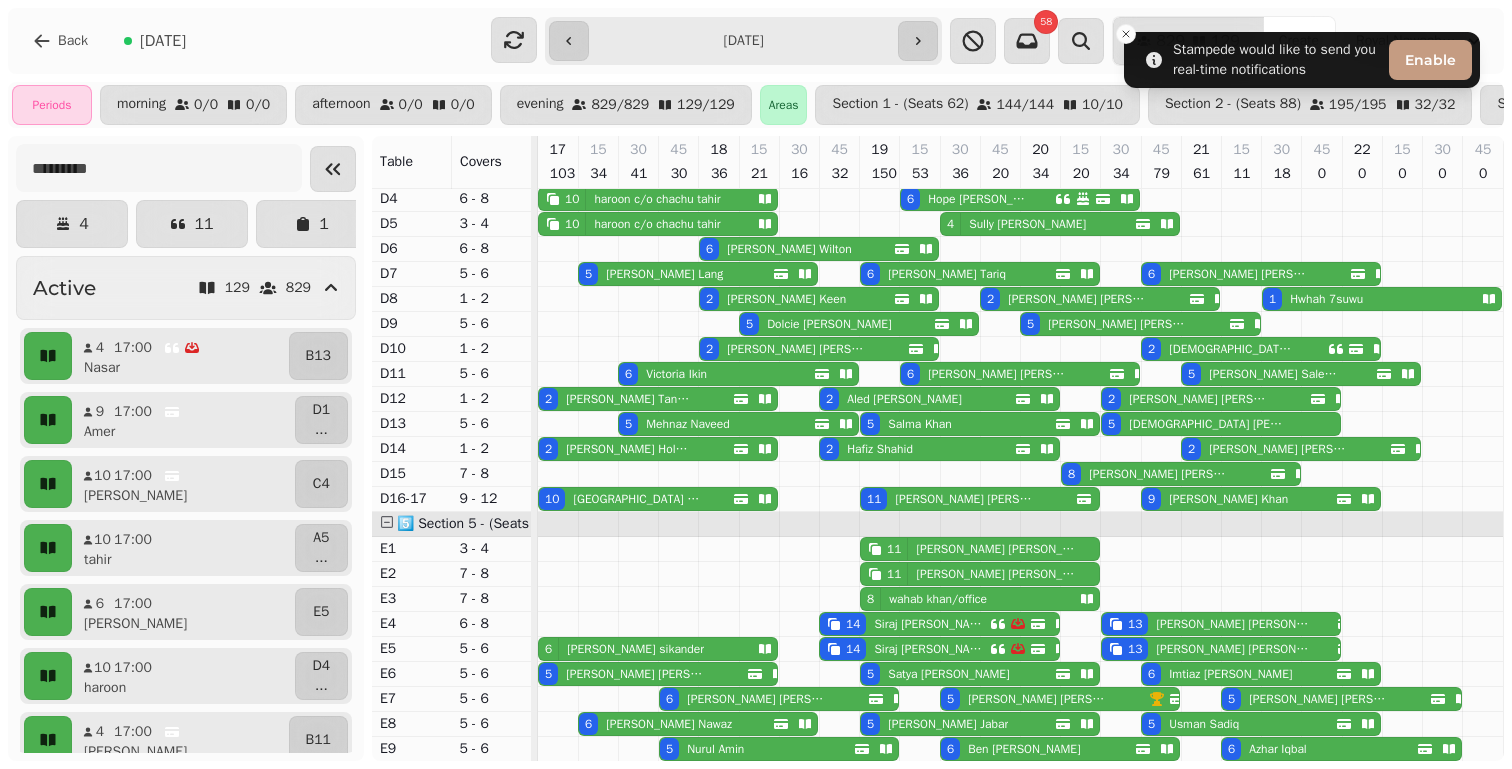 click on "[PERSON_NAME]" at bounding box center (637, 499) 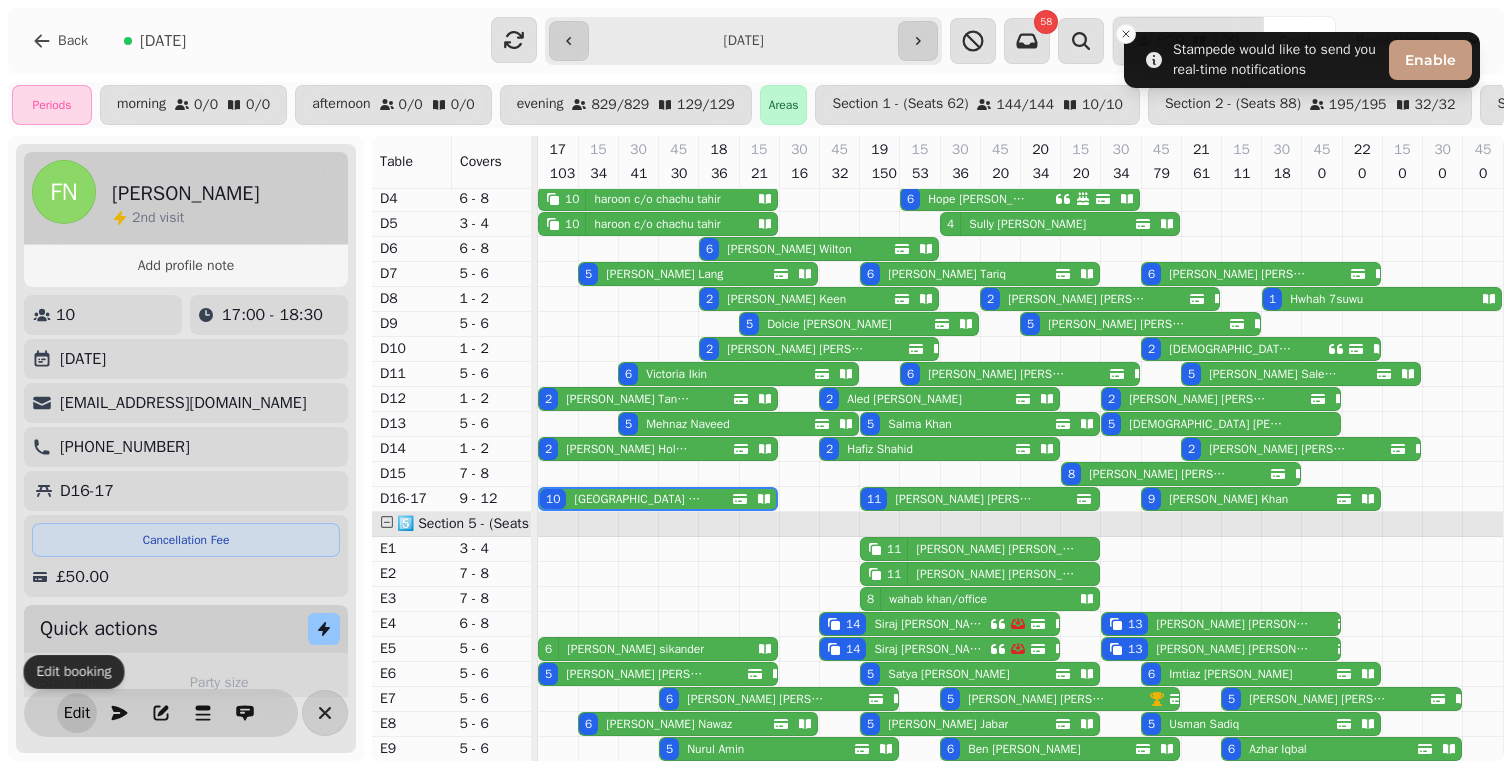click on "Edit" at bounding box center [77, 713] 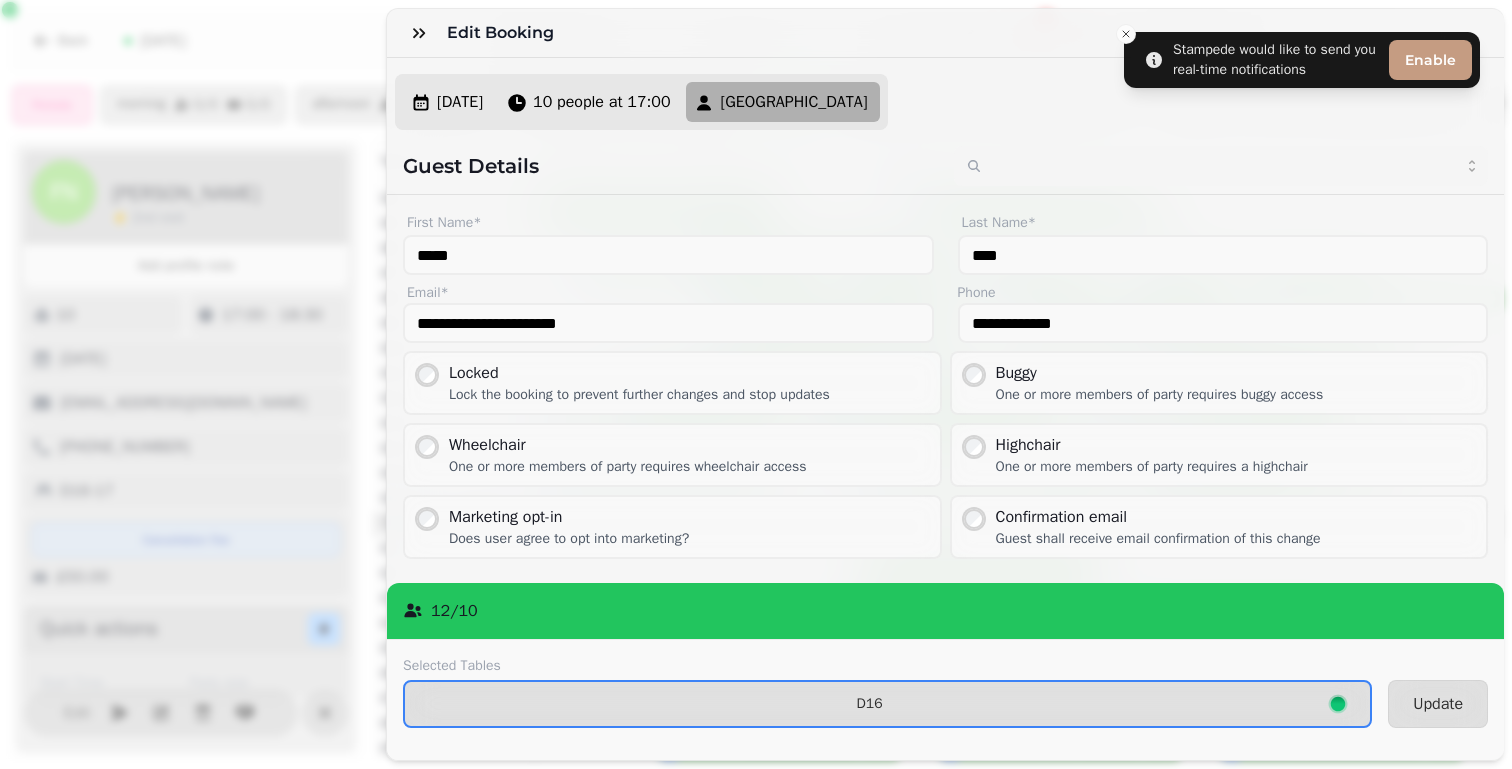 click on "Selected Tables" at bounding box center (887, 666) 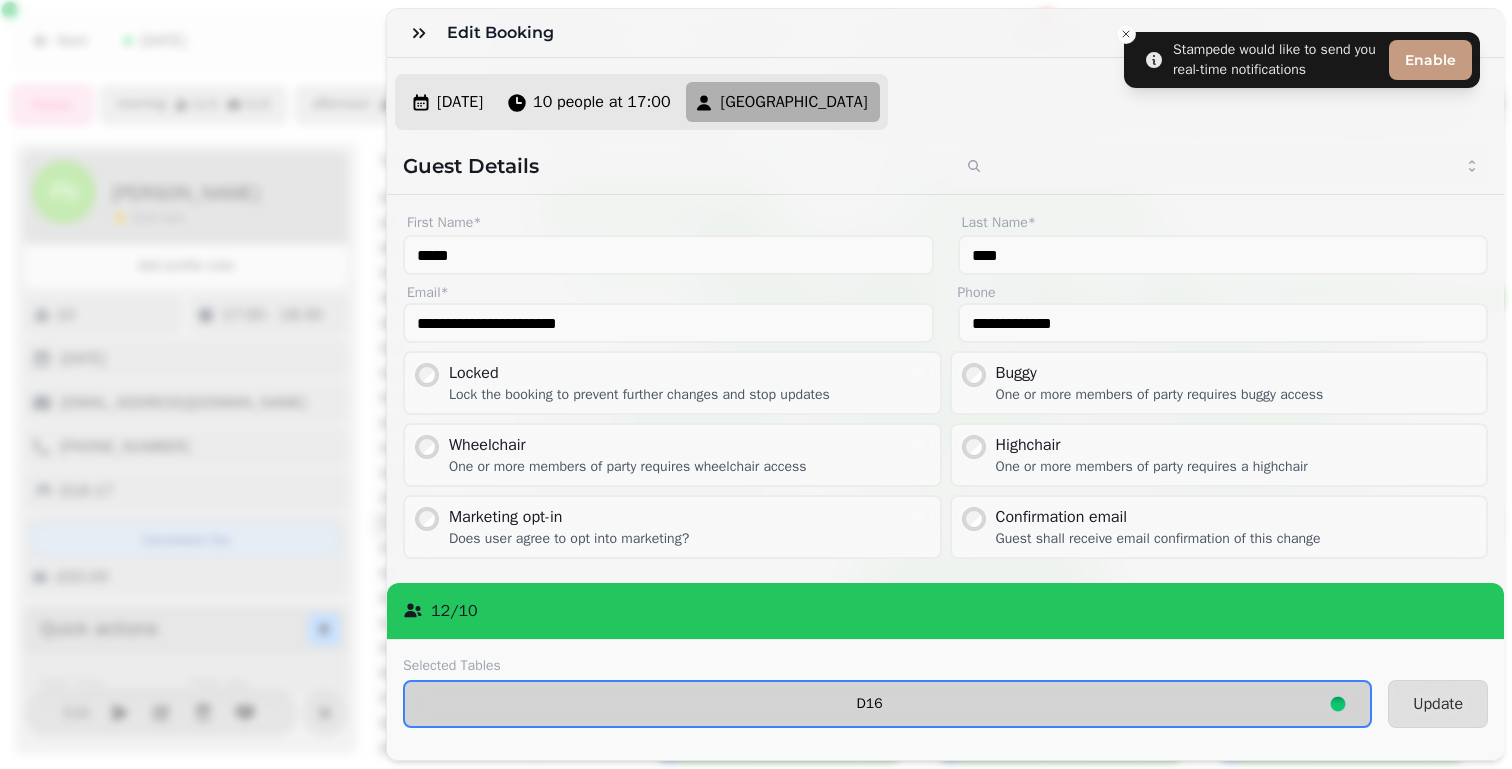 click on "D16" at bounding box center (869, 704) 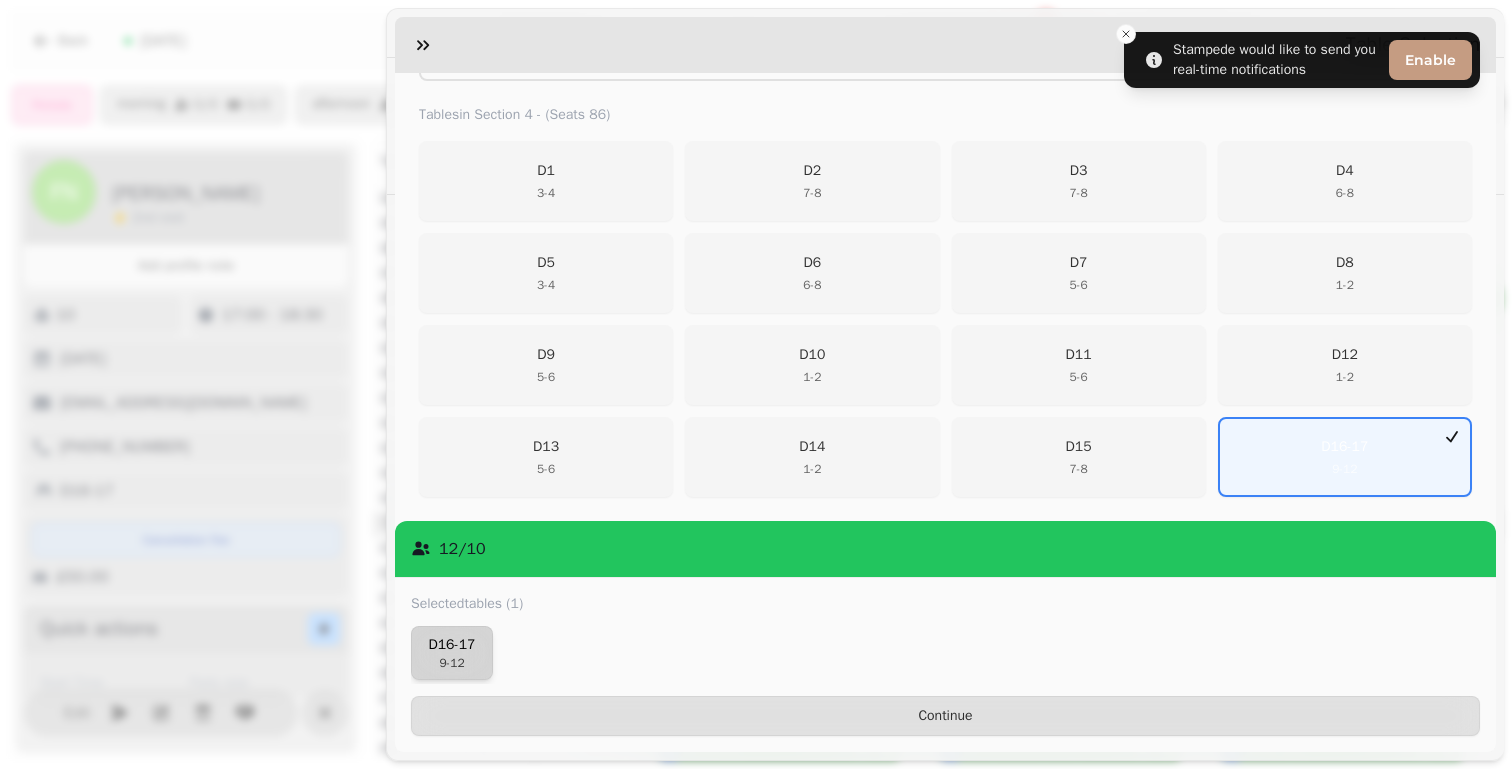 click on "D16-17 9 - 12" at bounding box center [452, 653] 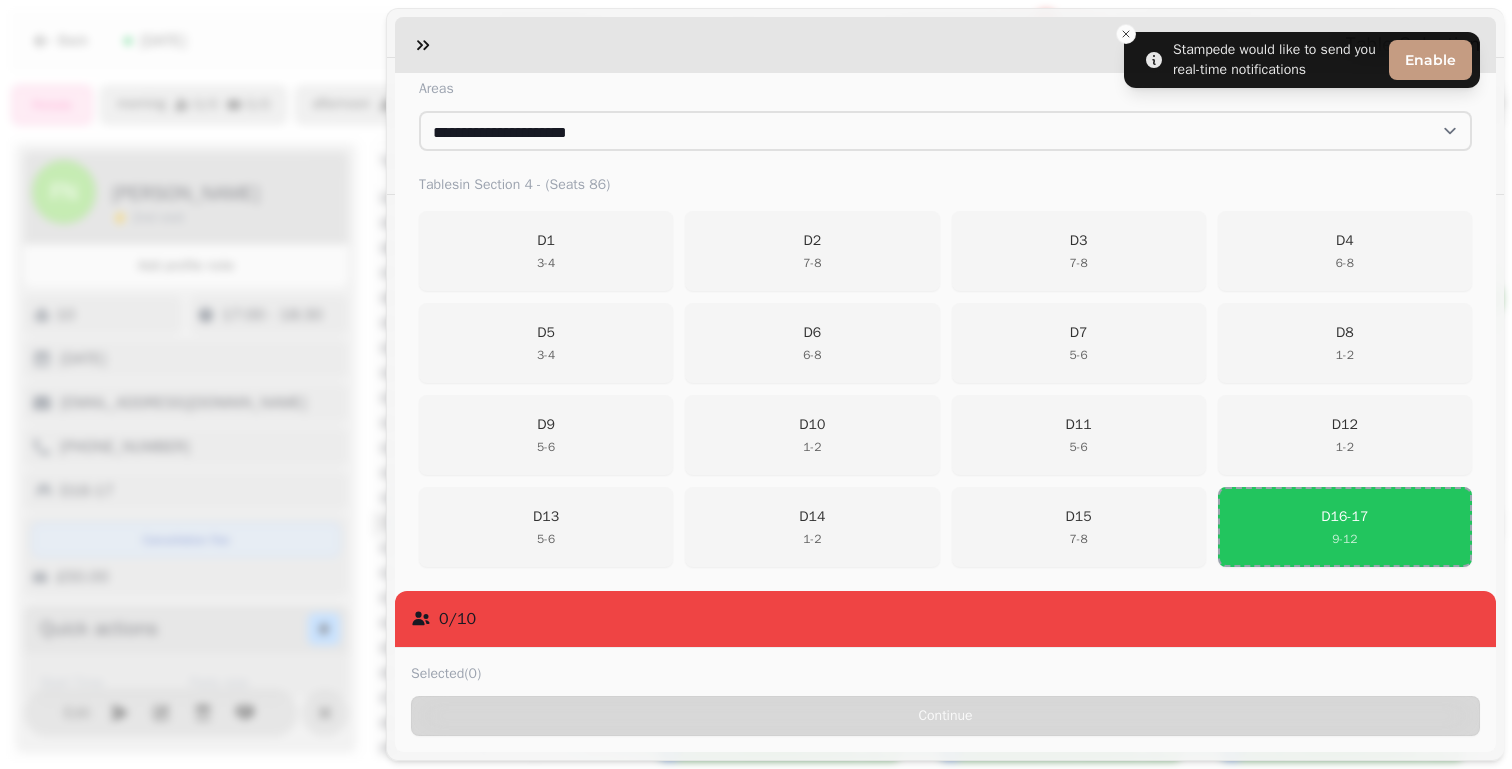 click on "**********" at bounding box center (945, 178) 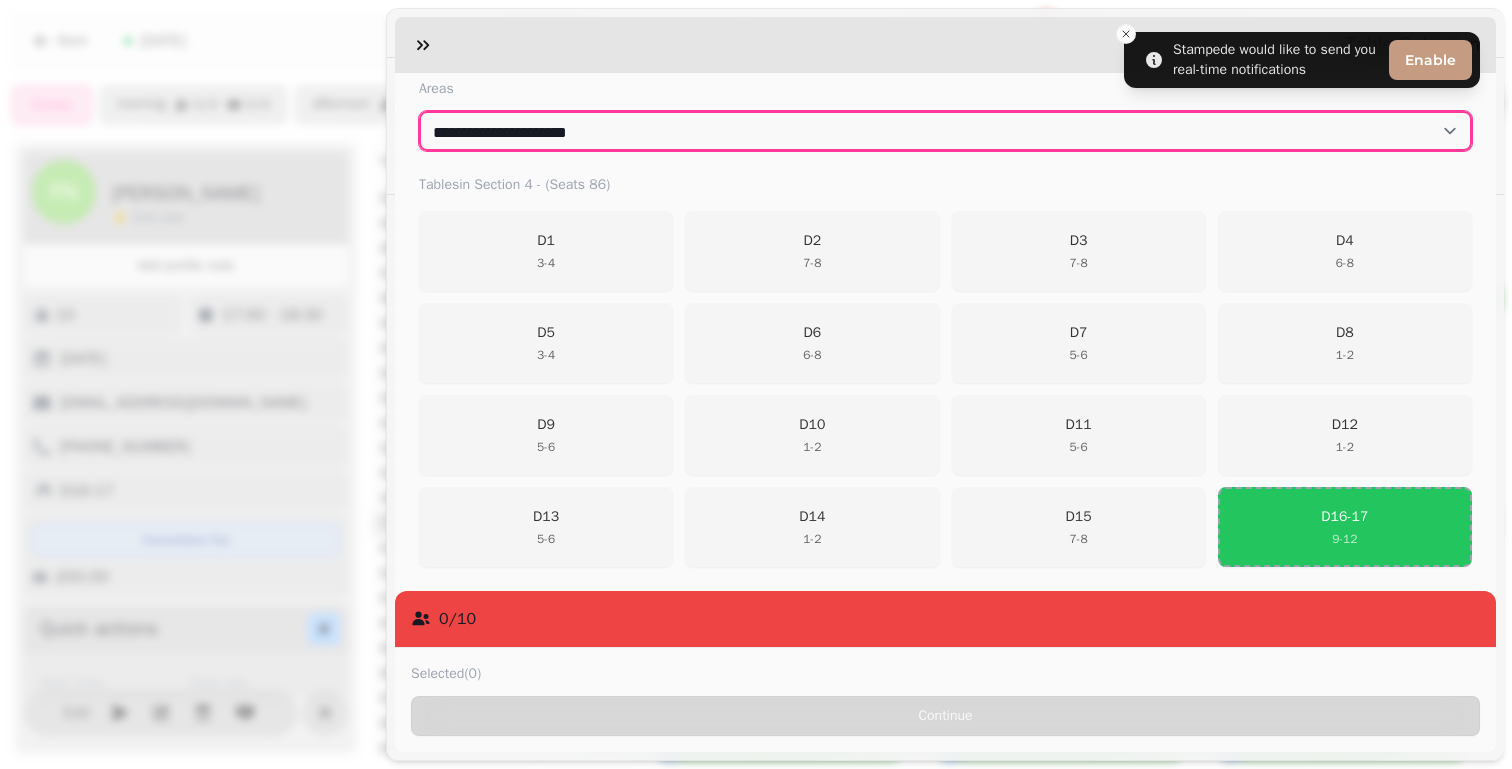 click on "**********" at bounding box center [945, 131] 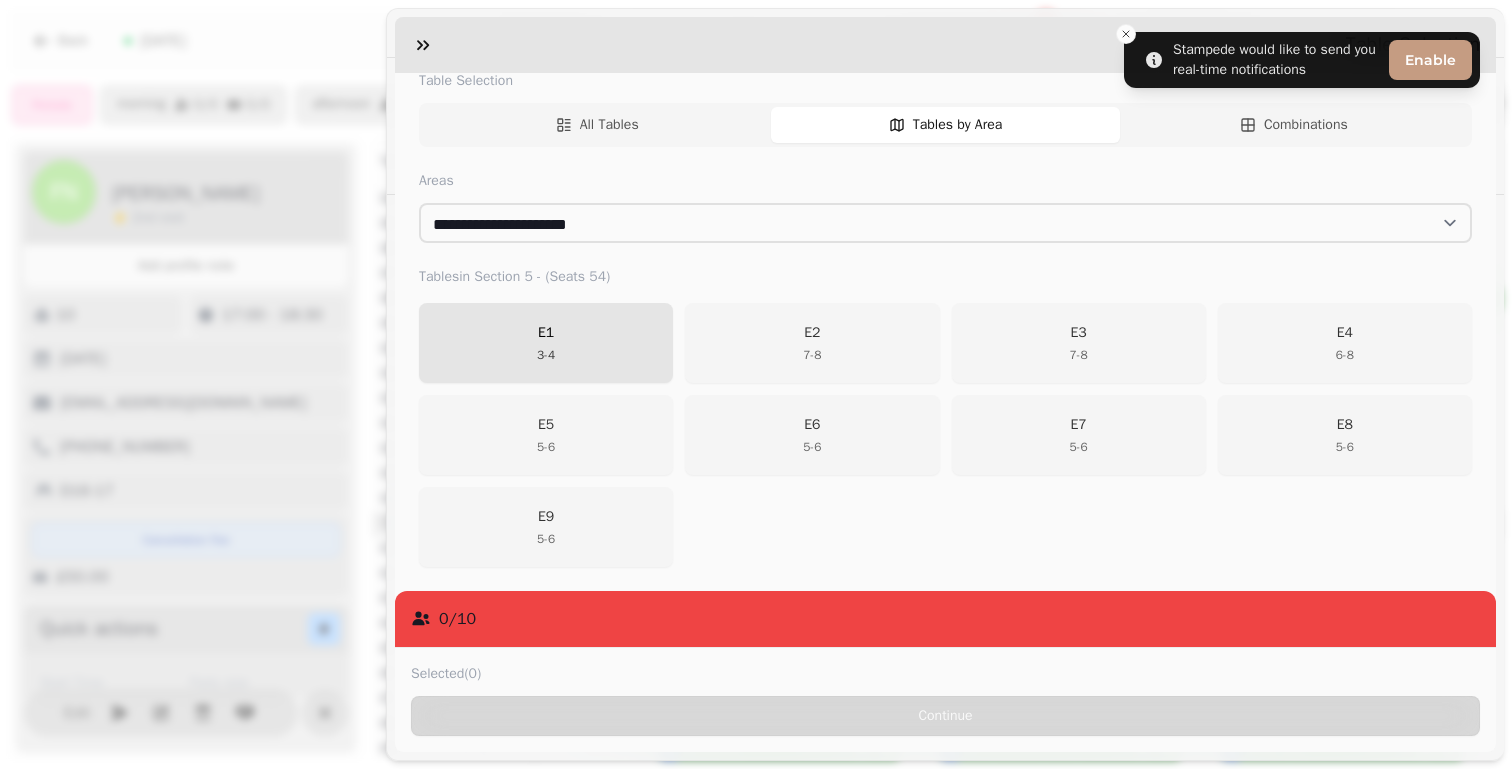 click on "E1 3  -  4" at bounding box center (546, 343) 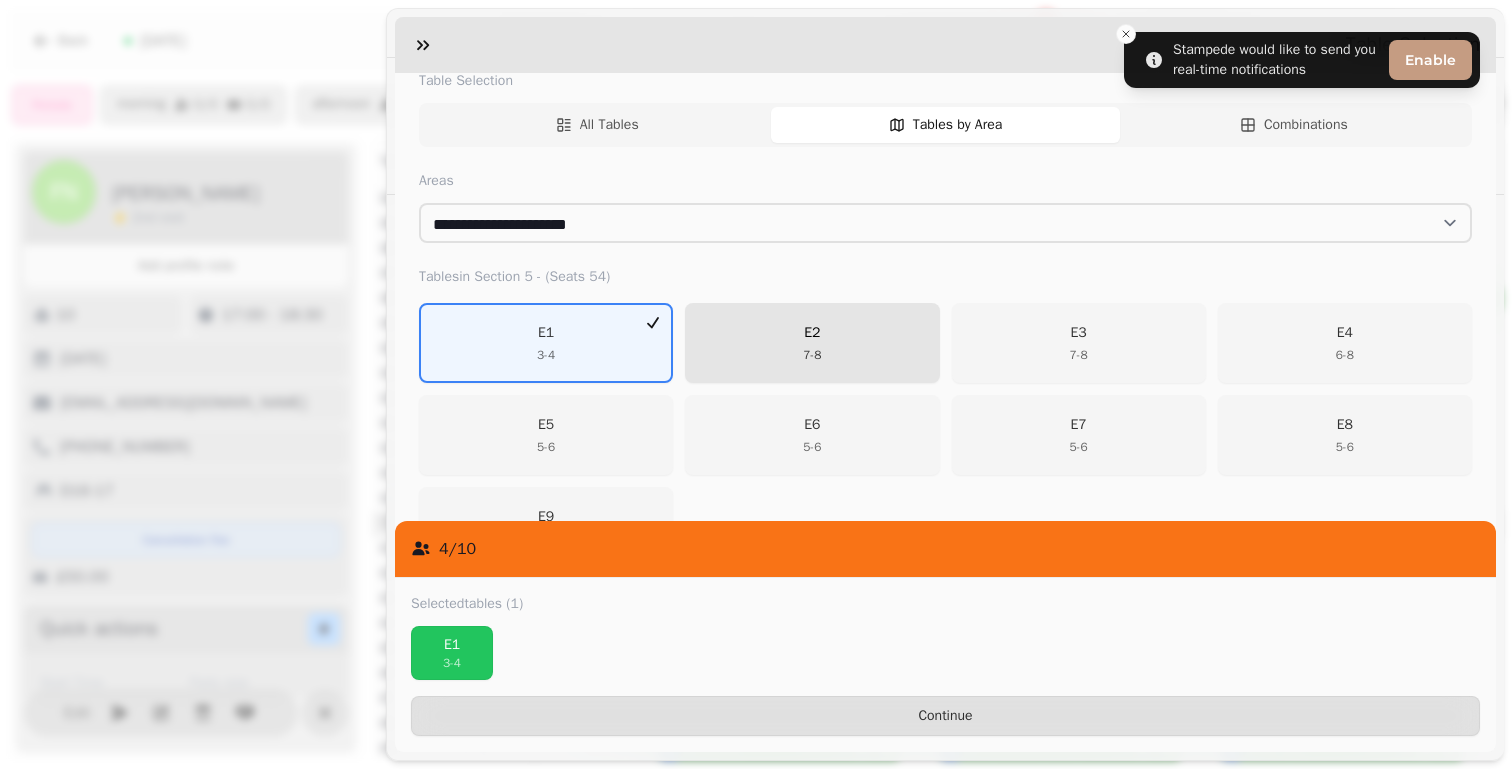 click on "E2 7  -  8" at bounding box center [812, 343] 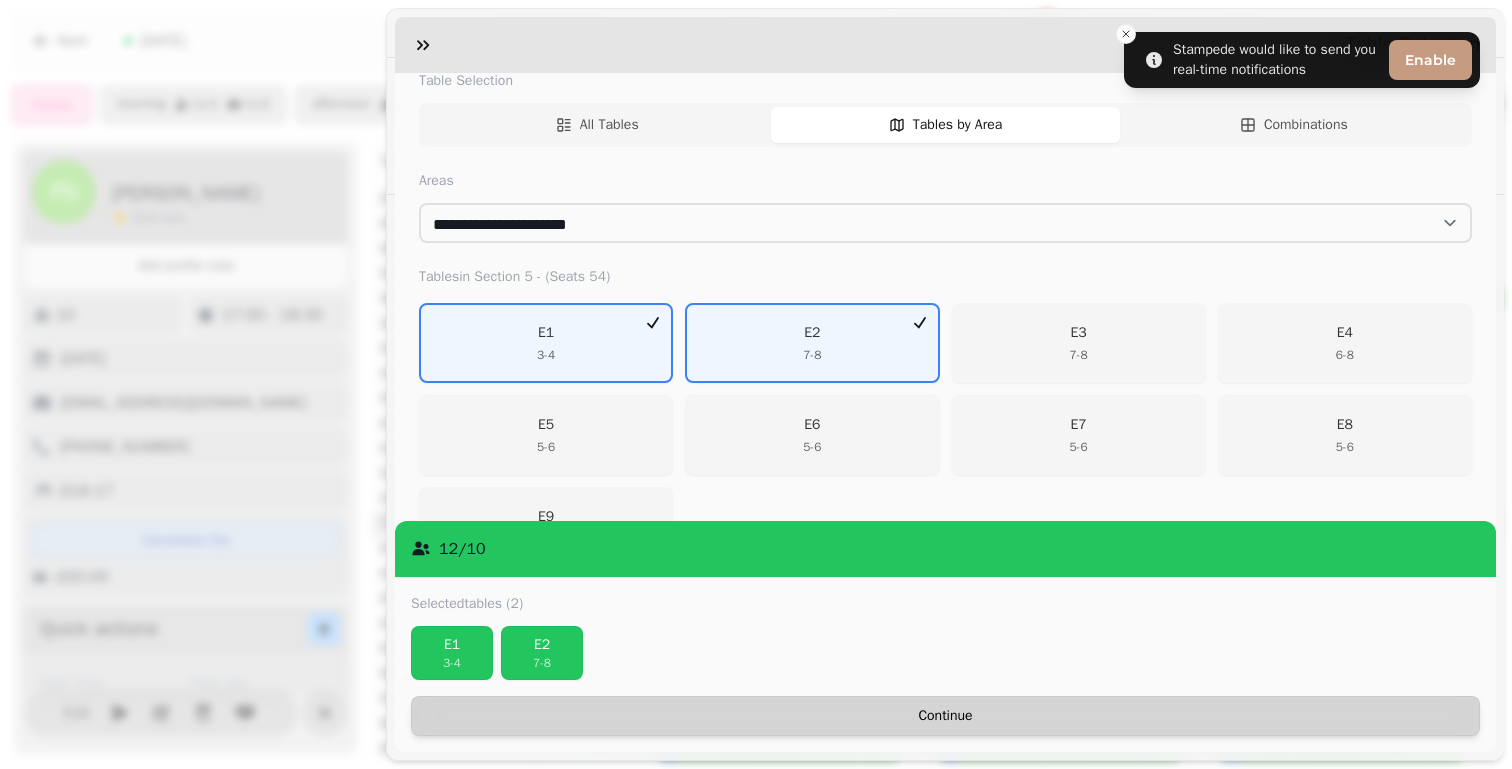 click on "Continue" at bounding box center (945, 716) 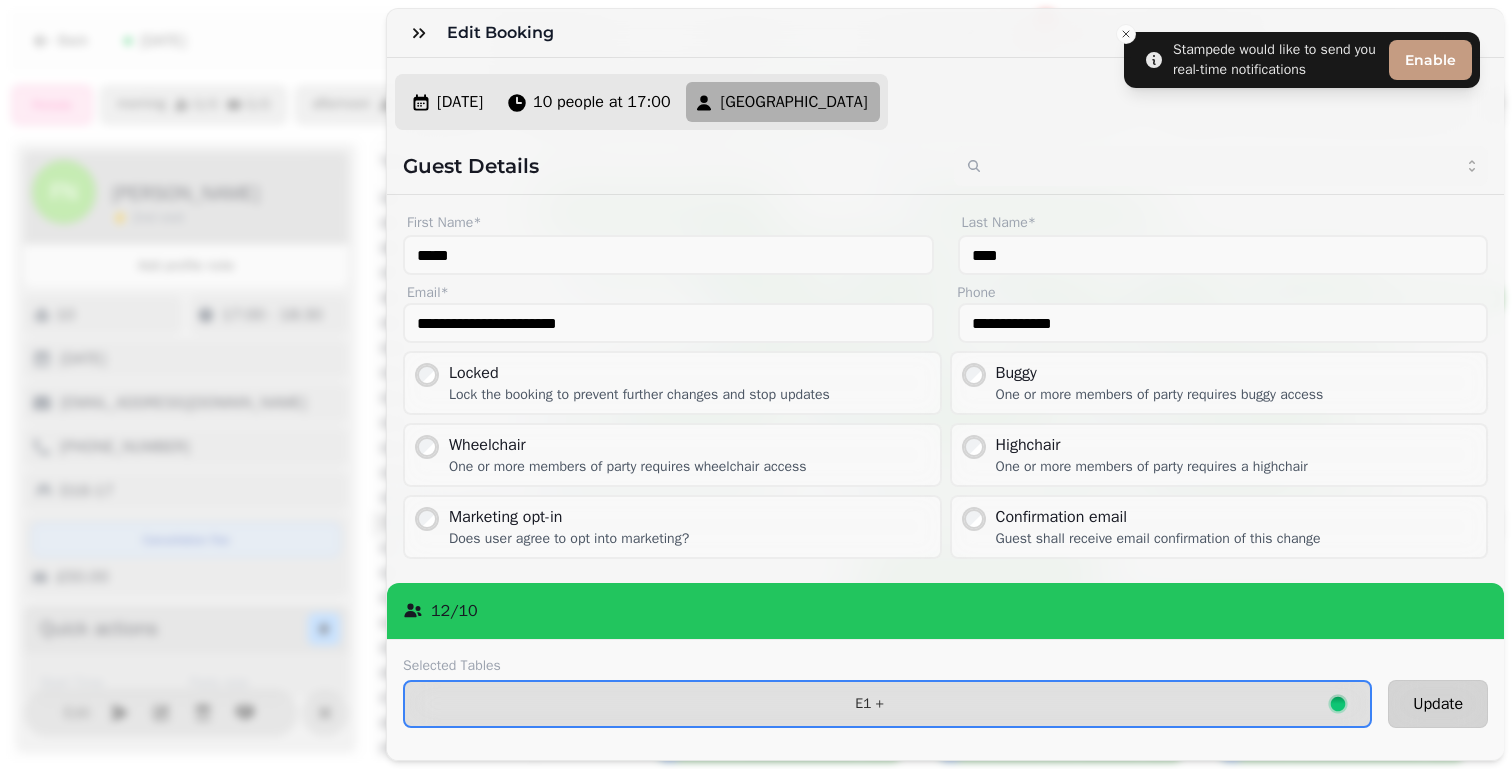 click on "Update" at bounding box center [1438, 704] 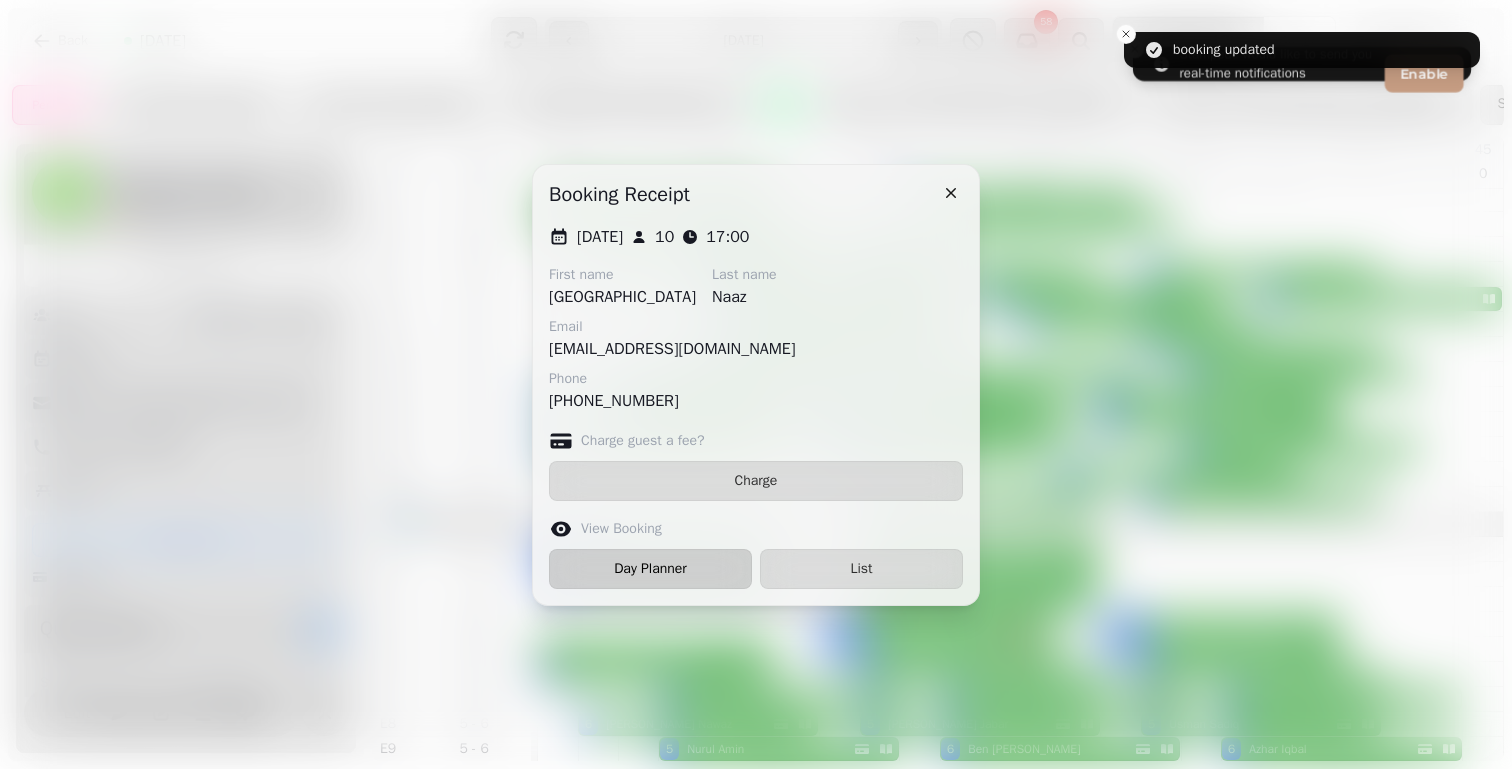 click on "Day Planner" at bounding box center [650, 569] 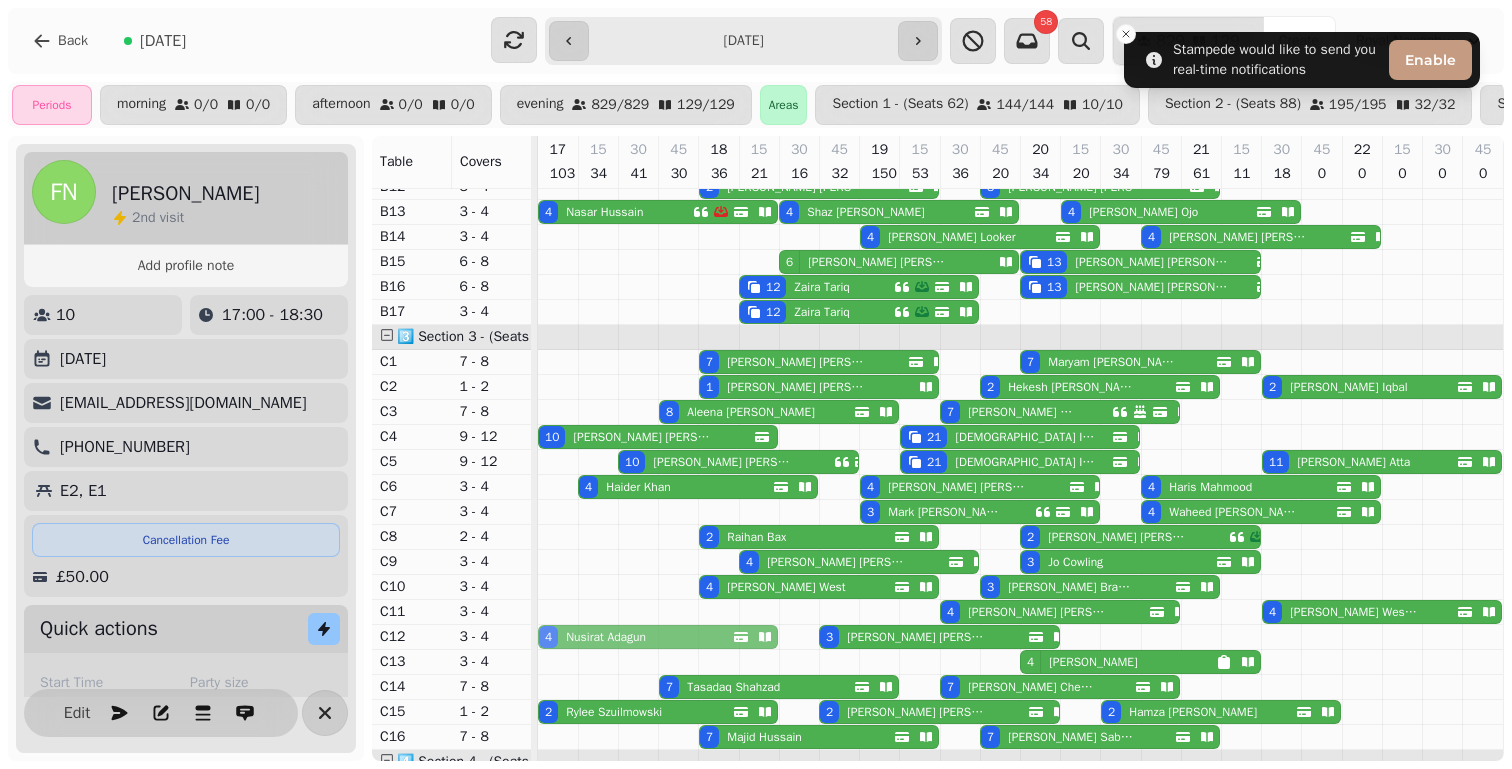 drag, startPoint x: 602, startPoint y: 612, endPoint x: 602, endPoint y: 628, distance: 16 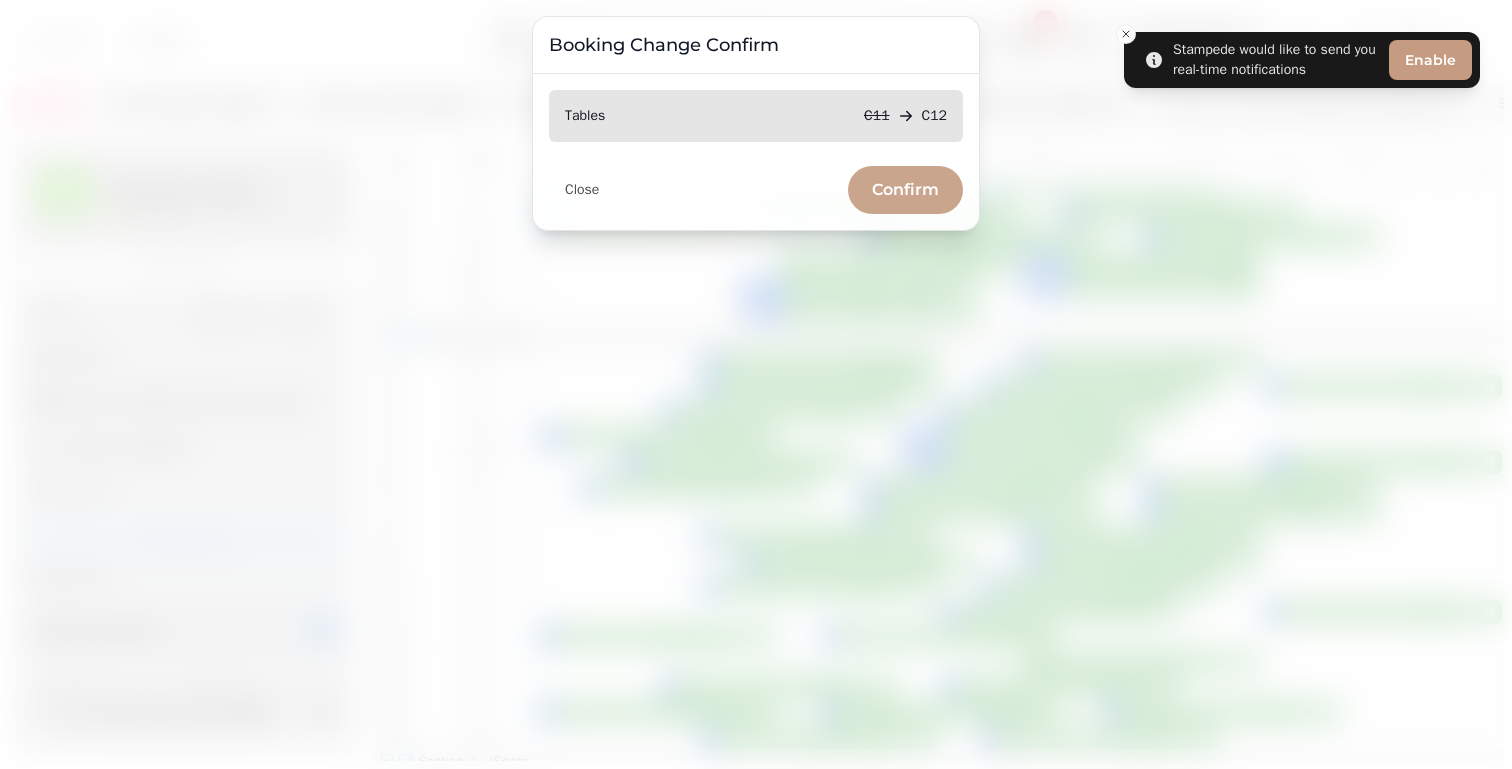 click on "Confirm" at bounding box center (905, 190) 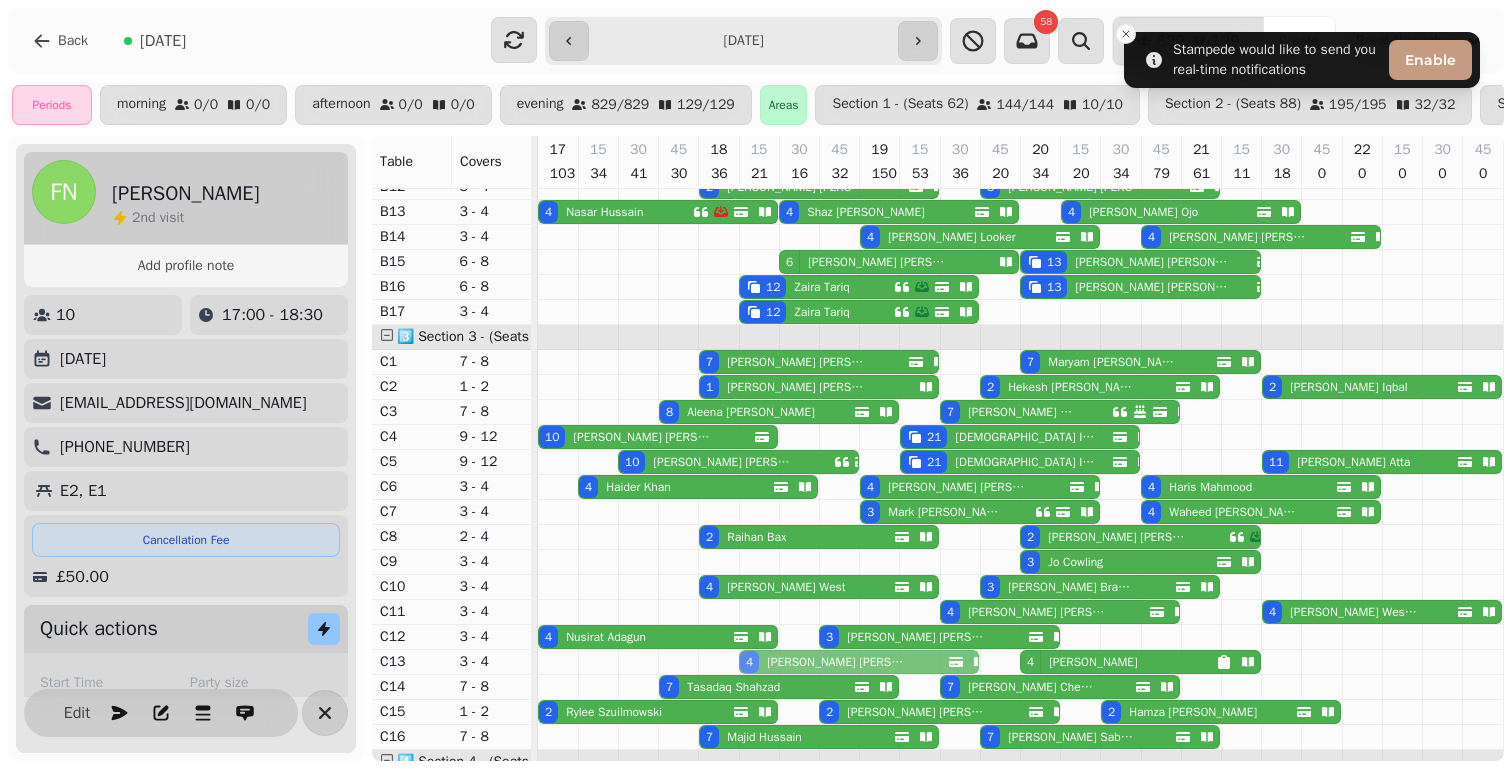 drag, startPoint x: 909, startPoint y: 565, endPoint x: 909, endPoint y: 659, distance: 94 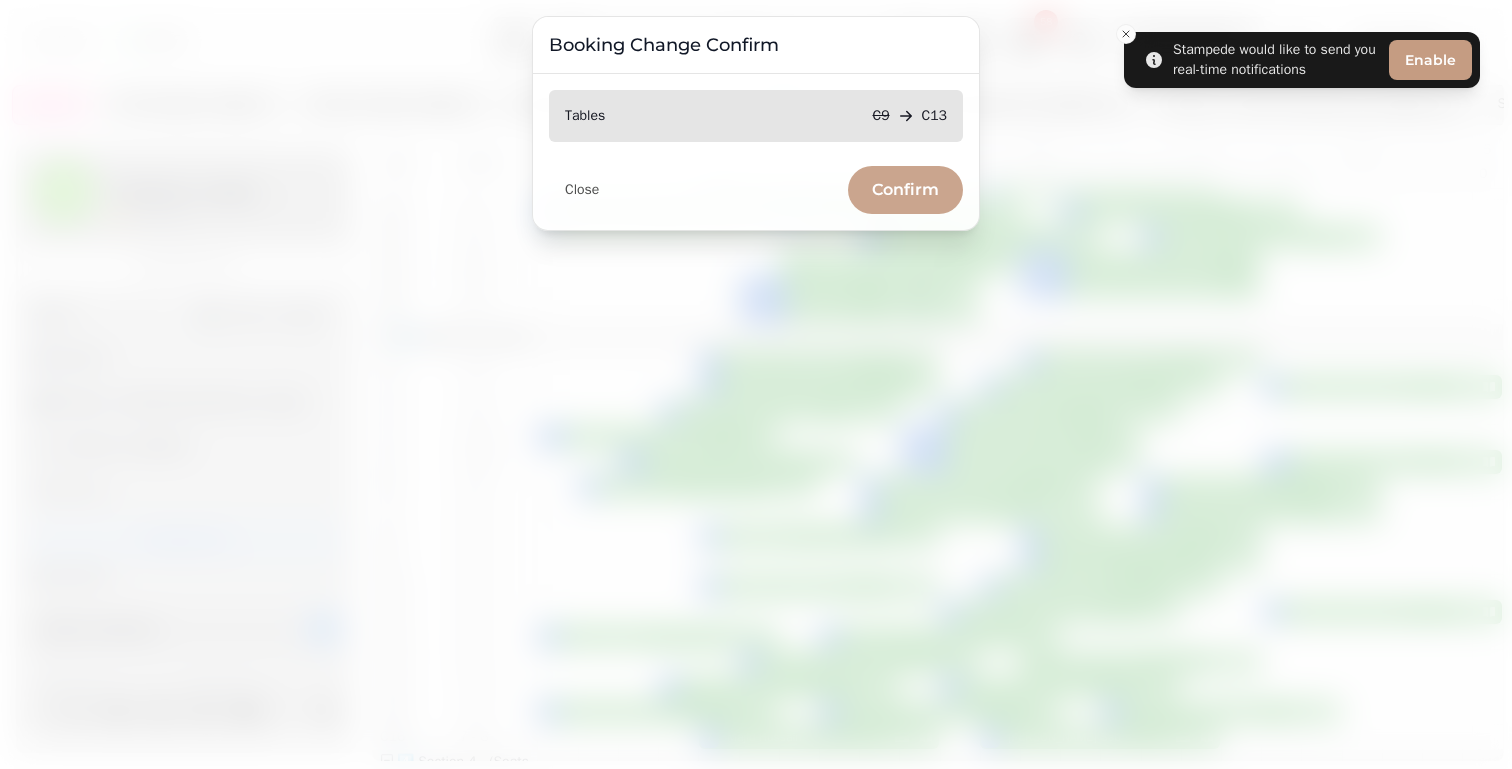 click on "Confirm" at bounding box center [905, 190] 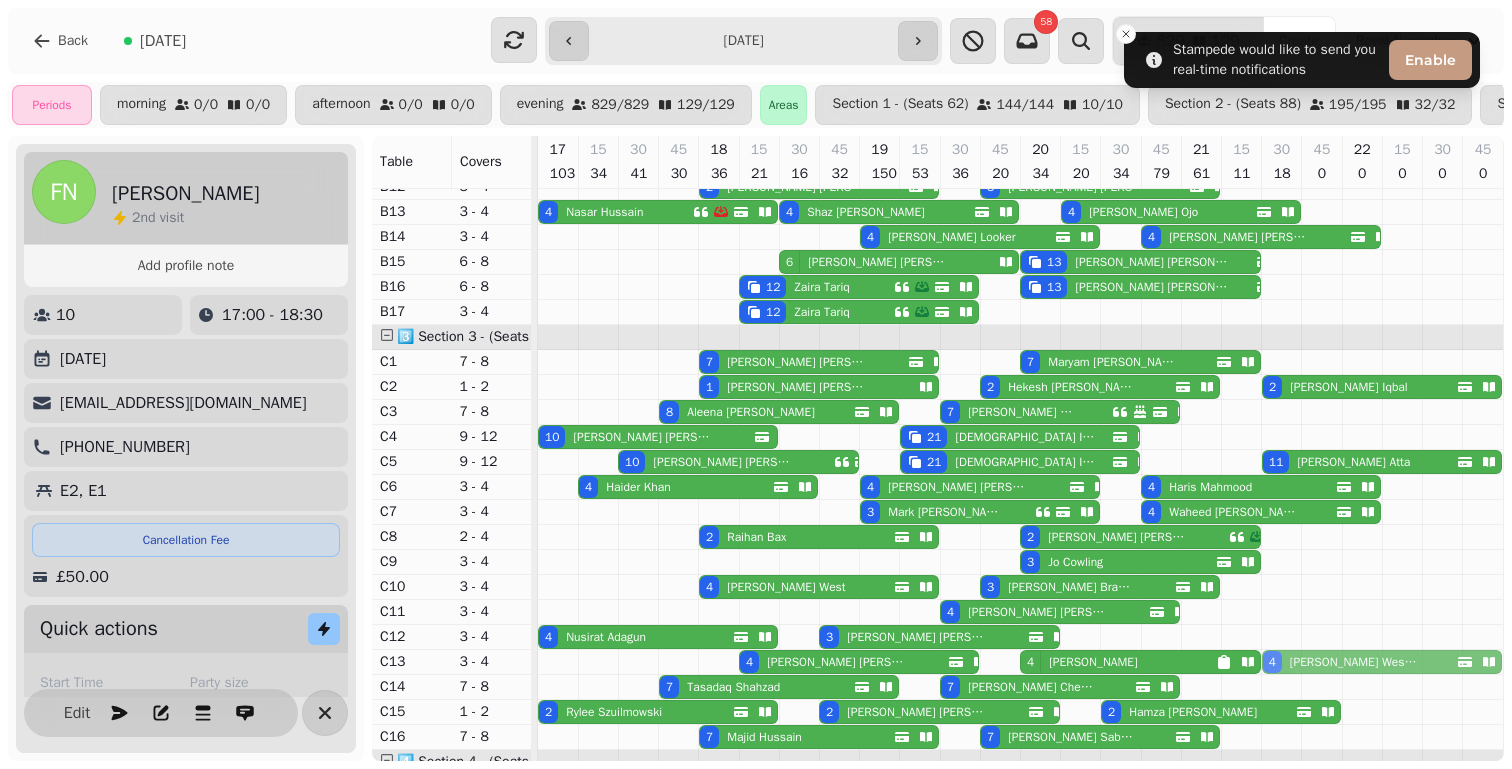 drag, startPoint x: 1312, startPoint y: 620, endPoint x: 1312, endPoint y: 668, distance: 48 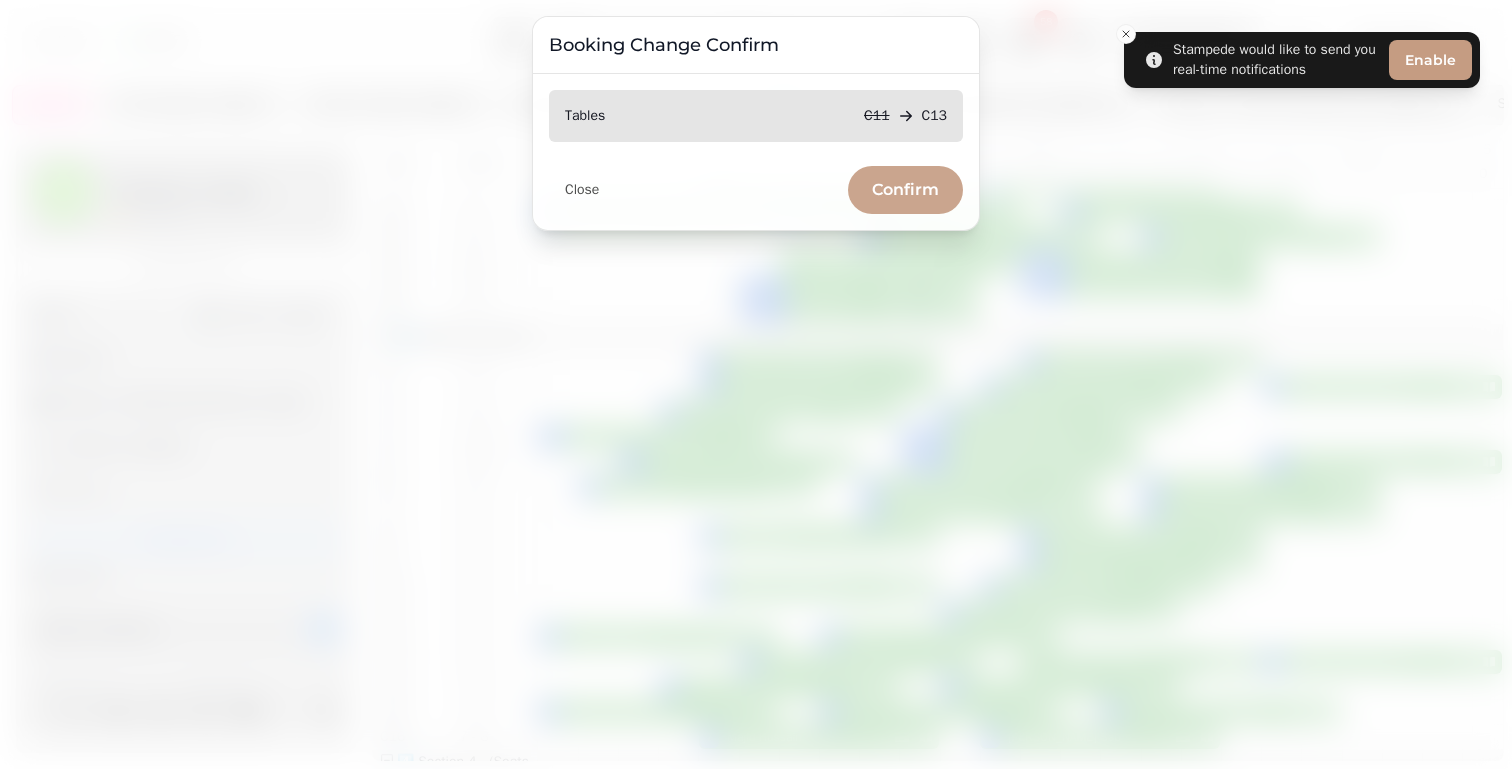 click on "Confirm" at bounding box center [905, 190] 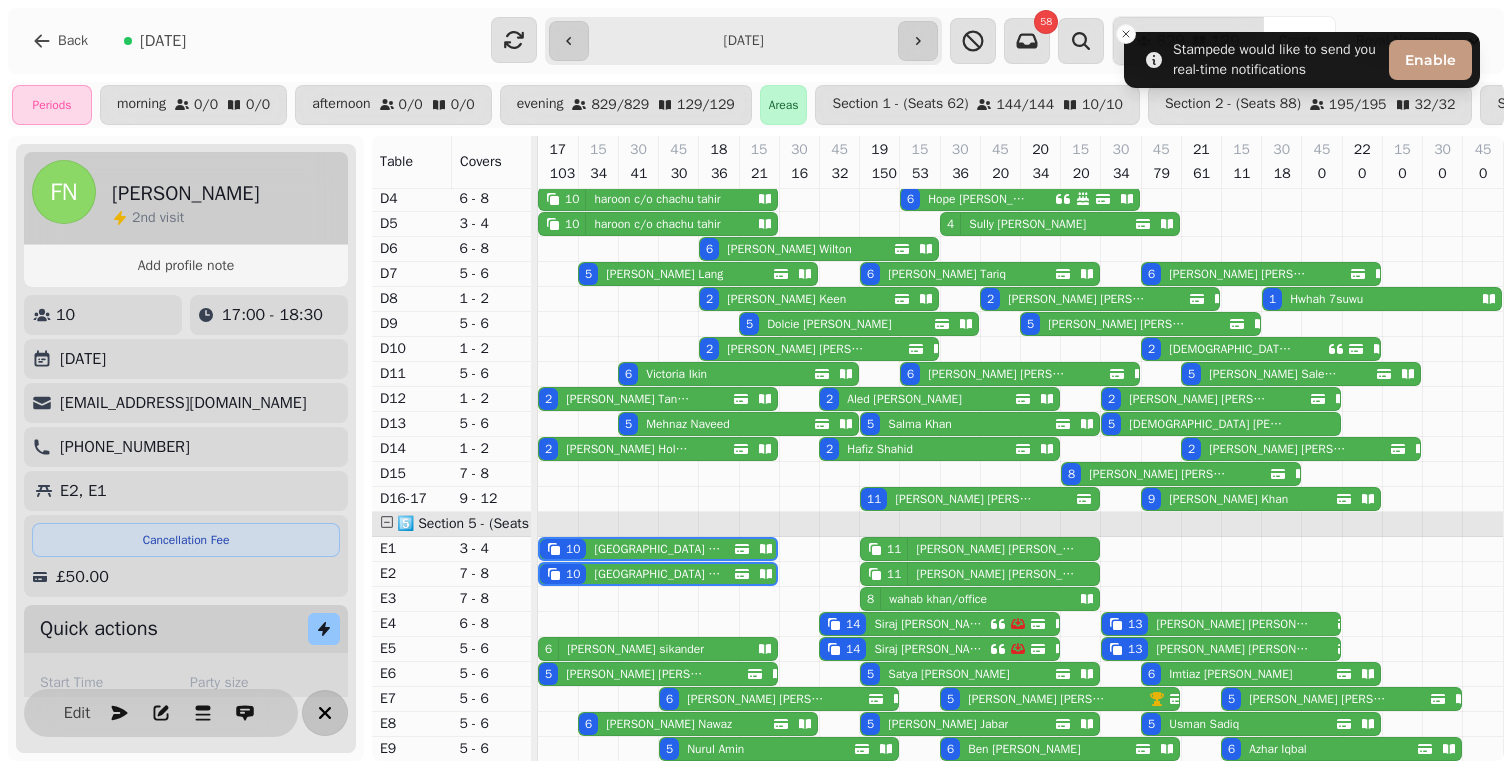click 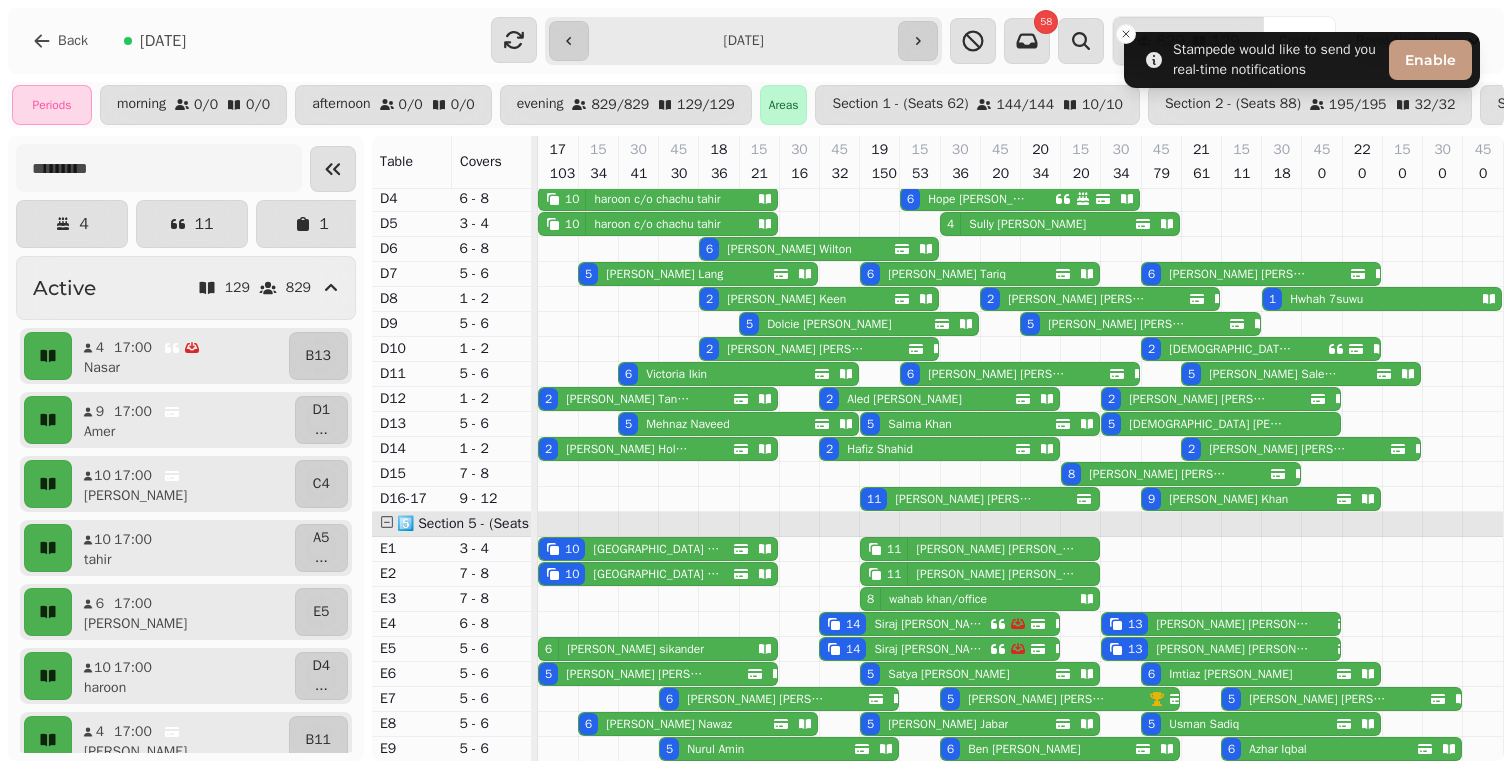click on "[PERSON_NAME]" at bounding box center (1036, 699) 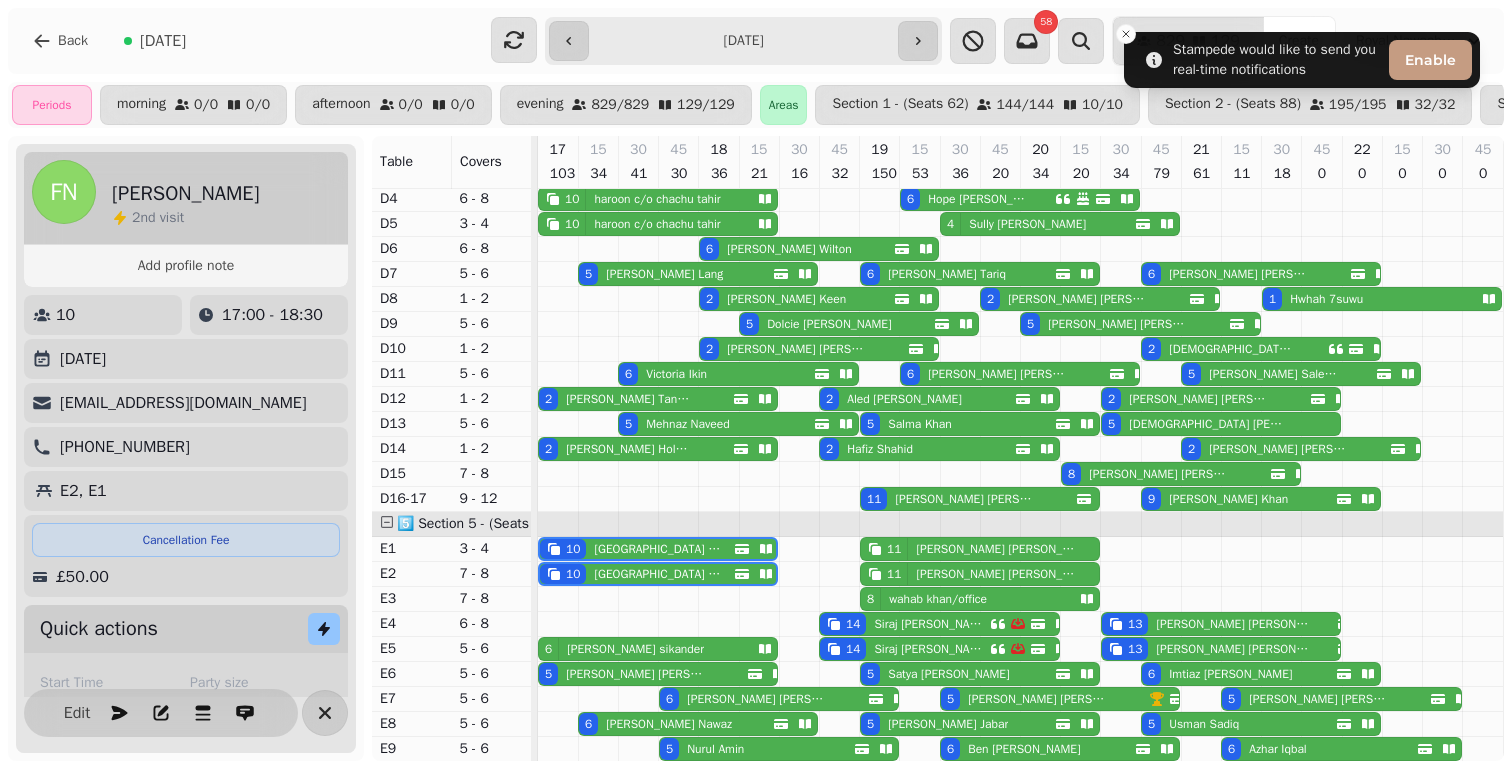 click on "[PERSON_NAME]" at bounding box center (1036, 699) 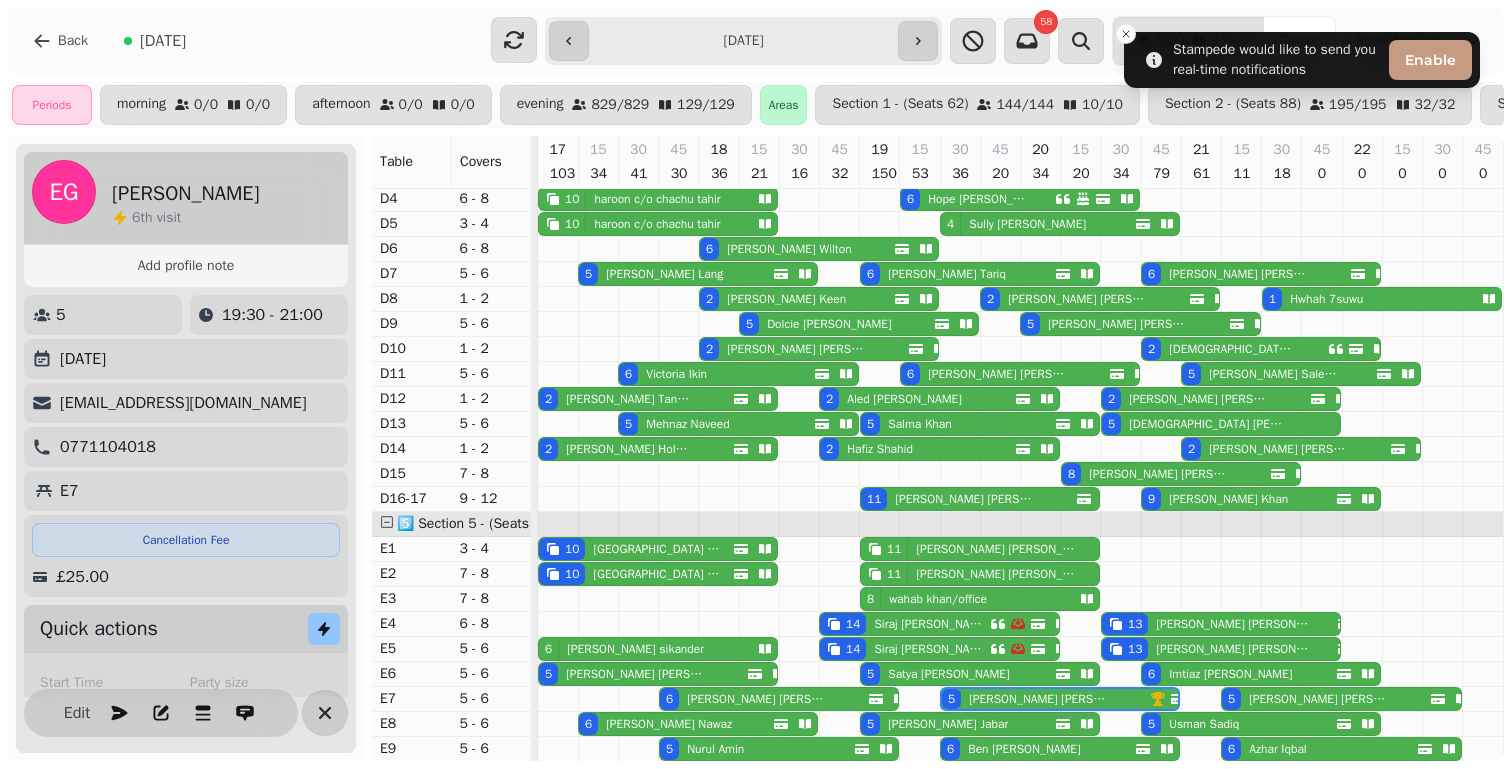 click on "[PERSON_NAME]" at bounding box center [657, 549] 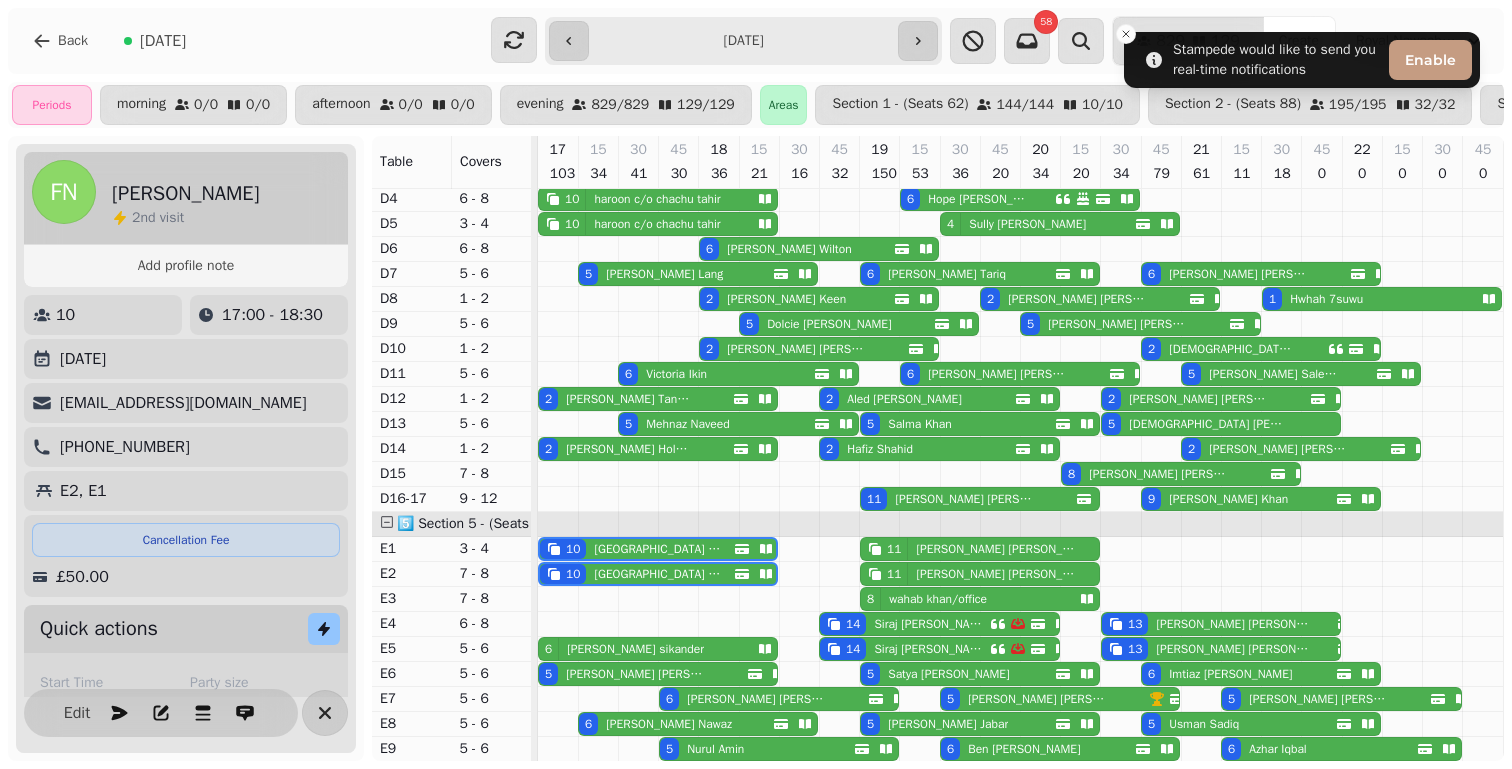 click on "[PERSON_NAME]" at bounding box center (1036, 699) 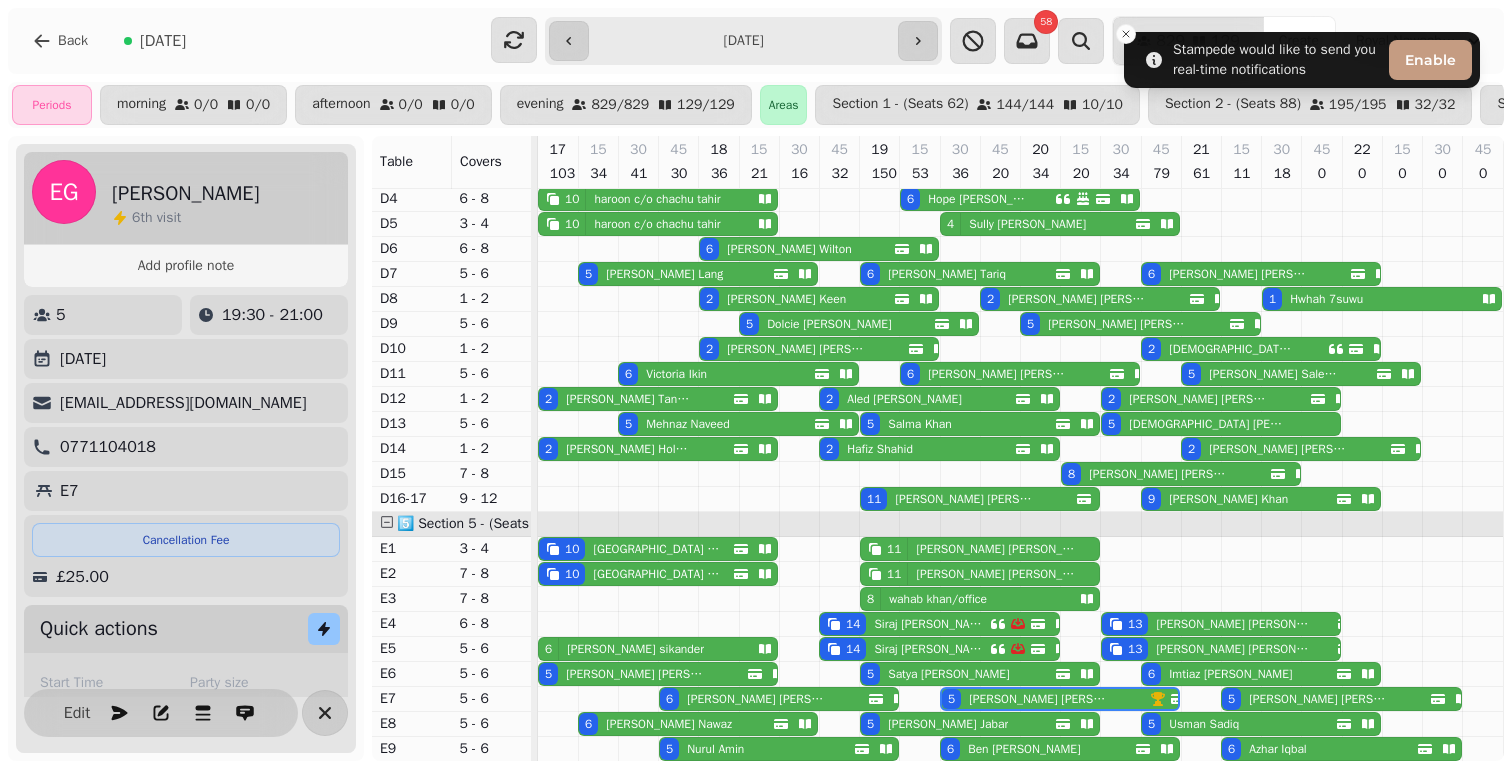 click on "[EMAIL_ADDRESS][DOMAIN_NAME]" at bounding box center (183, 403) 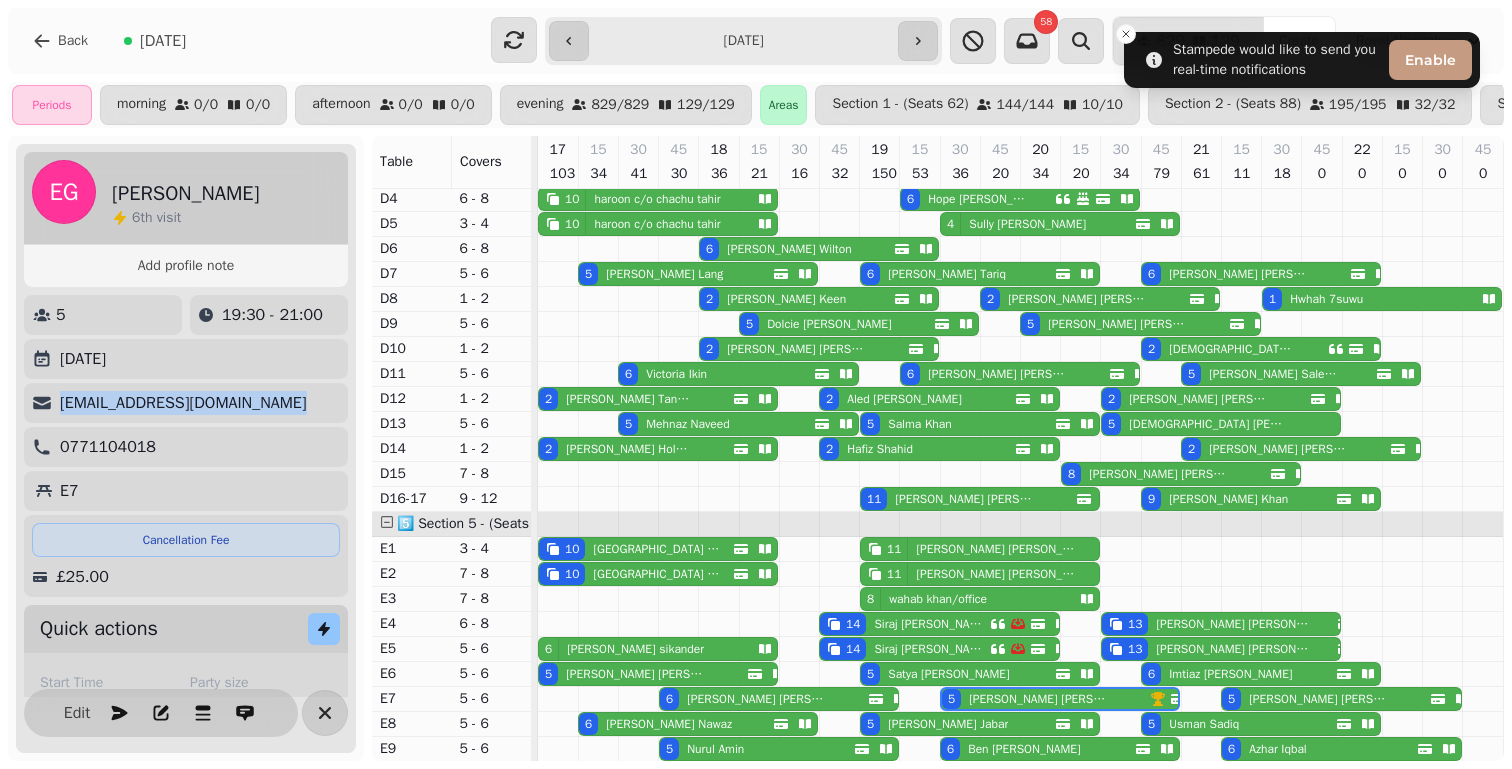click on "[EMAIL_ADDRESS][DOMAIN_NAME]" at bounding box center (183, 403) 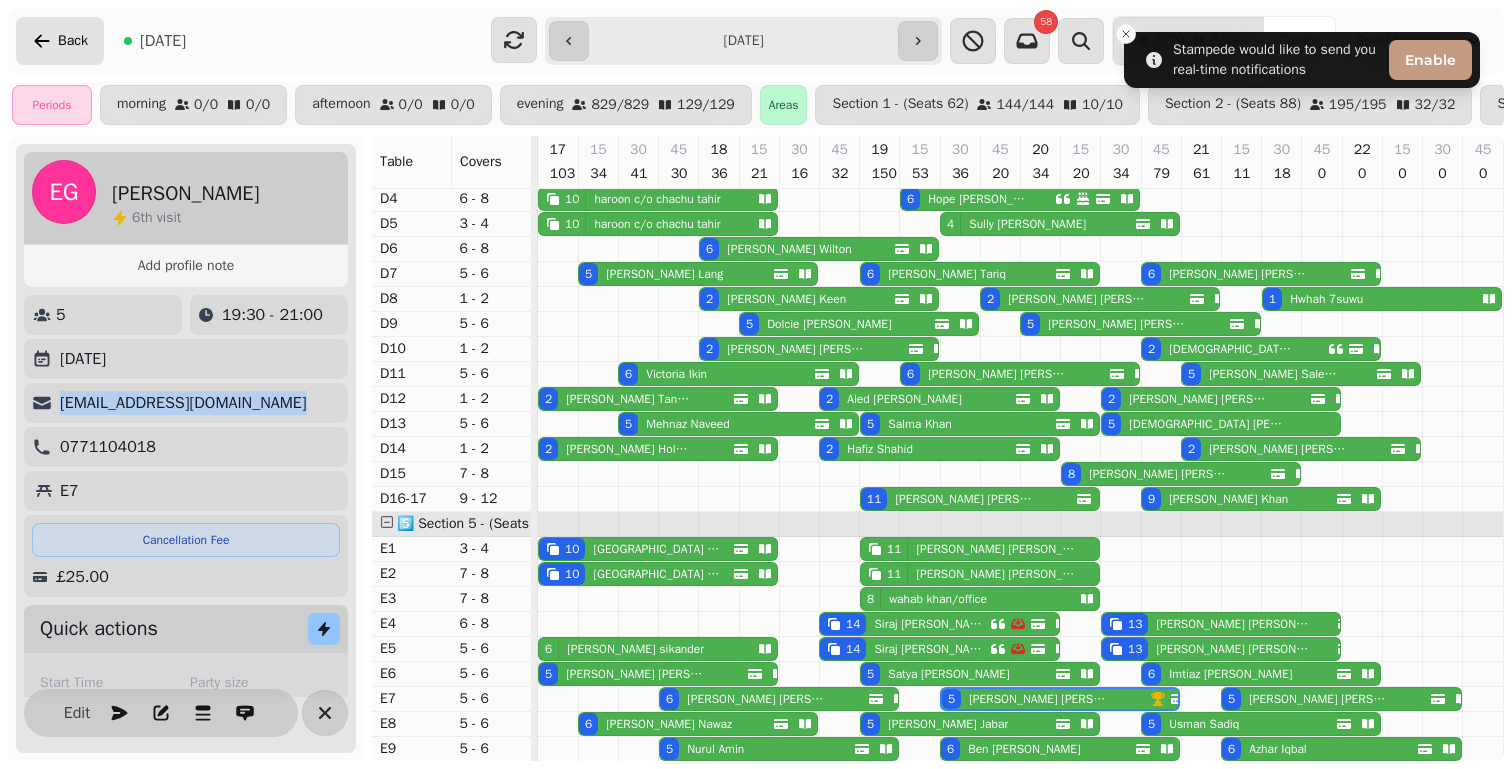 click on "Back" at bounding box center (73, 41) 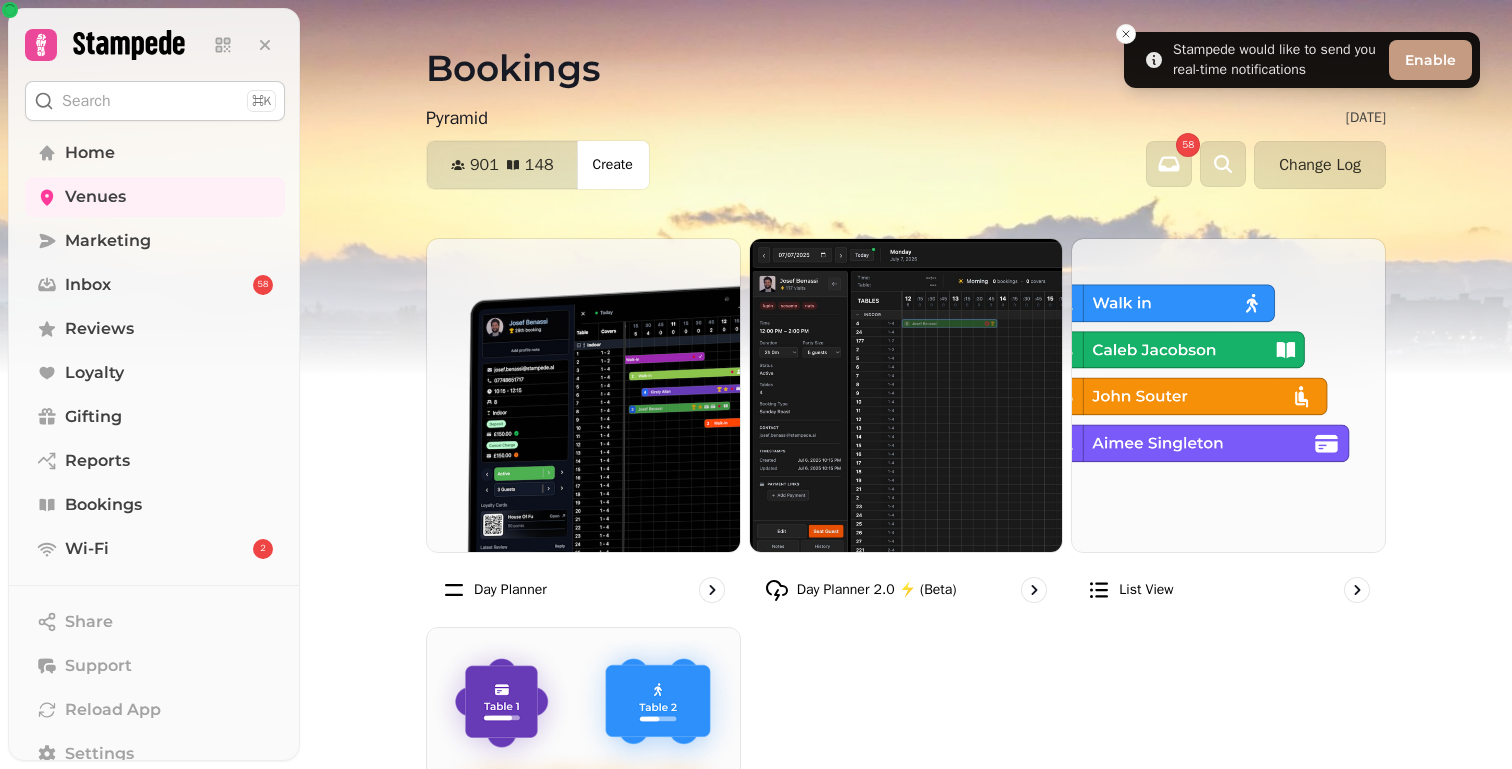 click on "Search" at bounding box center (86, 101) 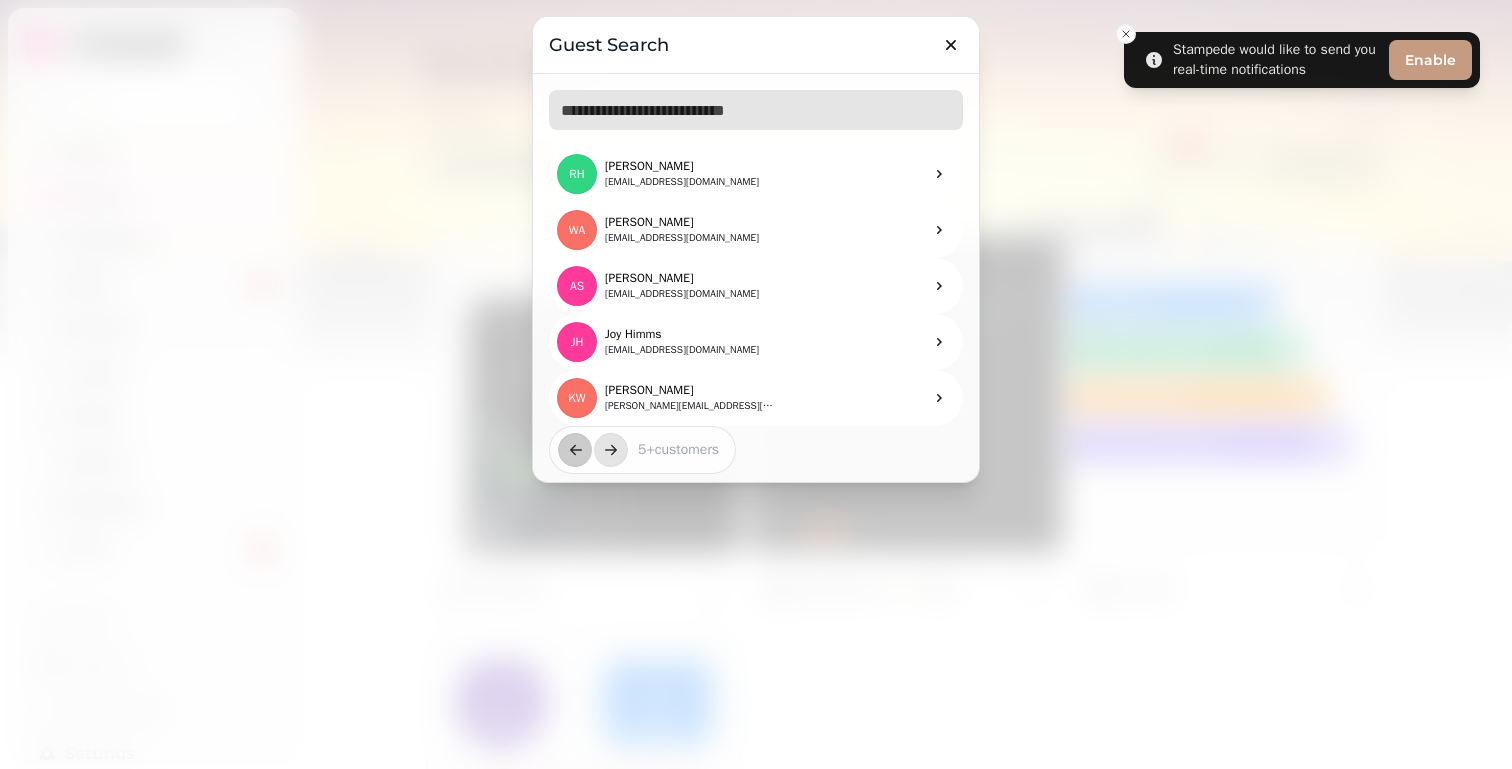click at bounding box center (756, 110) 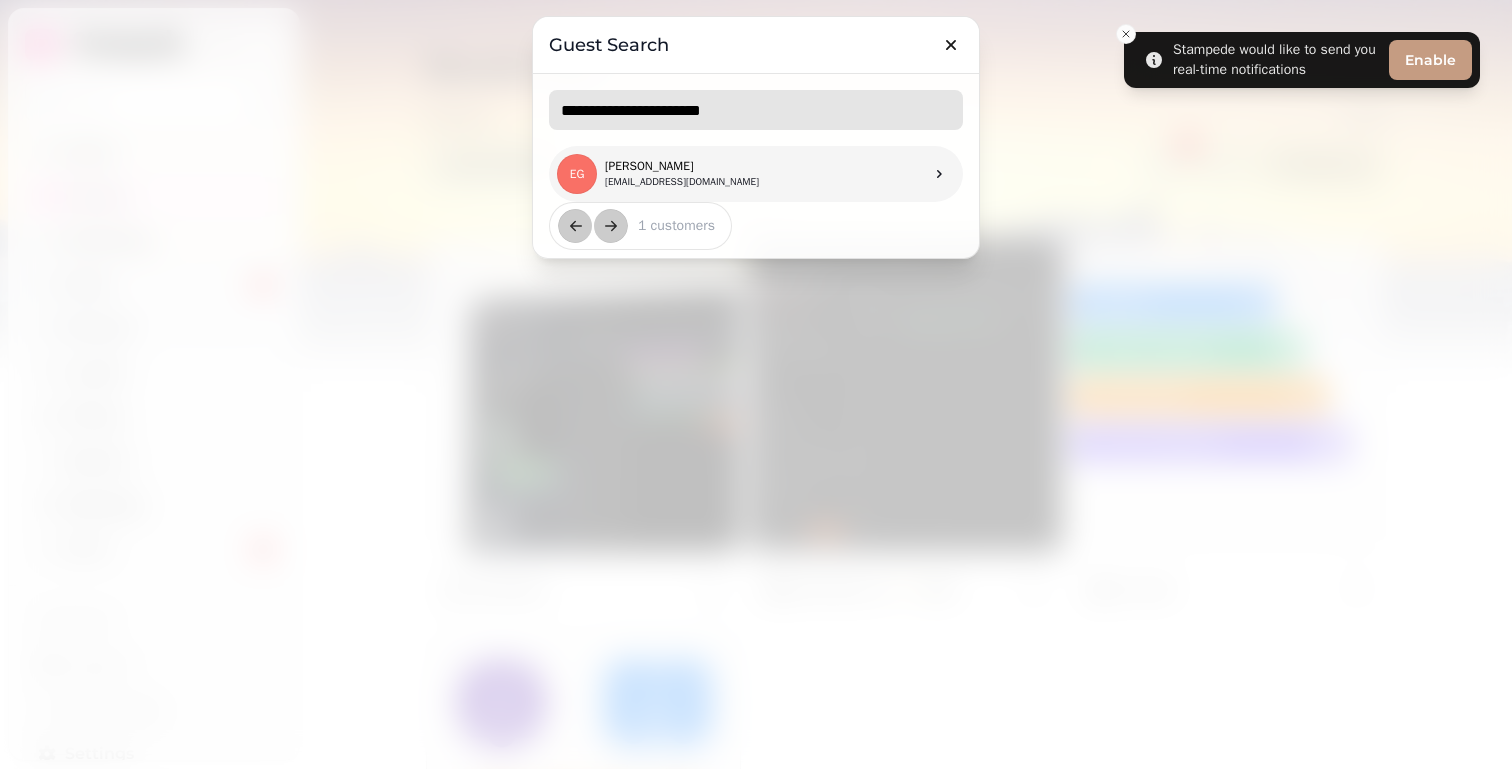 type on "**********" 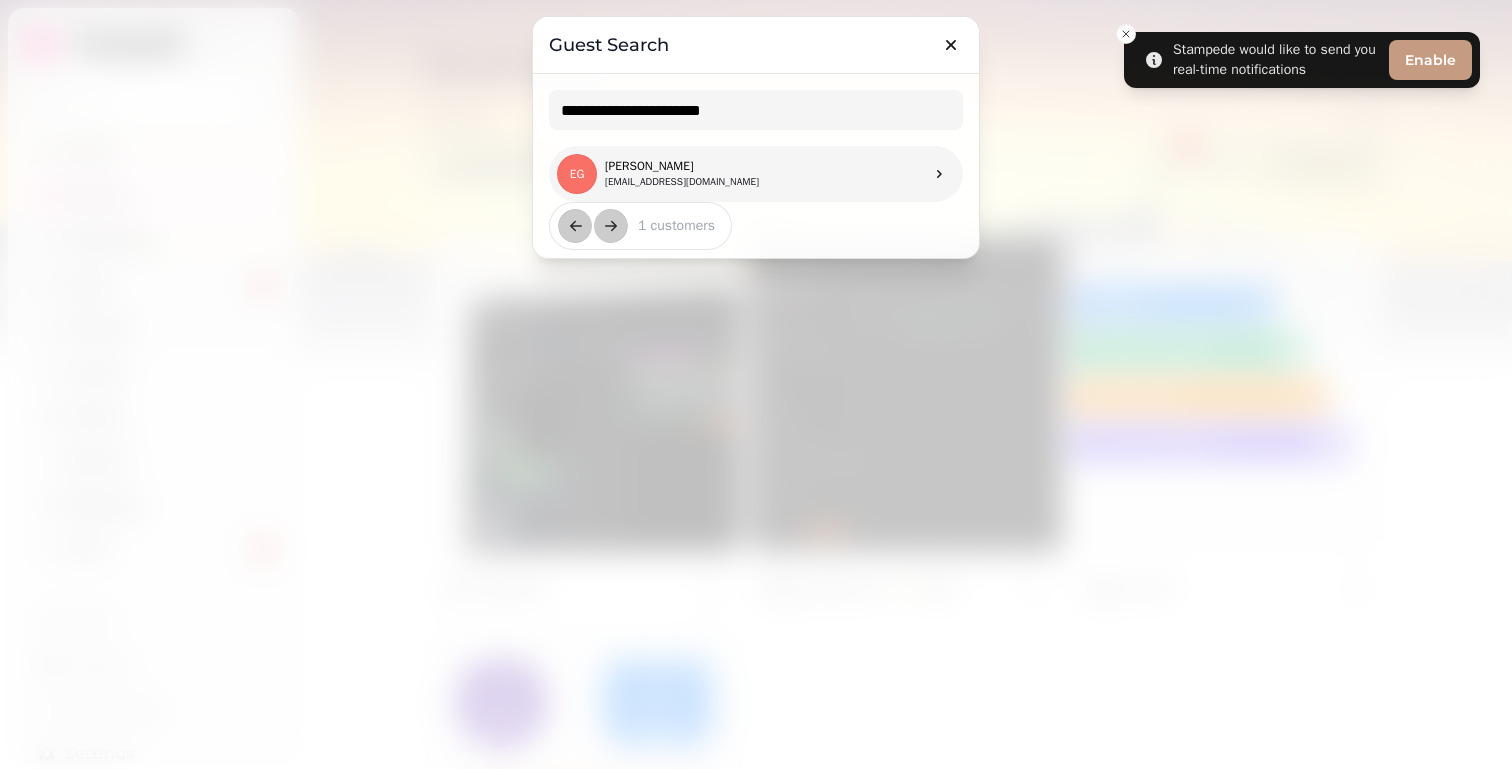 click on "EG [PERSON_NAME] [EMAIL_ADDRESS][DOMAIN_NAME]" at bounding box center (756, 174) 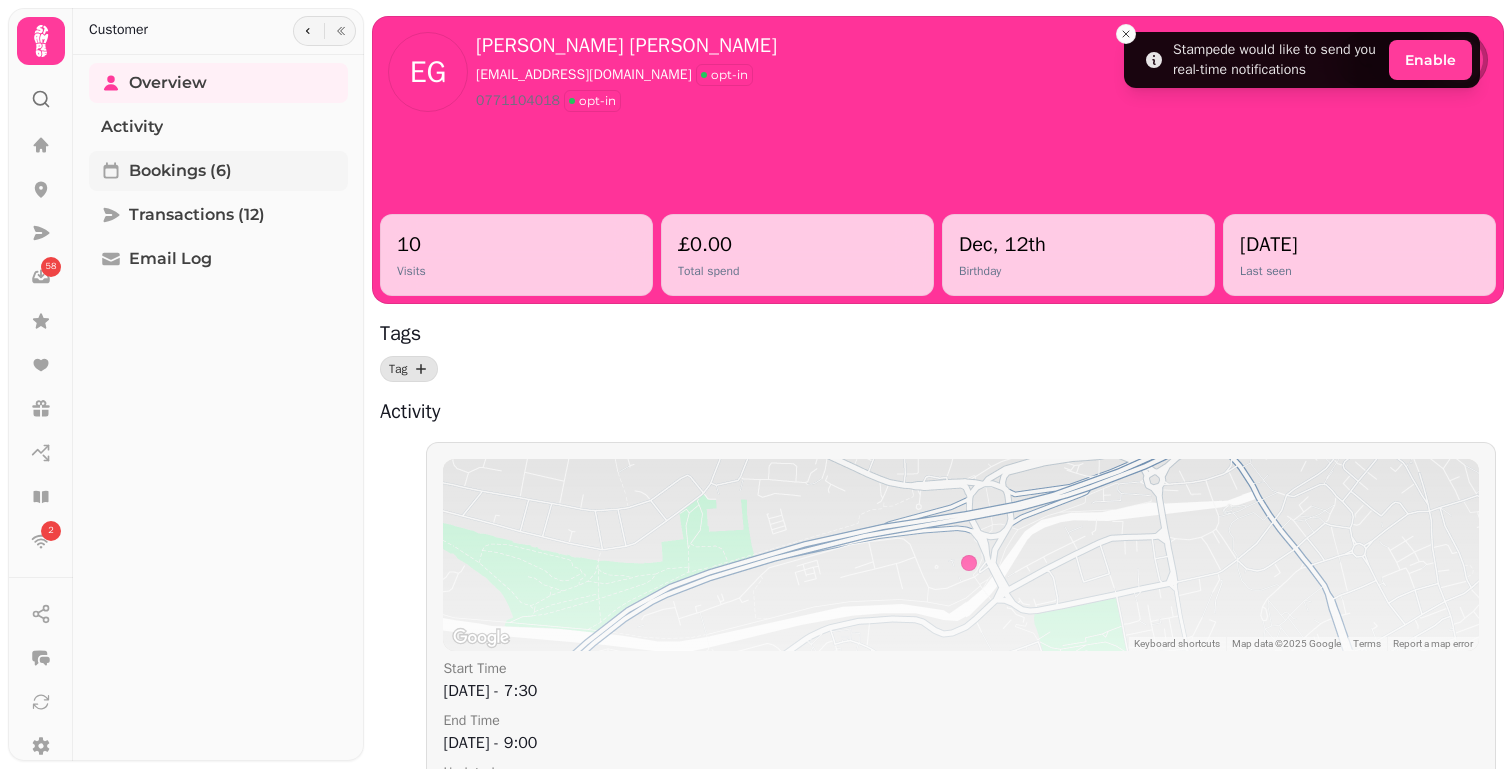 click on "Bookings (6)" at bounding box center (180, 171) 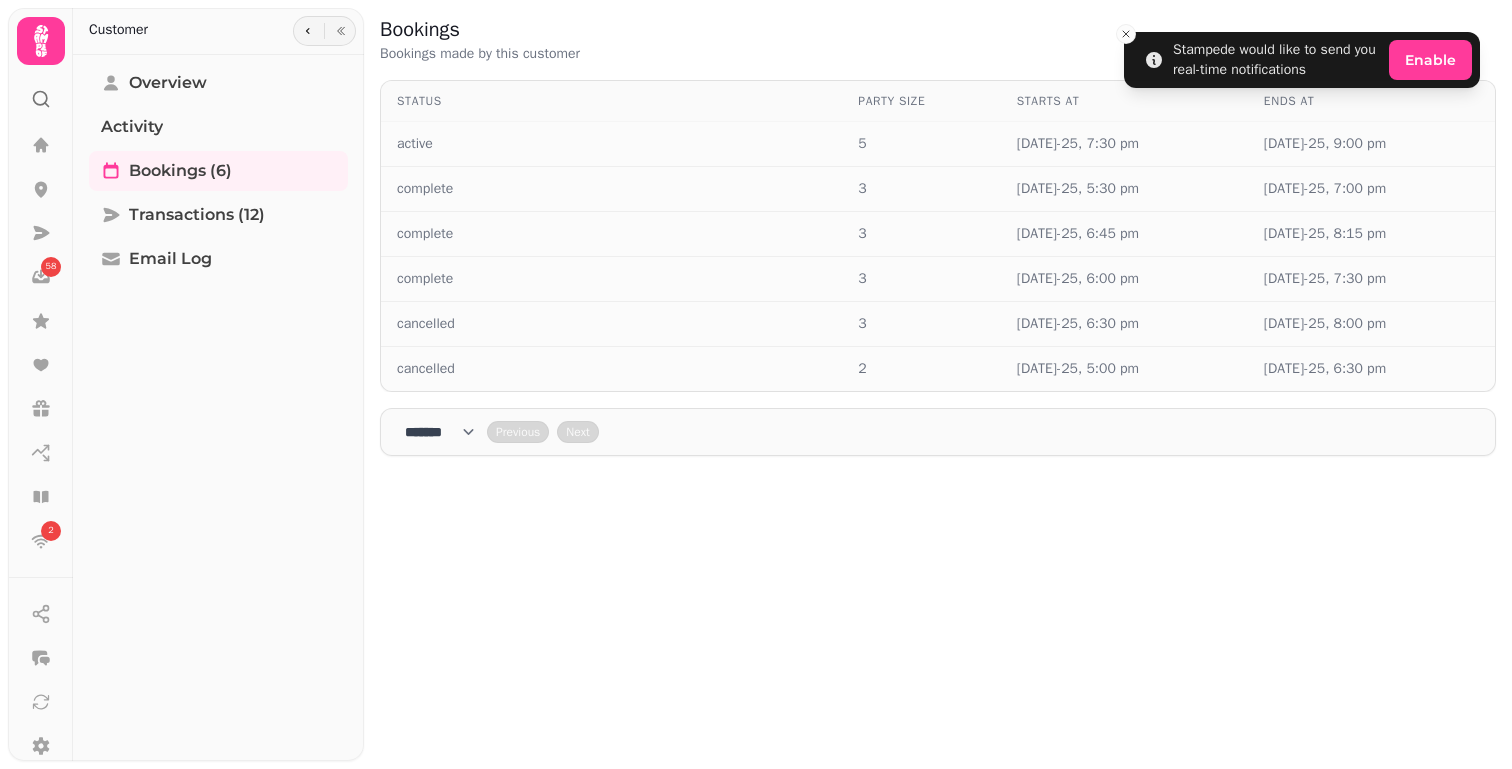 click 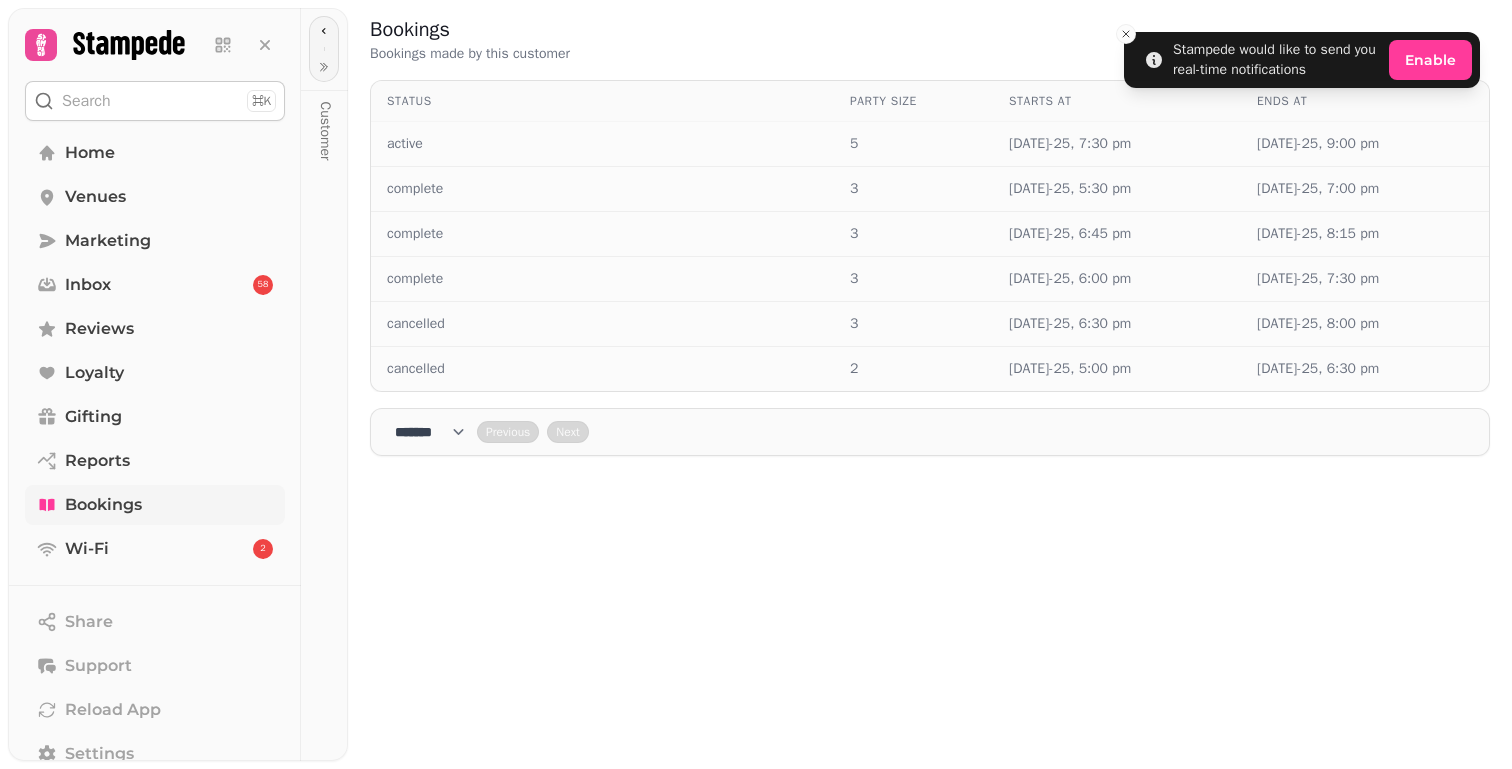 click on "Bookings" at bounding box center [103, 505] 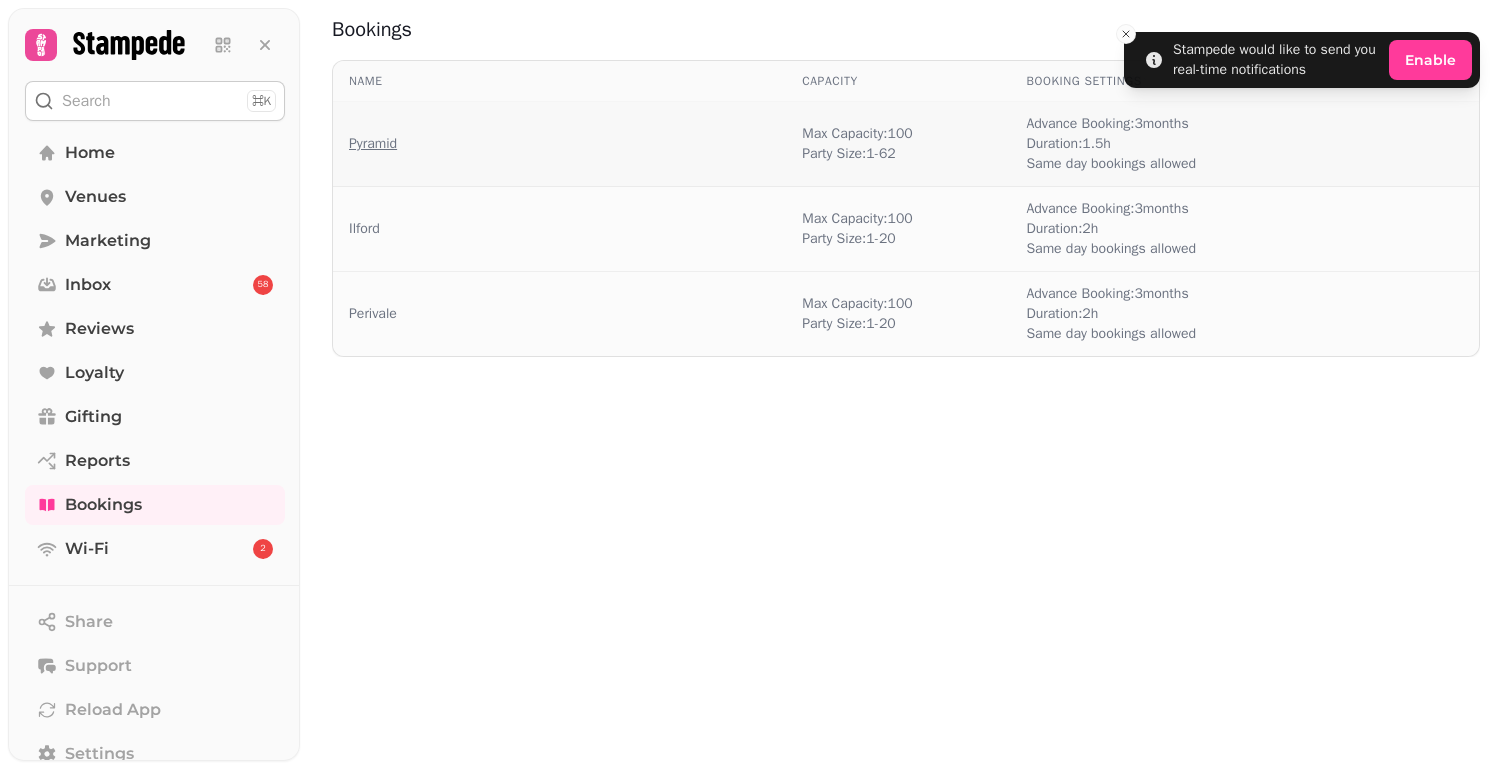 click on "Pyramid" at bounding box center (373, 144) 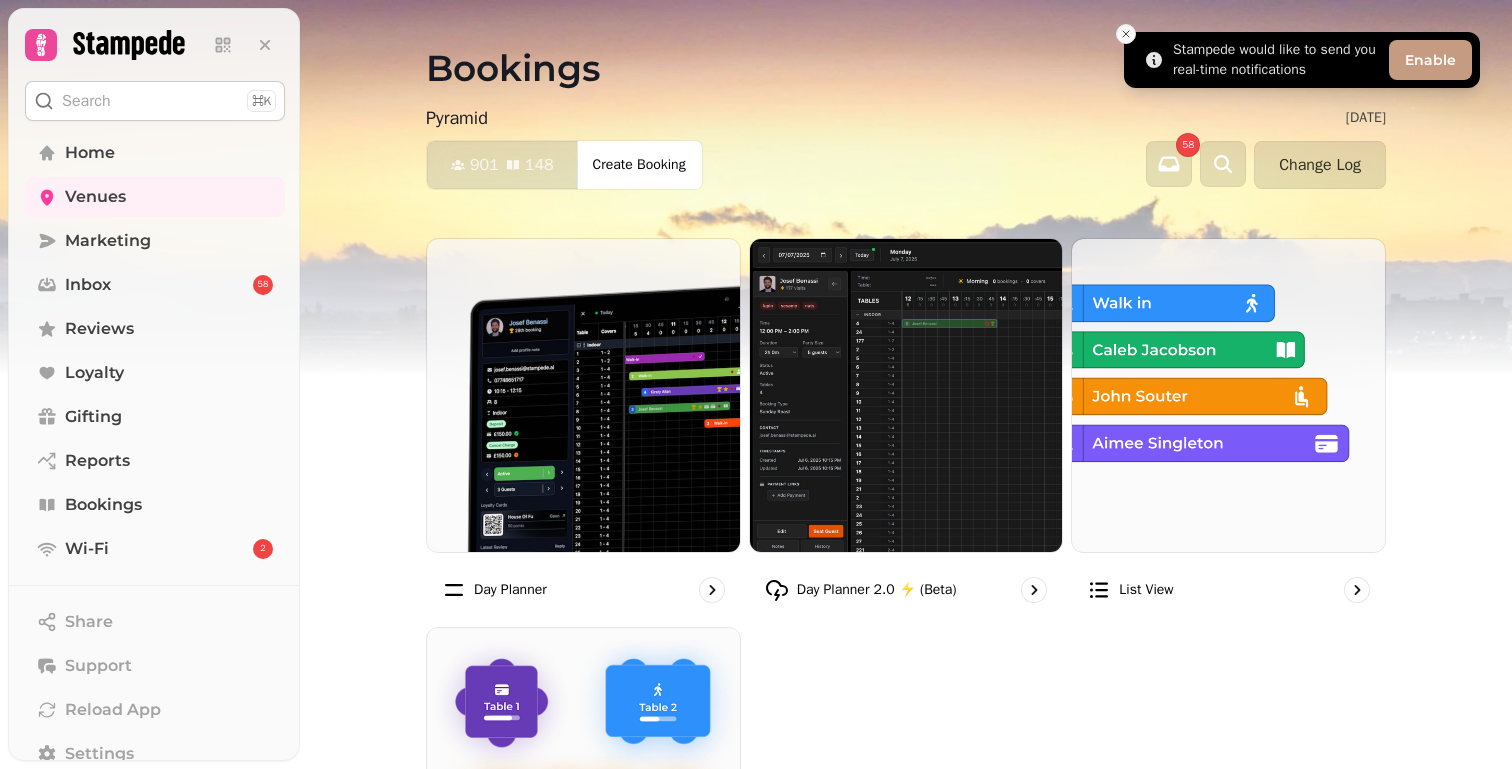 click 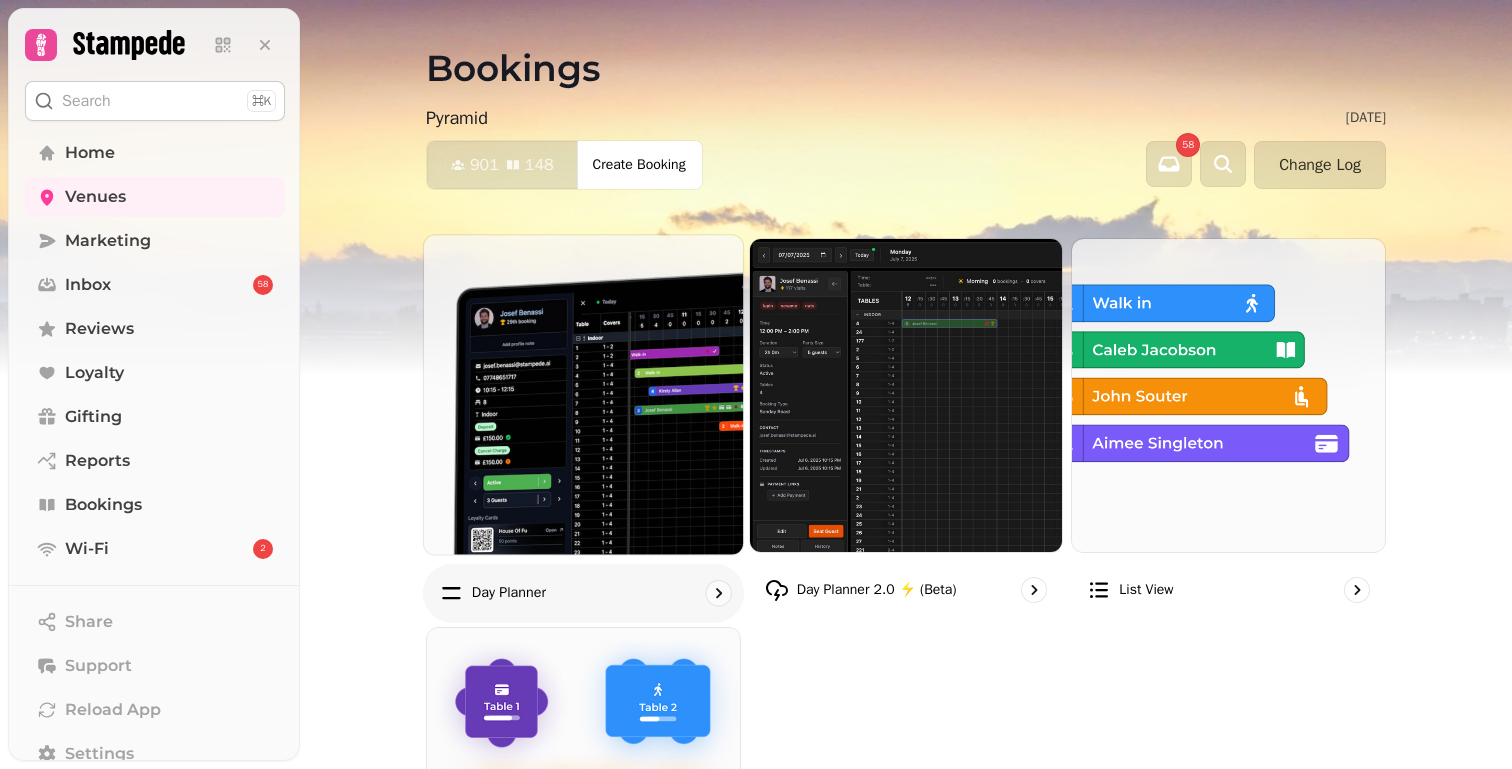 click at bounding box center (583, 394) 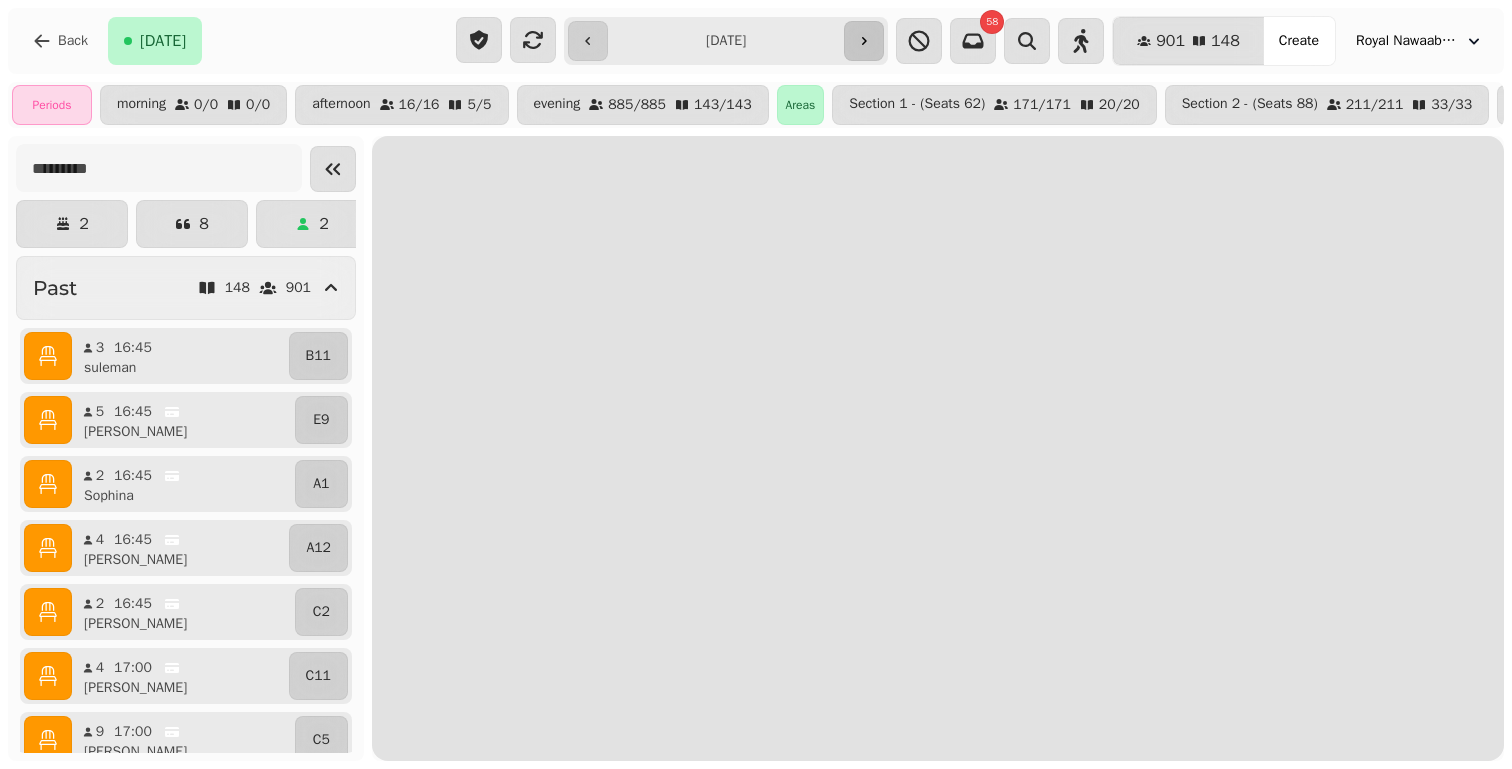 click 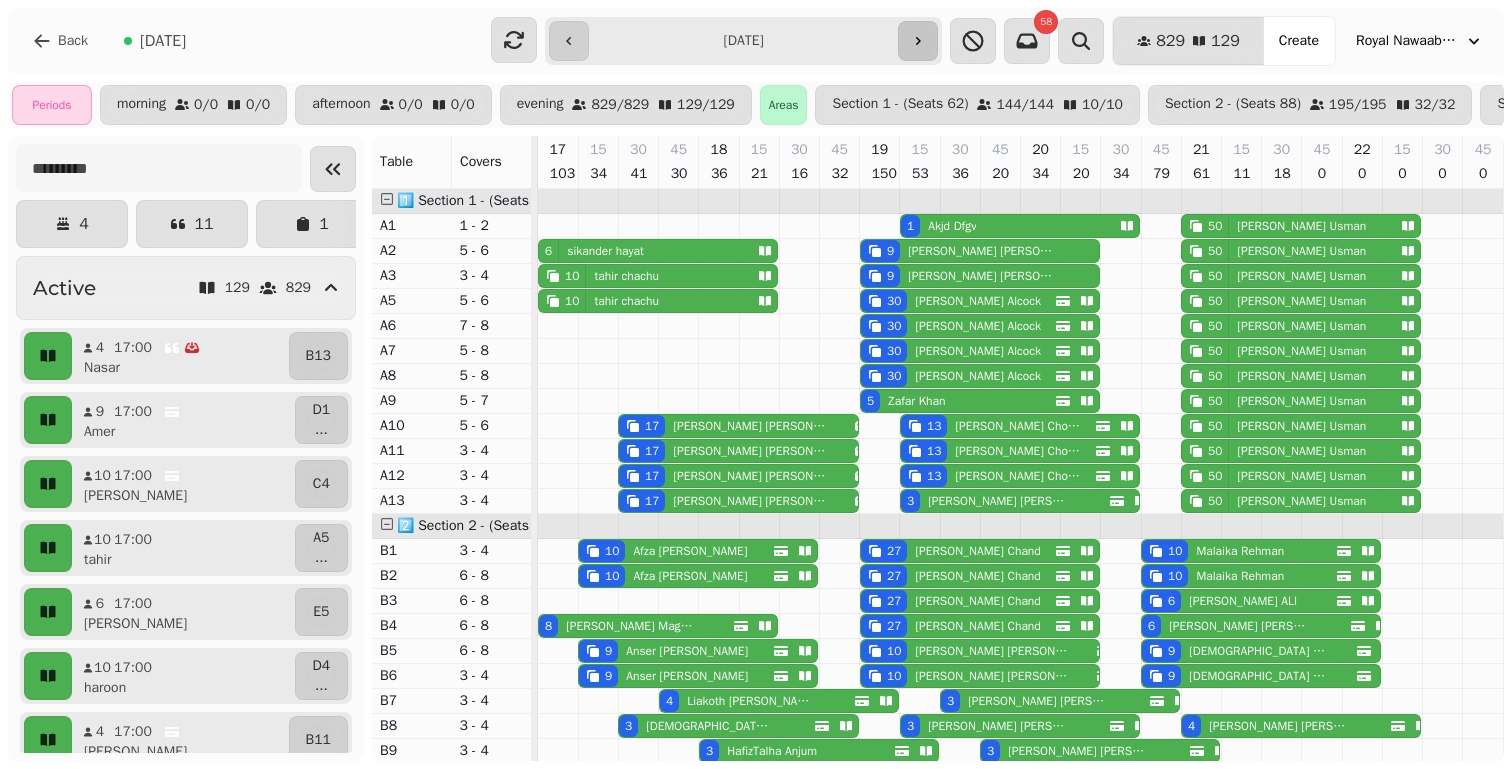 click at bounding box center [918, 41] 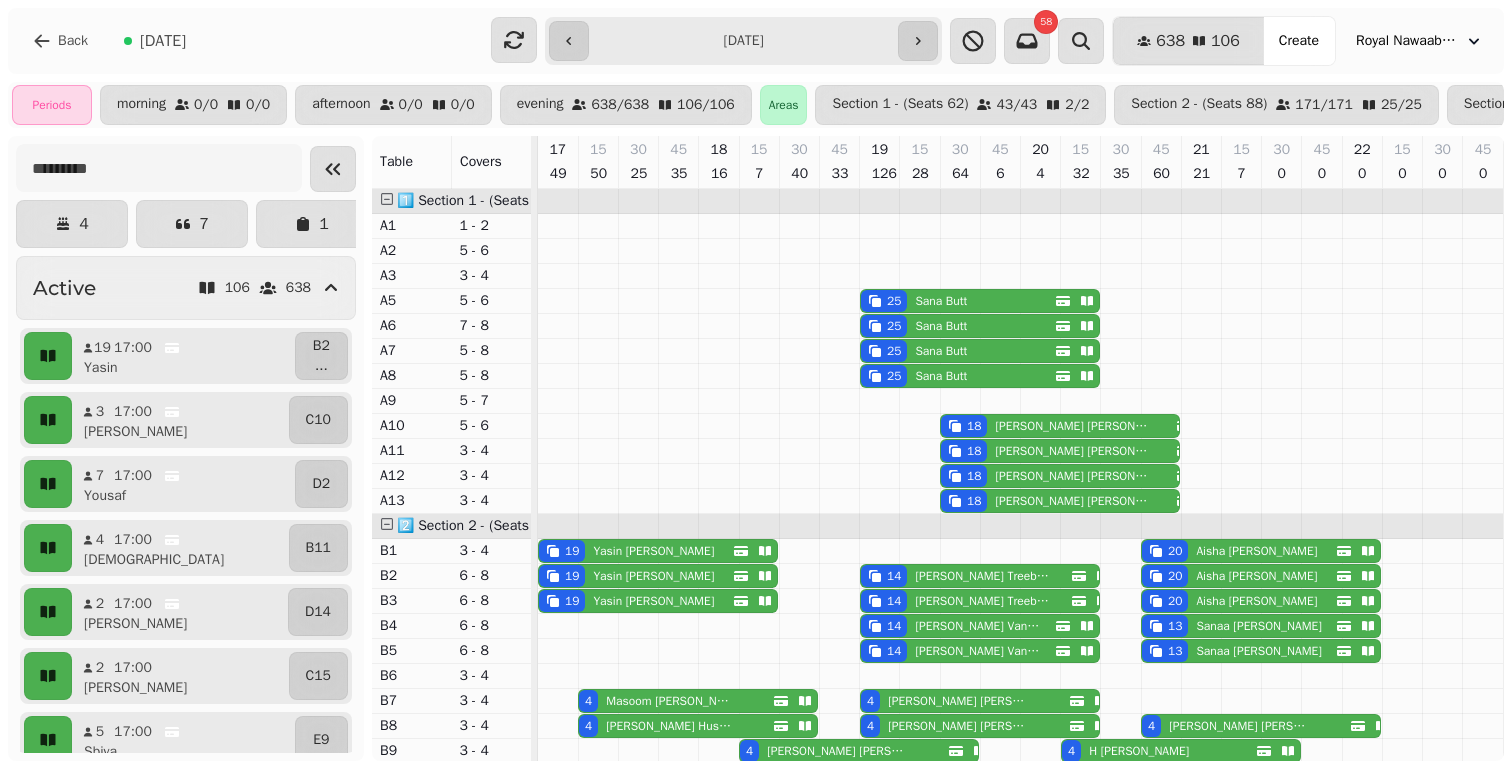click on "[PERSON_NAME]" at bounding box center [653, 551] 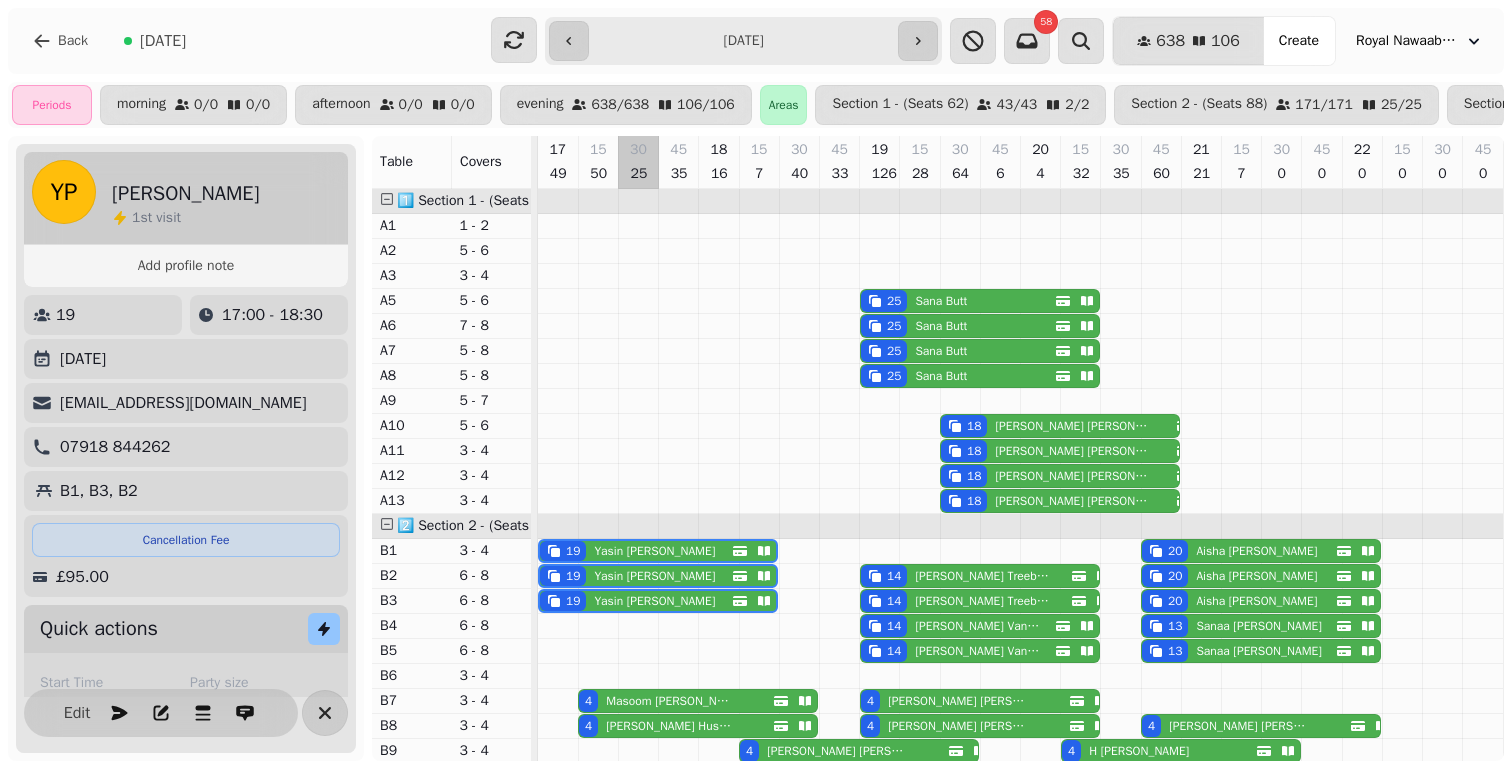 scroll, scrollTop: 77, scrollLeft: 0, axis: vertical 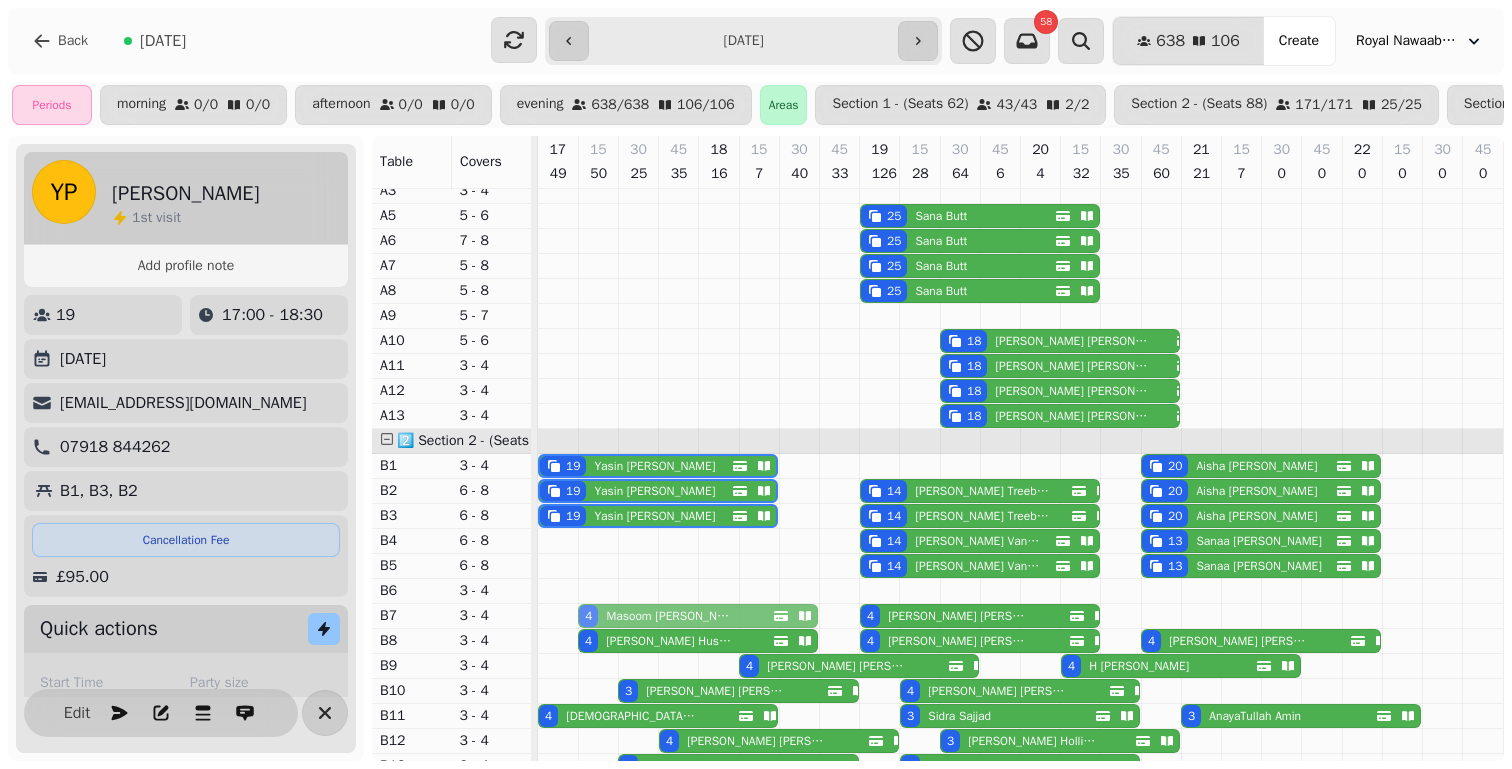 drag, startPoint x: 632, startPoint y: 613, endPoint x: 640, endPoint y: 624, distance: 13.601471 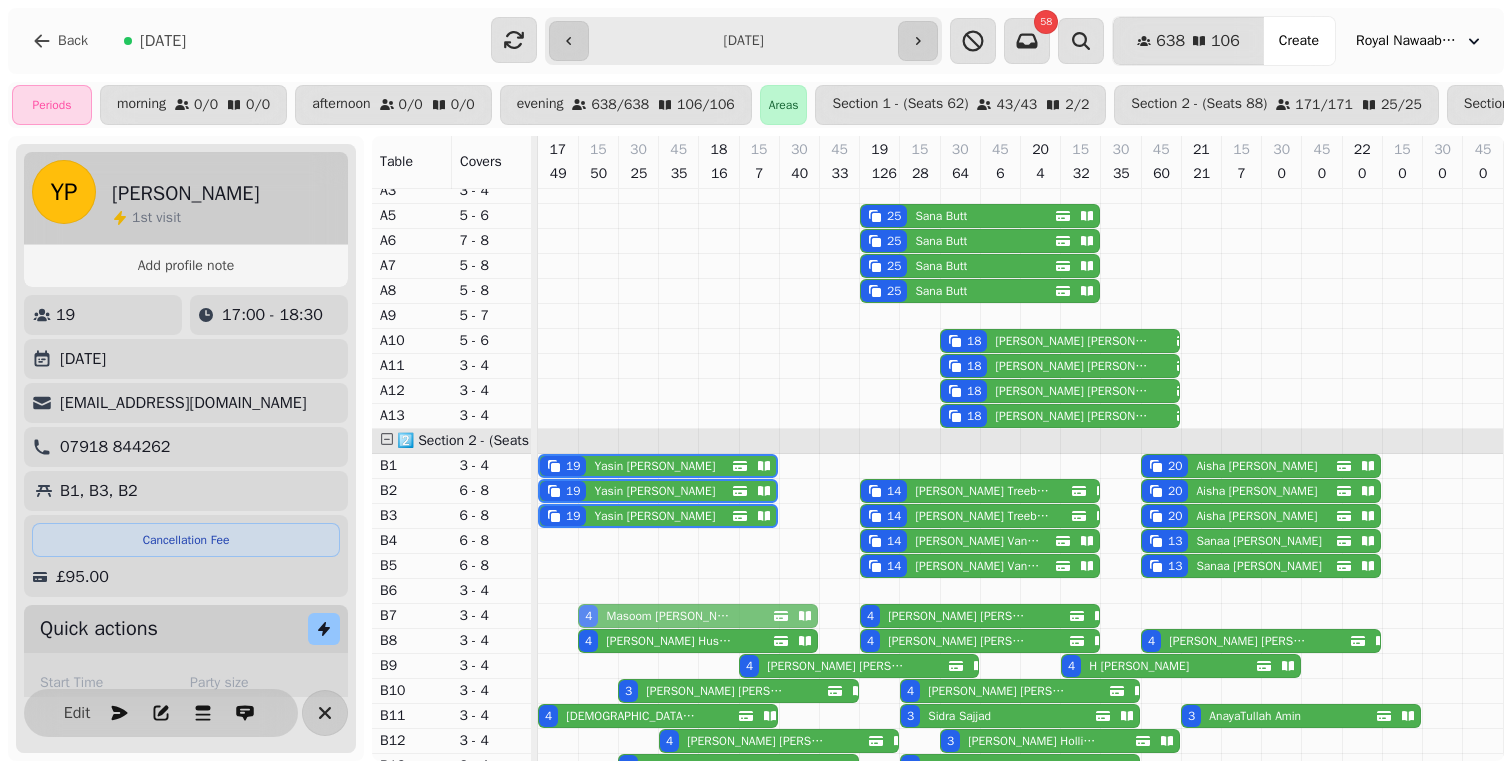 click on "4 [PERSON_NAME] 4 [PERSON_NAME] 4 [PERSON_NAME]" at bounding box center [538, 616] 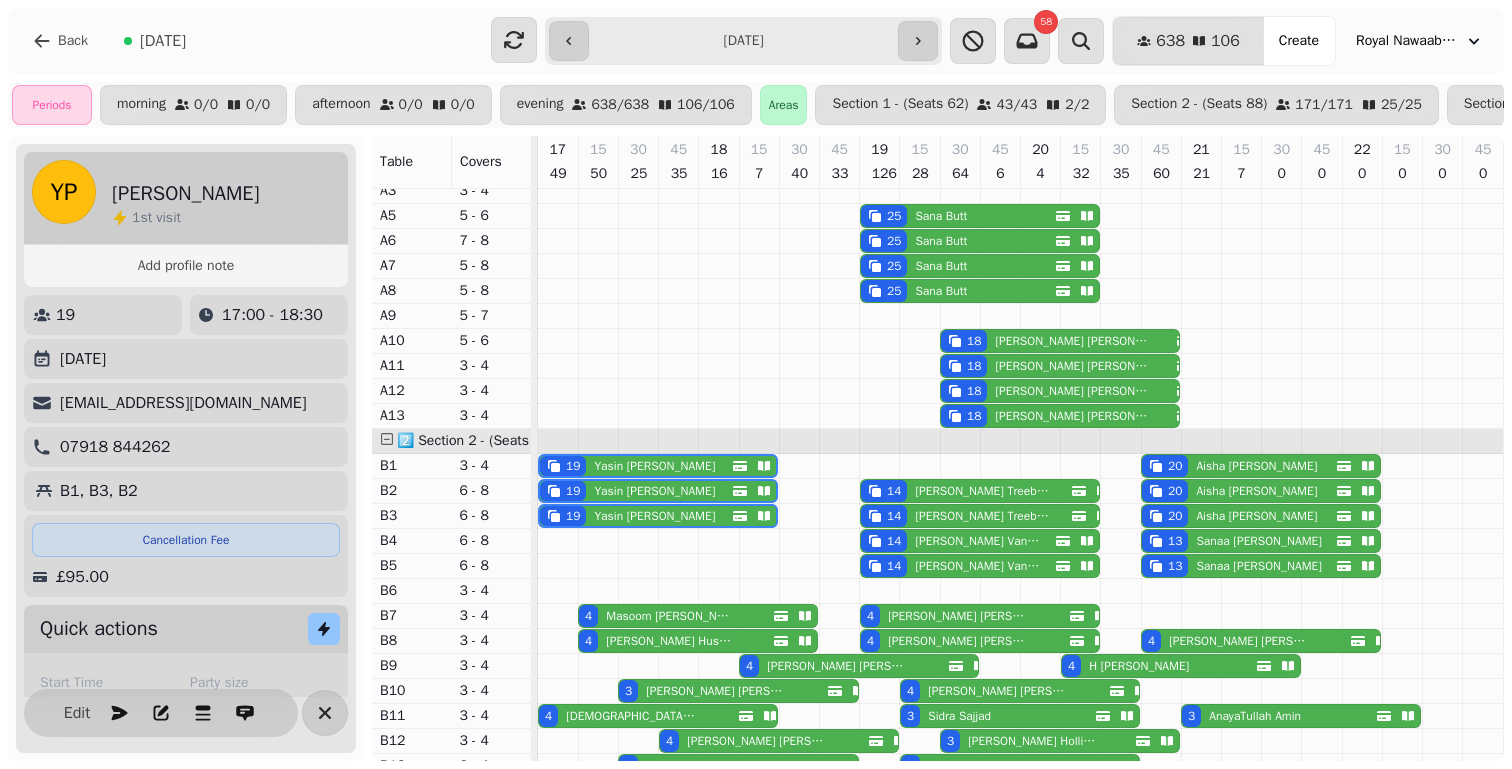 scroll, scrollTop: 113, scrollLeft: 0, axis: vertical 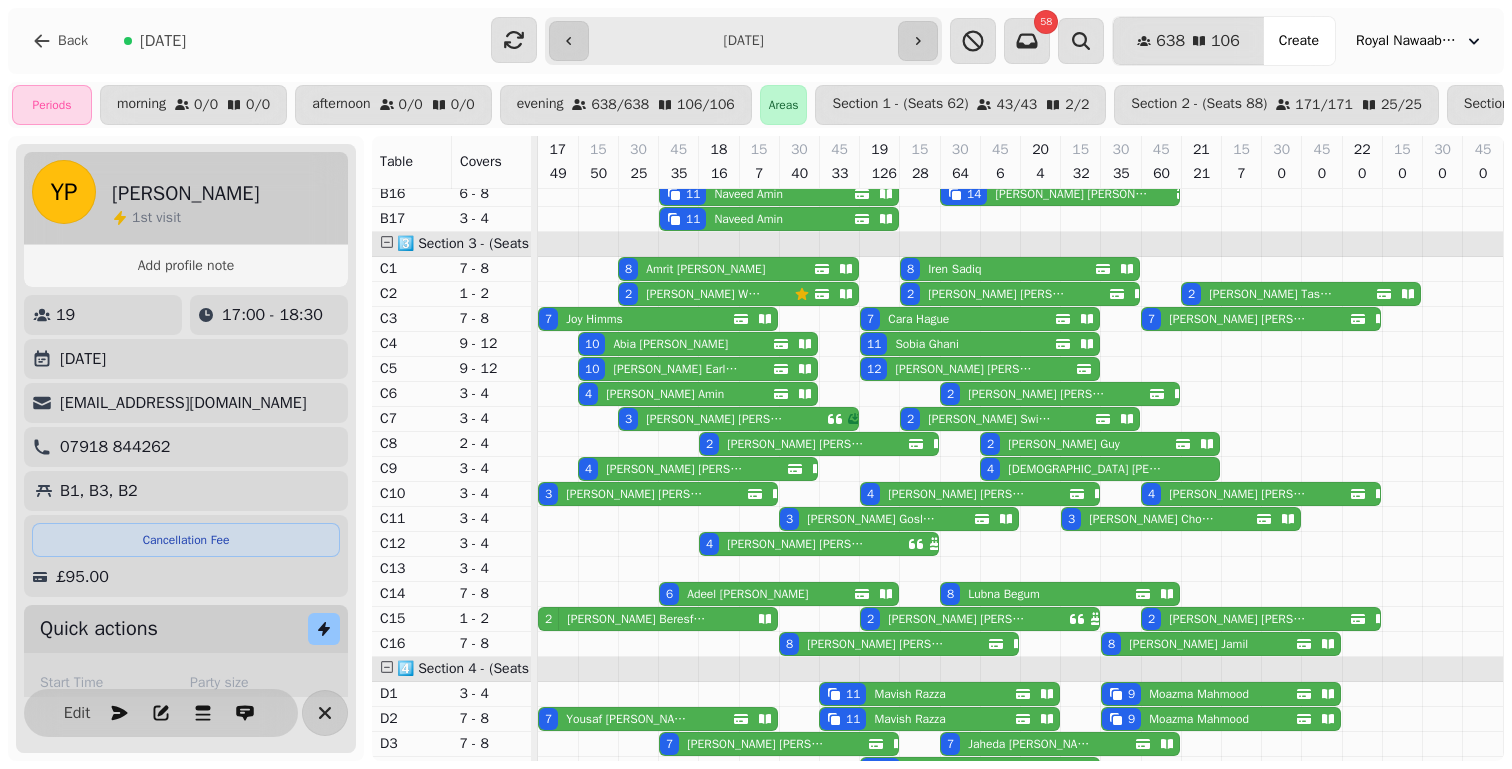 click on "[PERSON_NAME]" at bounding box center [703, 294] 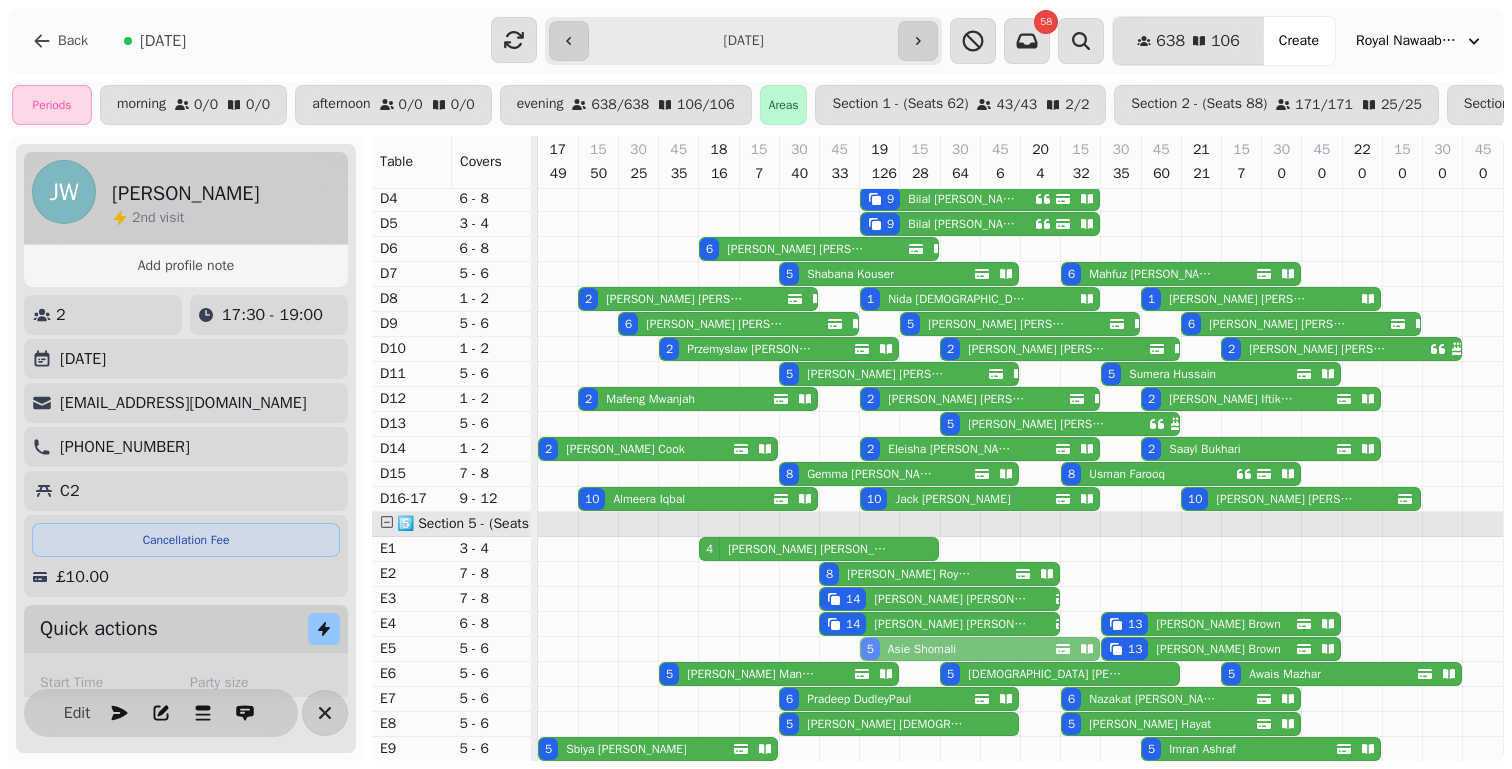 drag, startPoint x: 884, startPoint y: 748, endPoint x: 883, endPoint y: 658, distance: 90.005554 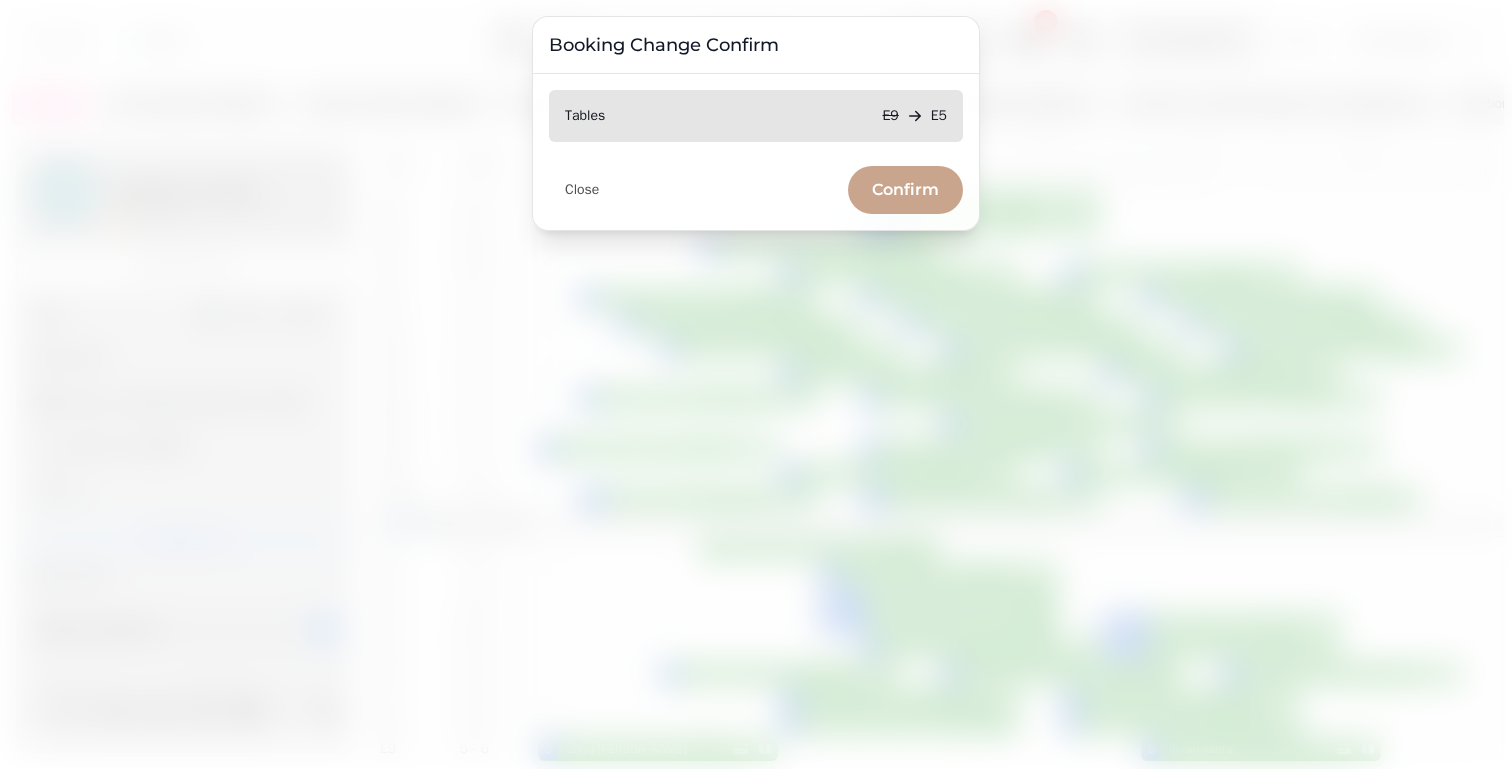 click on "Confirm" at bounding box center (905, 190) 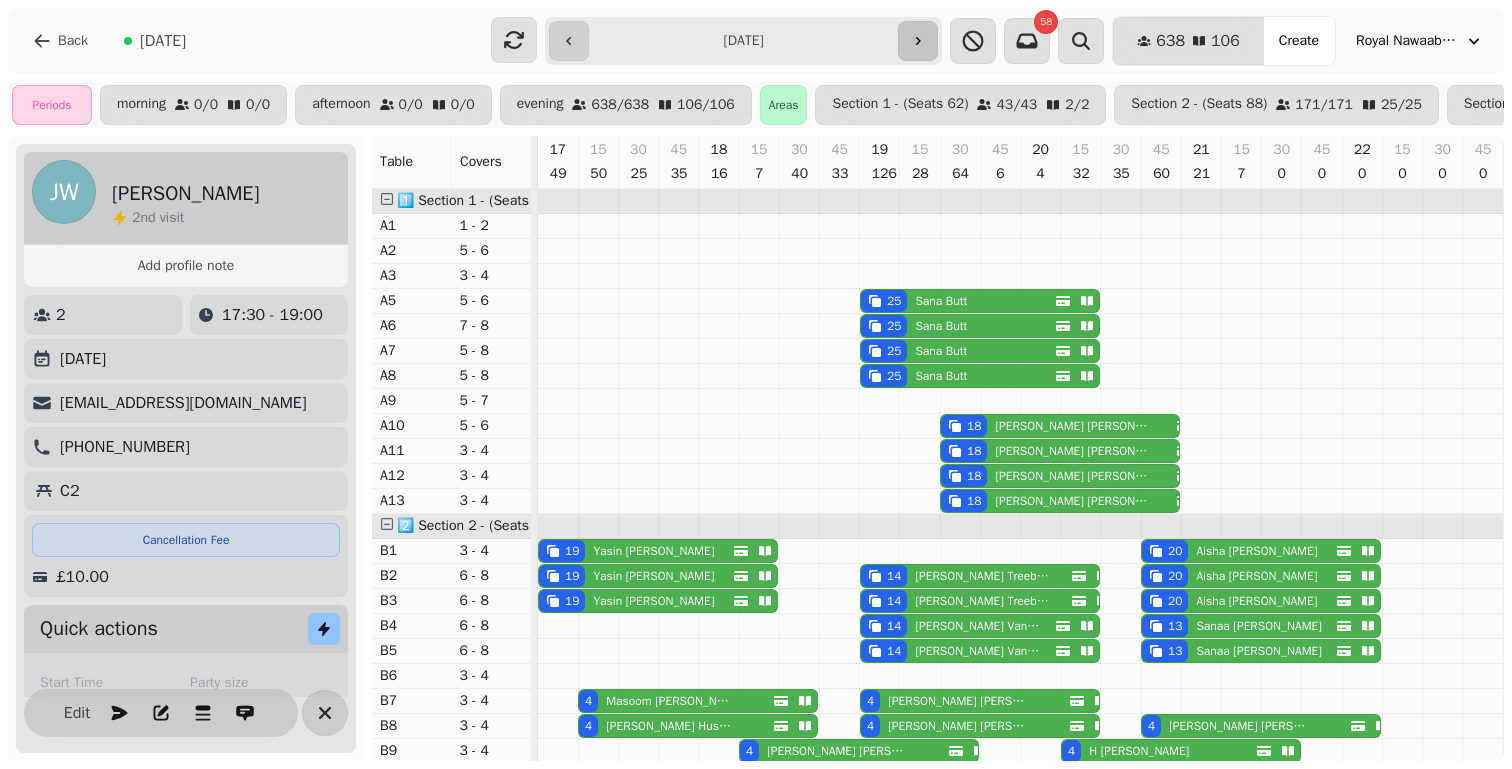 click at bounding box center [918, 41] 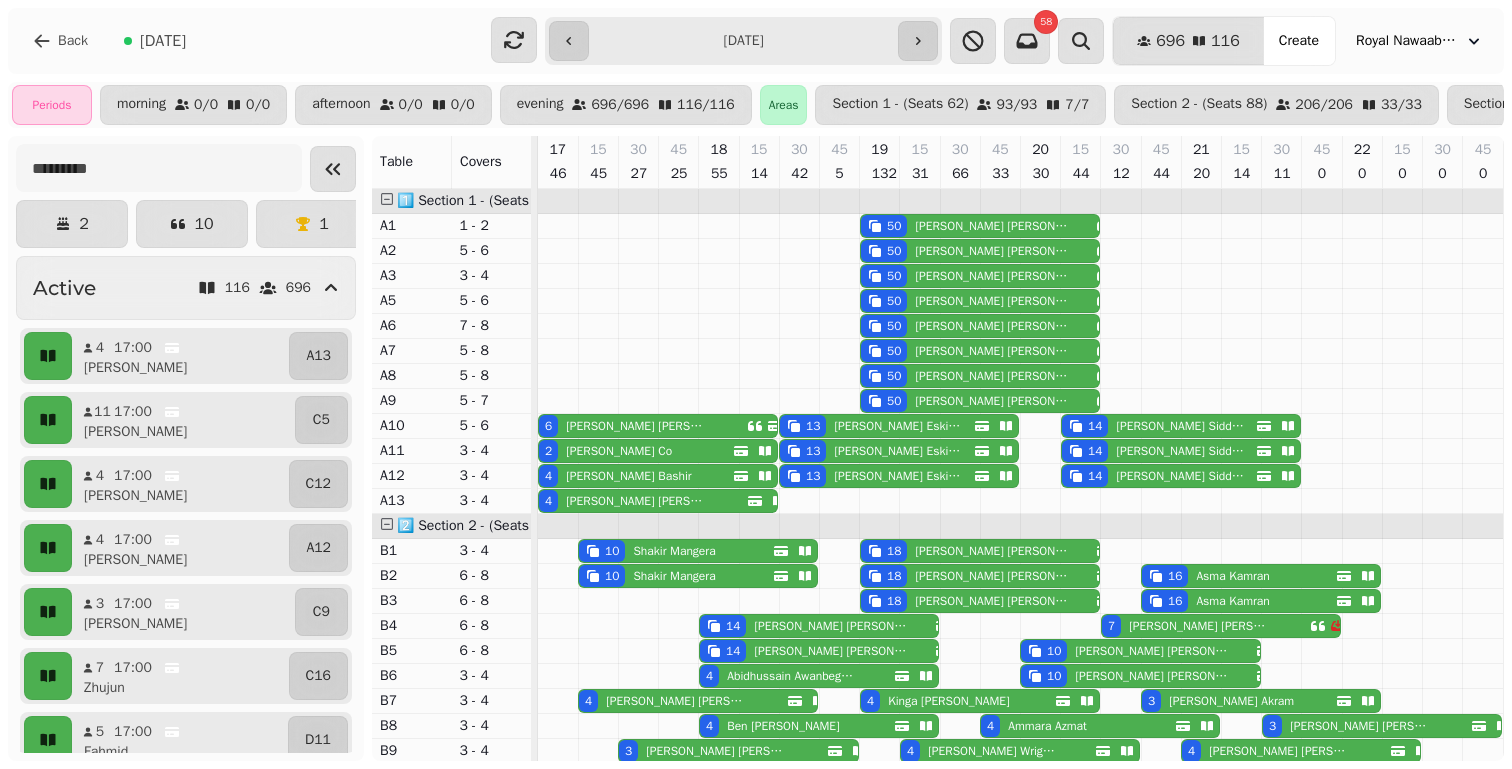 scroll, scrollTop: 40, scrollLeft: 0, axis: vertical 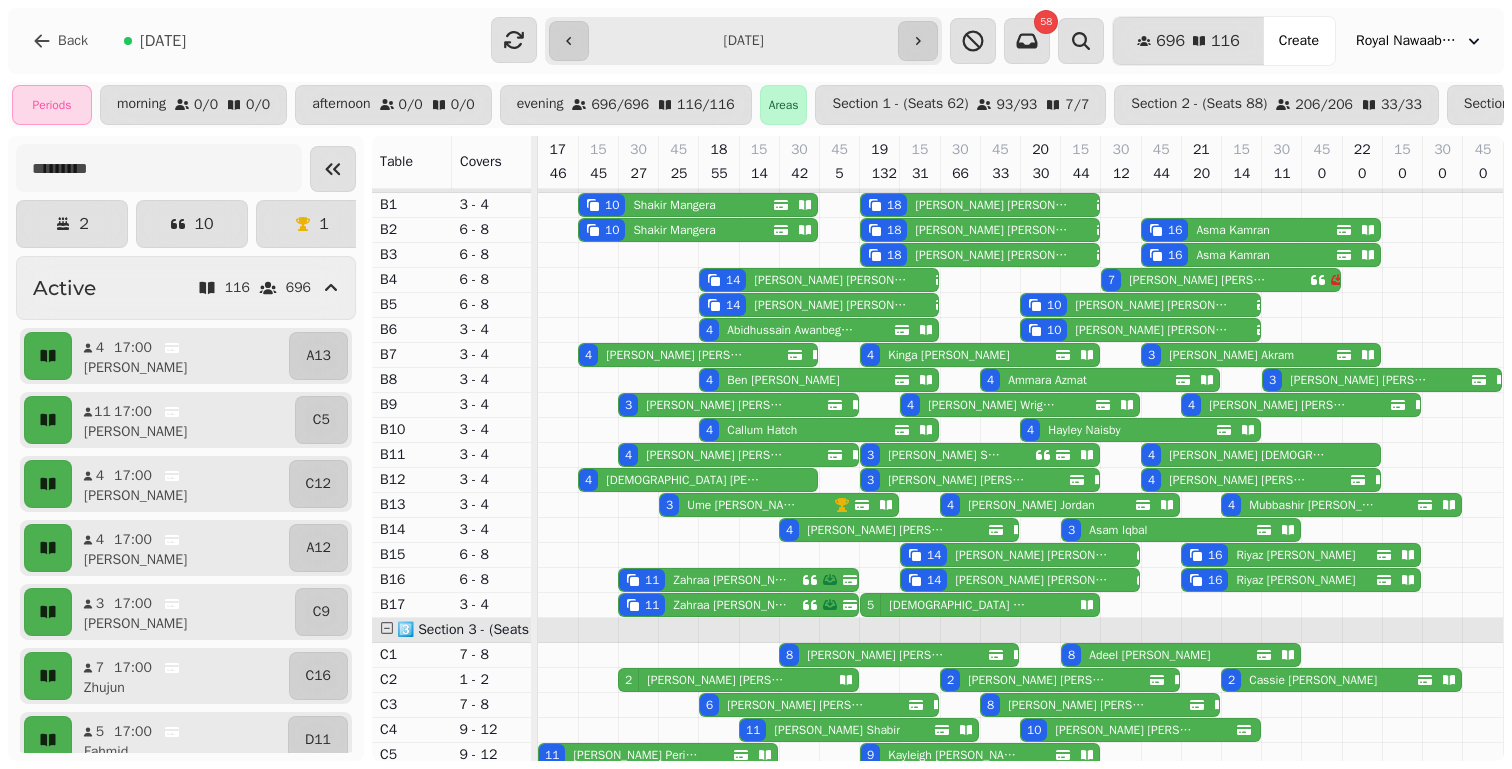 click on "3 [PERSON_NAME]" at bounding box center [747, 505] 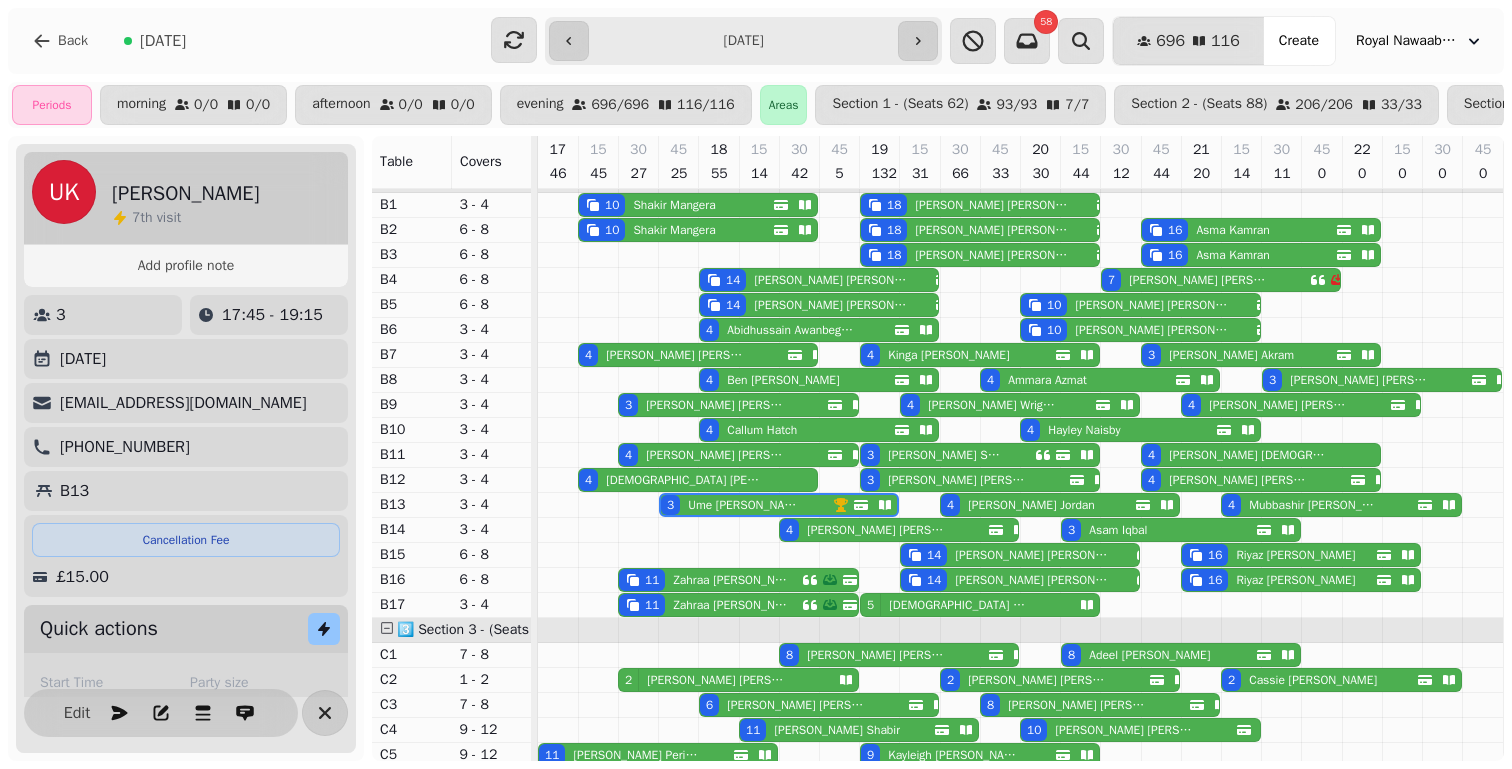 scroll, scrollTop: 452, scrollLeft: 0, axis: vertical 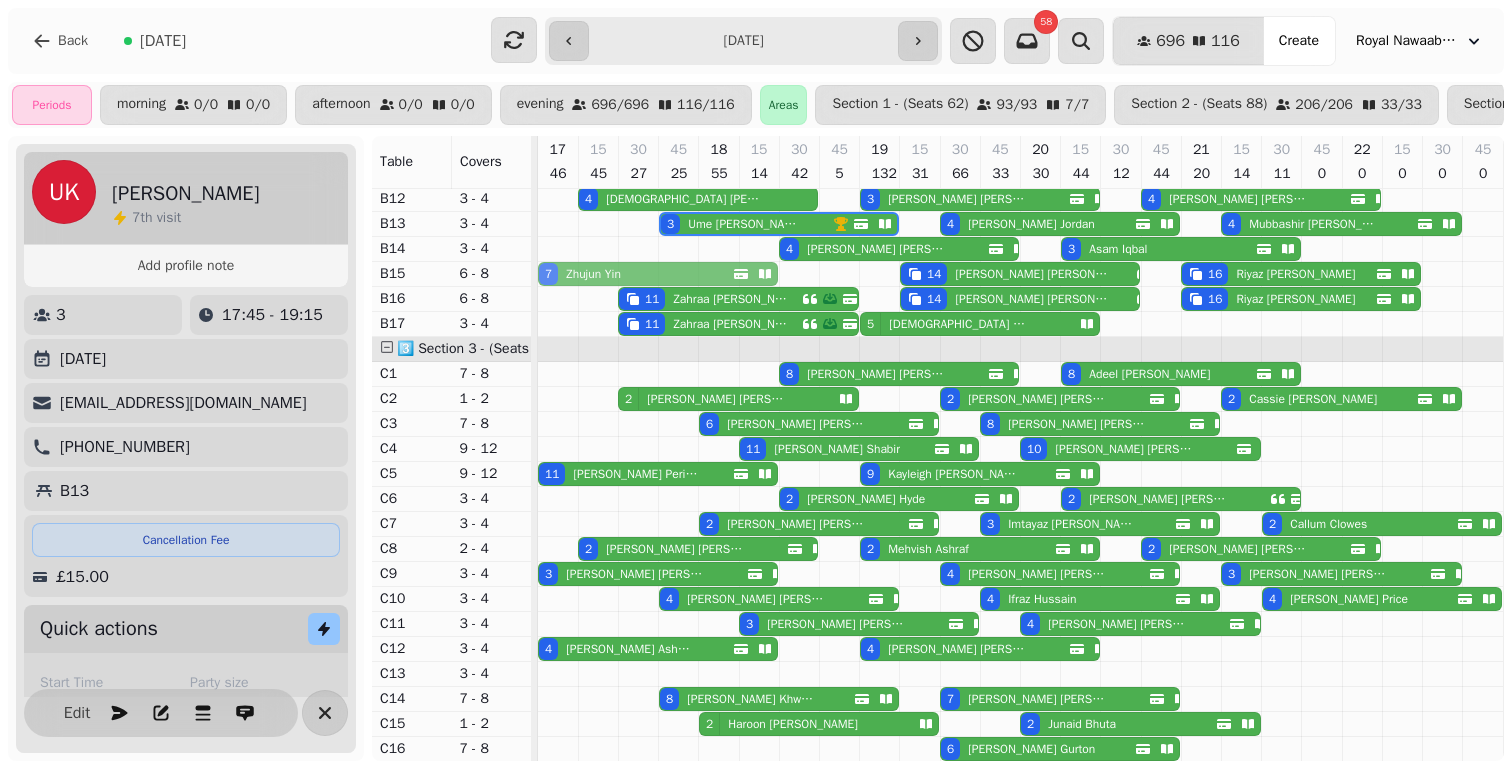 drag, startPoint x: 646, startPoint y: 710, endPoint x: 627, endPoint y: 273, distance: 437.41284 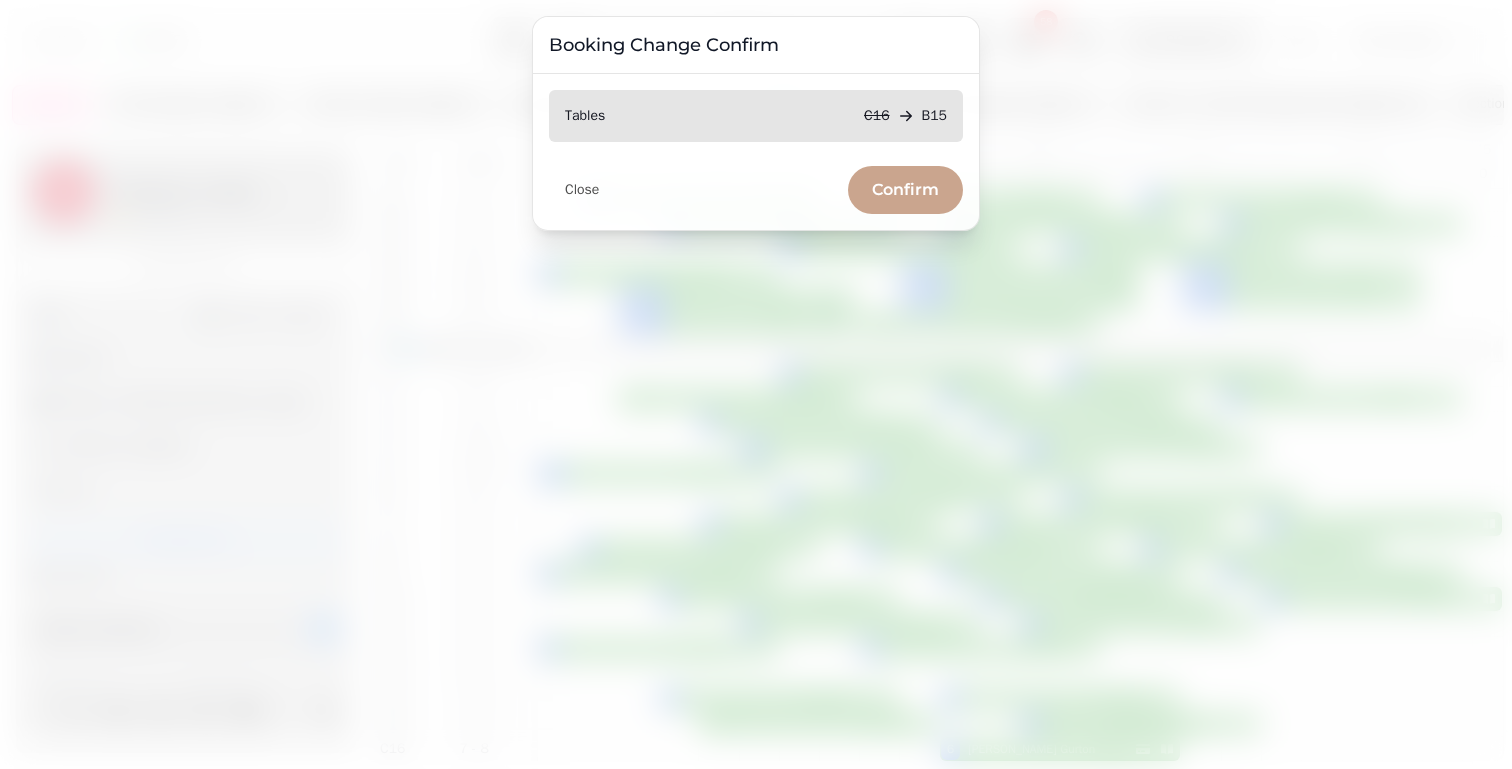 click on "Confirm" at bounding box center [905, 190] 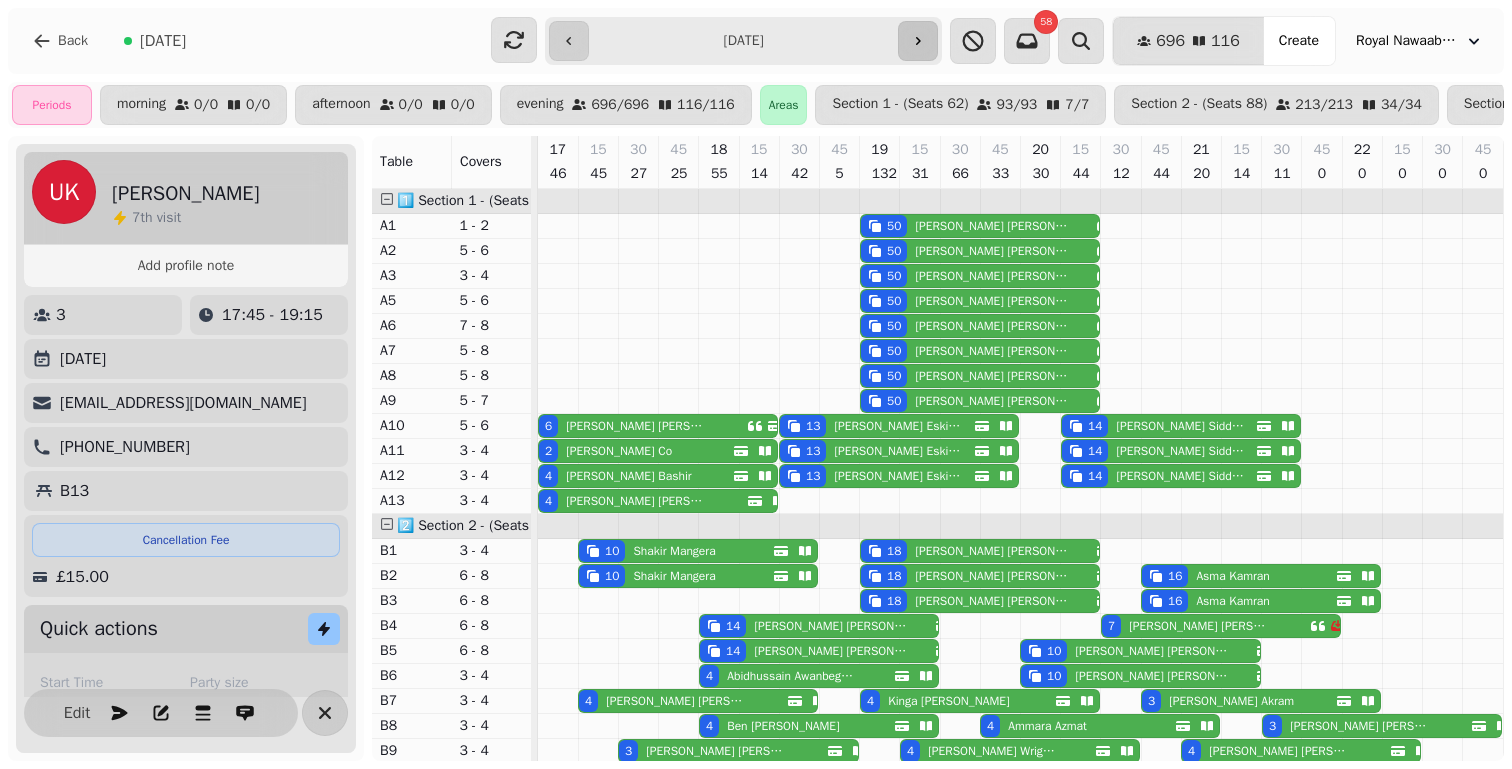 click at bounding box center [918, 41] 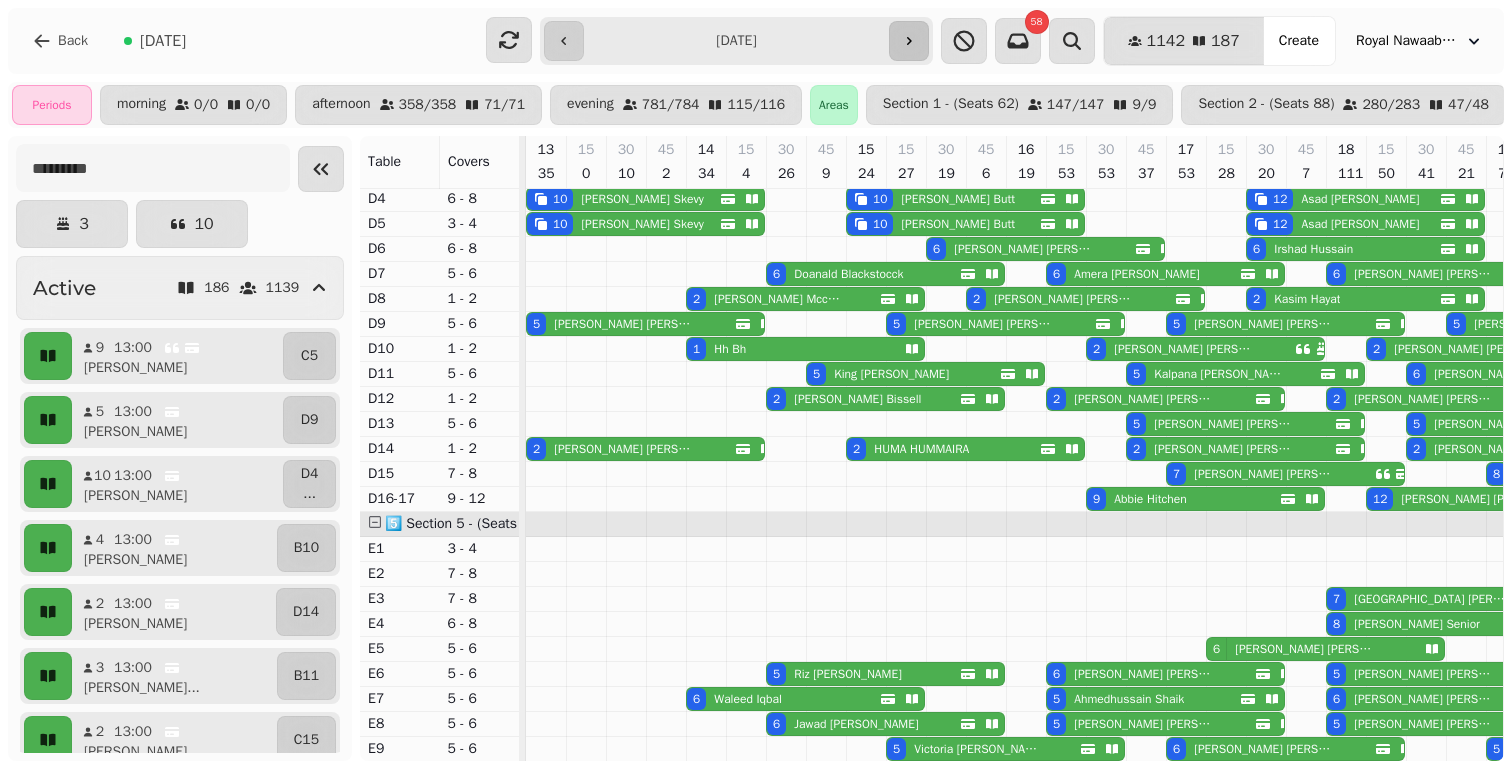 click 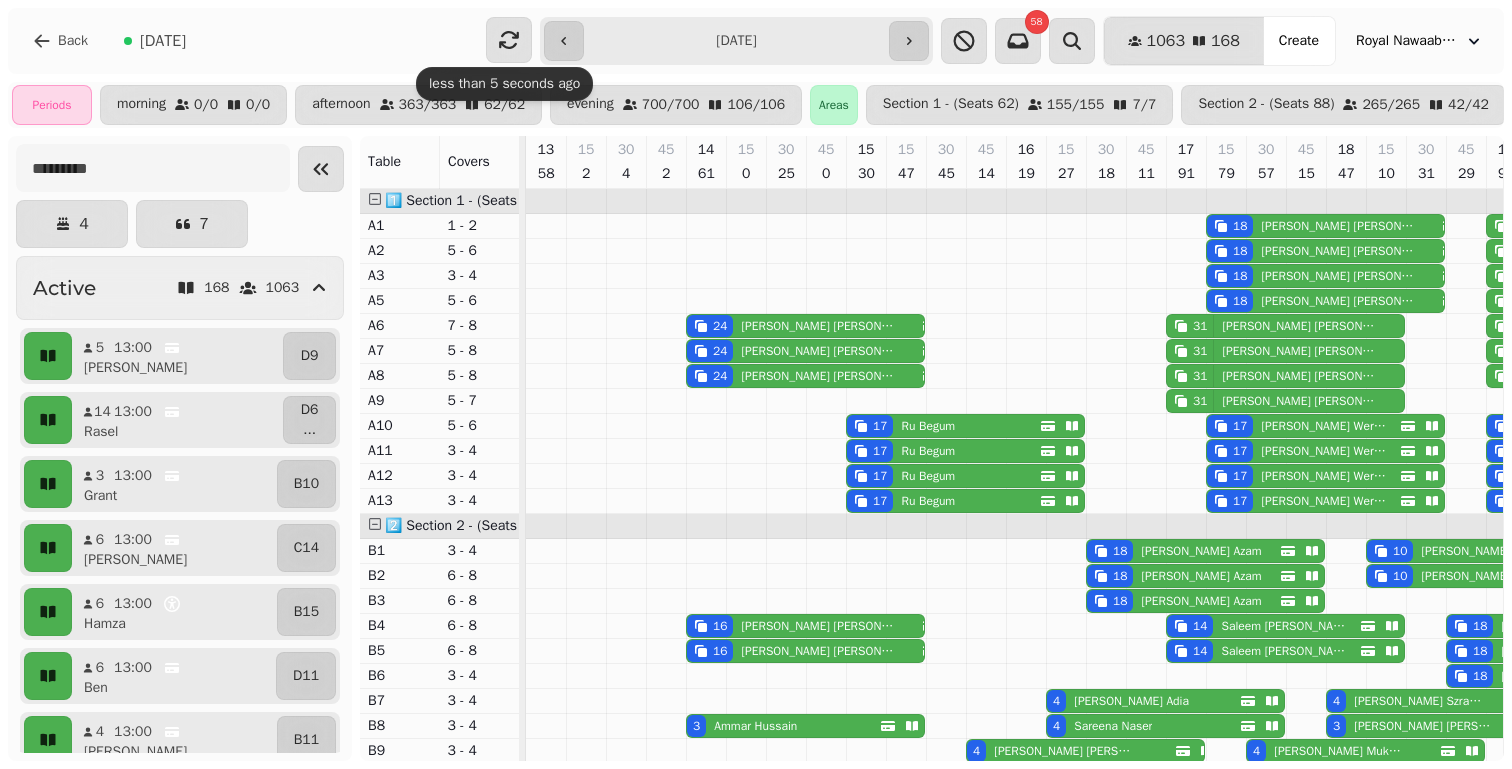 click at bounding box center [564, 41] 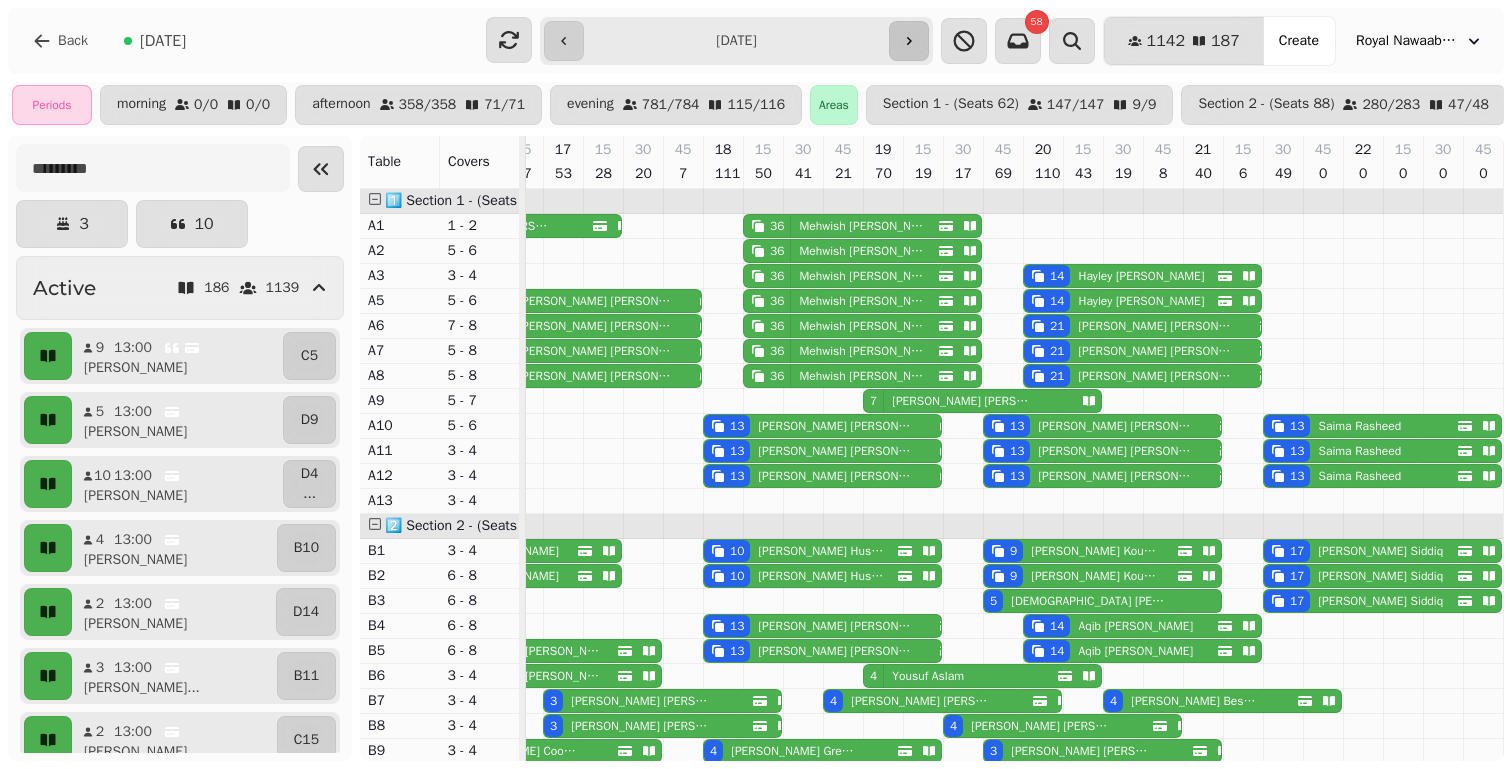 click at bounding box center [909, 41] 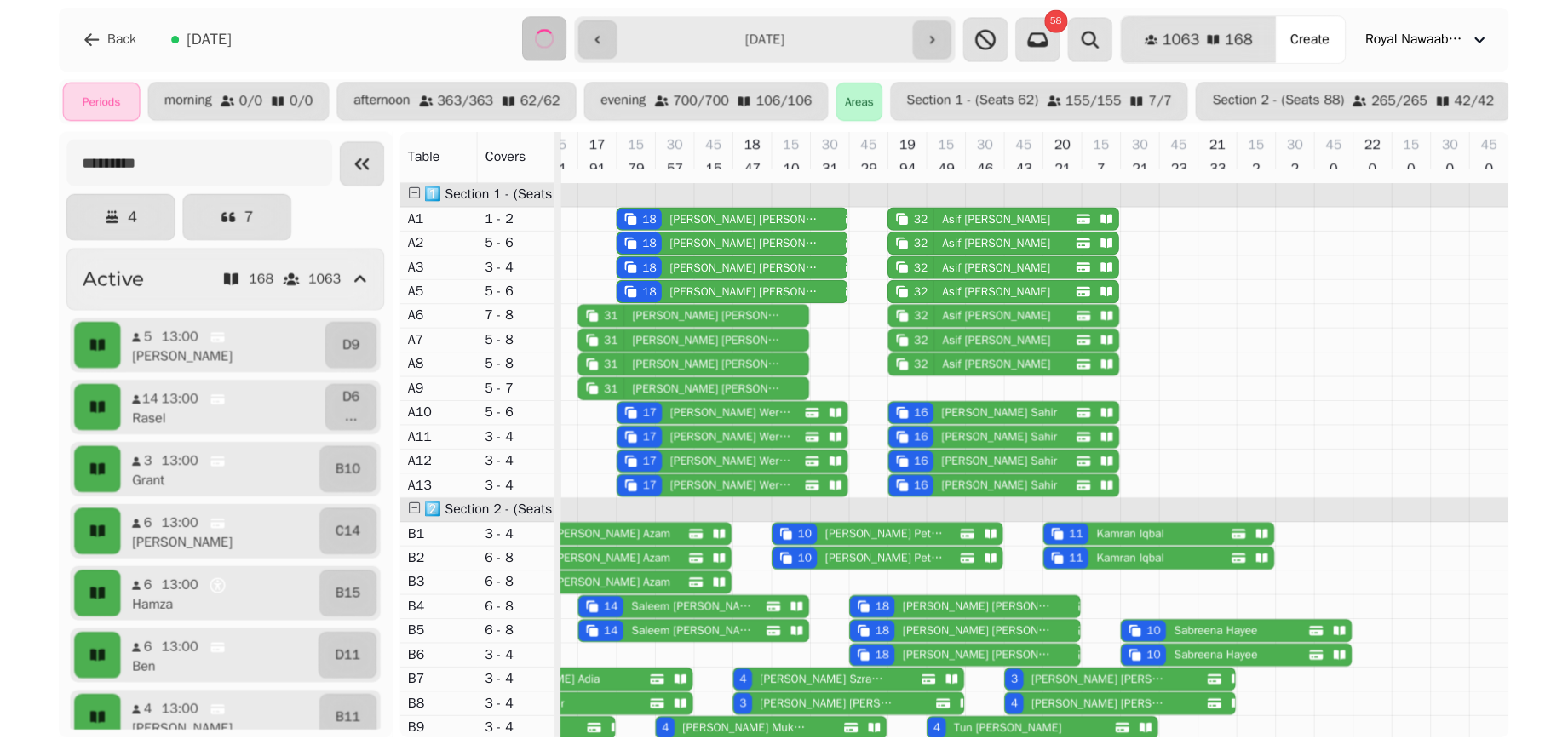 scroll, scrollTop: 0, scrollLeft: 276, axis: horizontal 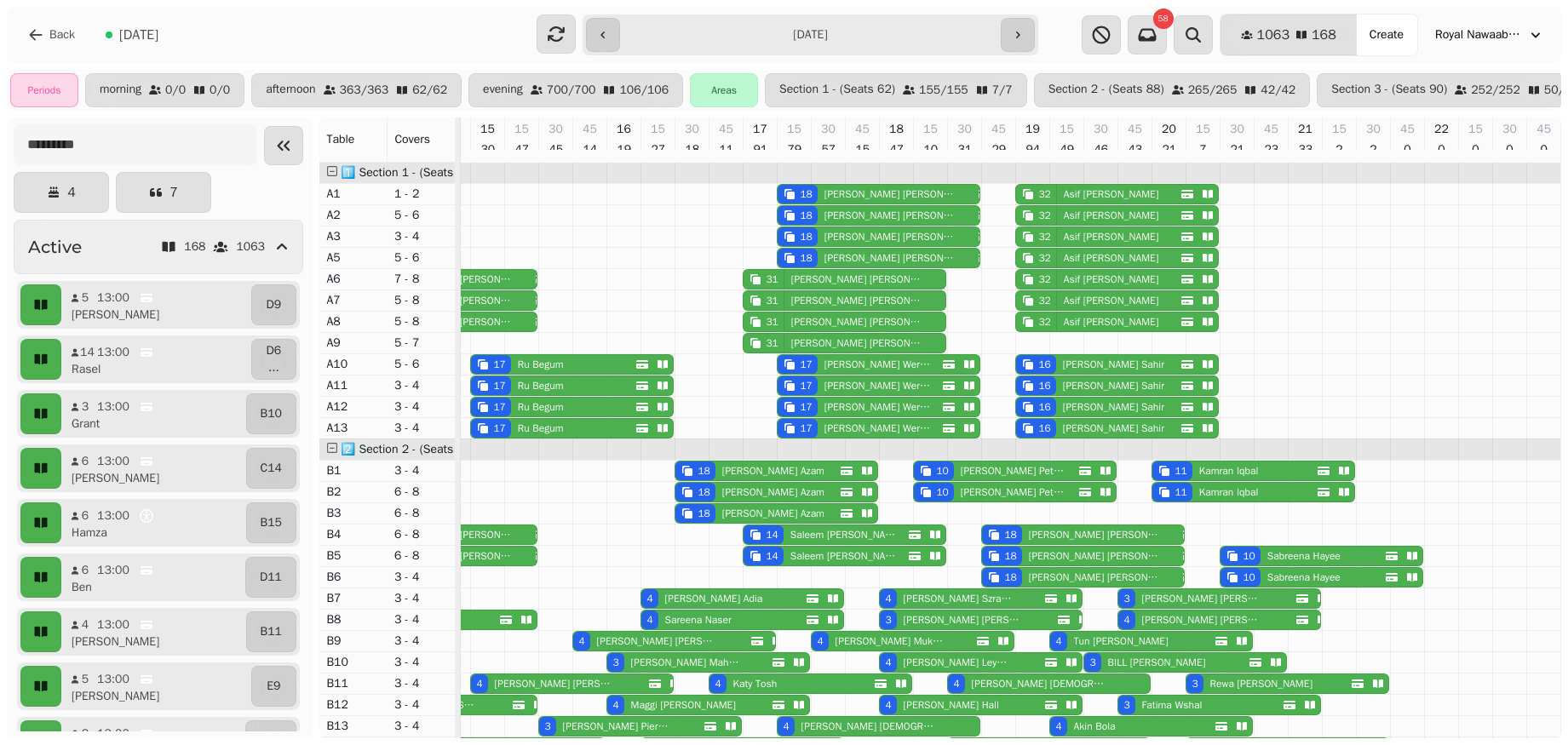 click on "[PERSON_NAME]" at bounding box center [858, 279] 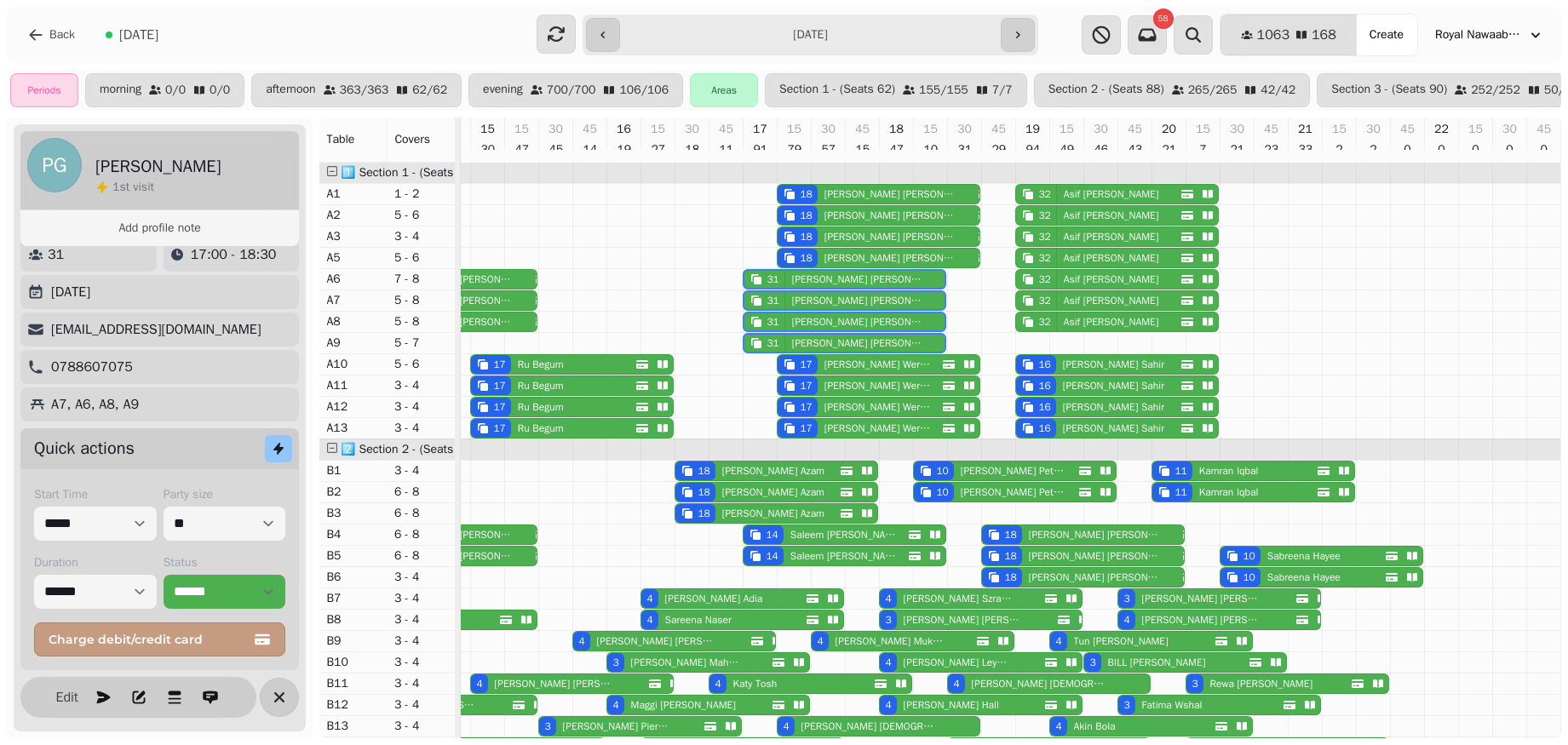 scroll, scrollTop: 25, scrollLeft: 0, axis: vertical 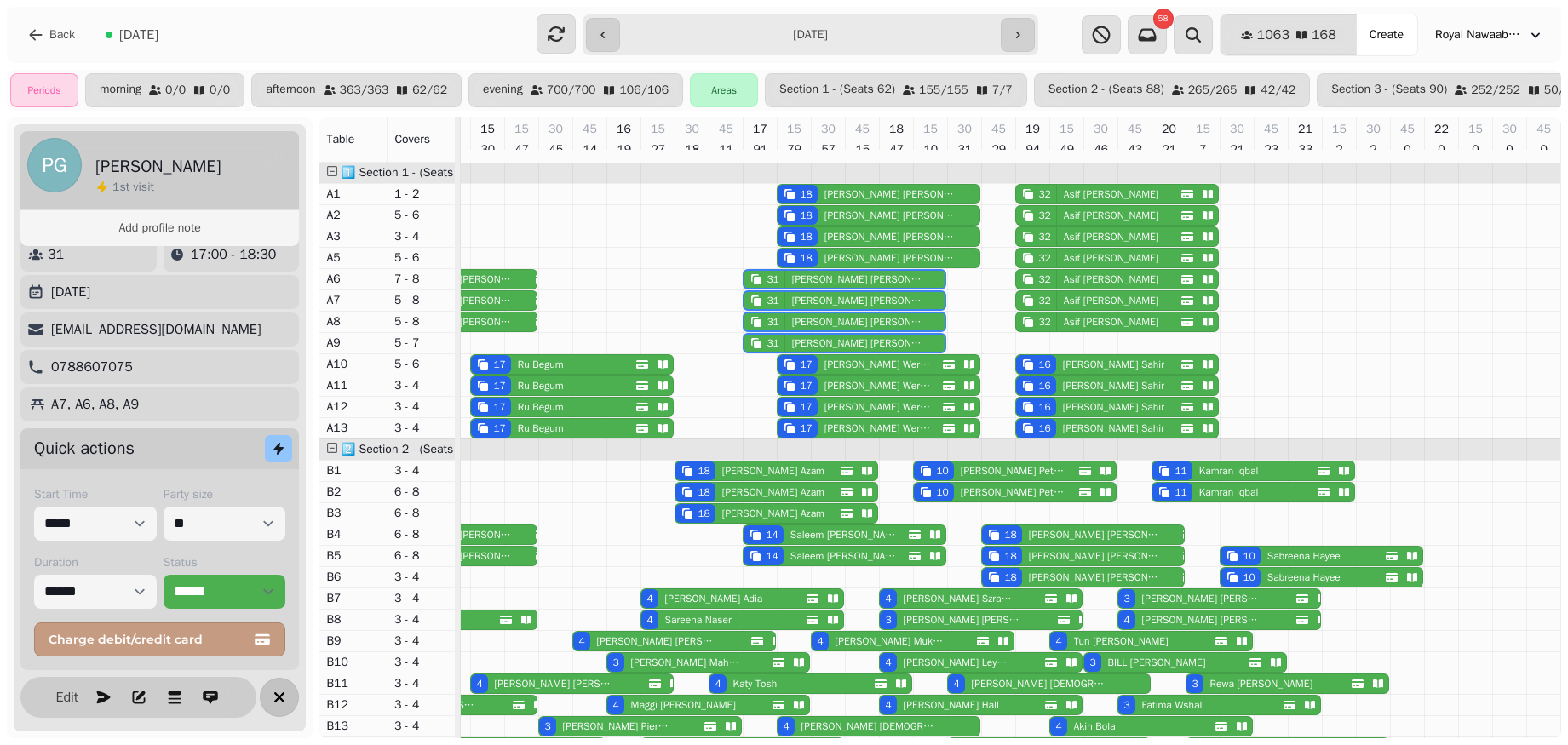 click 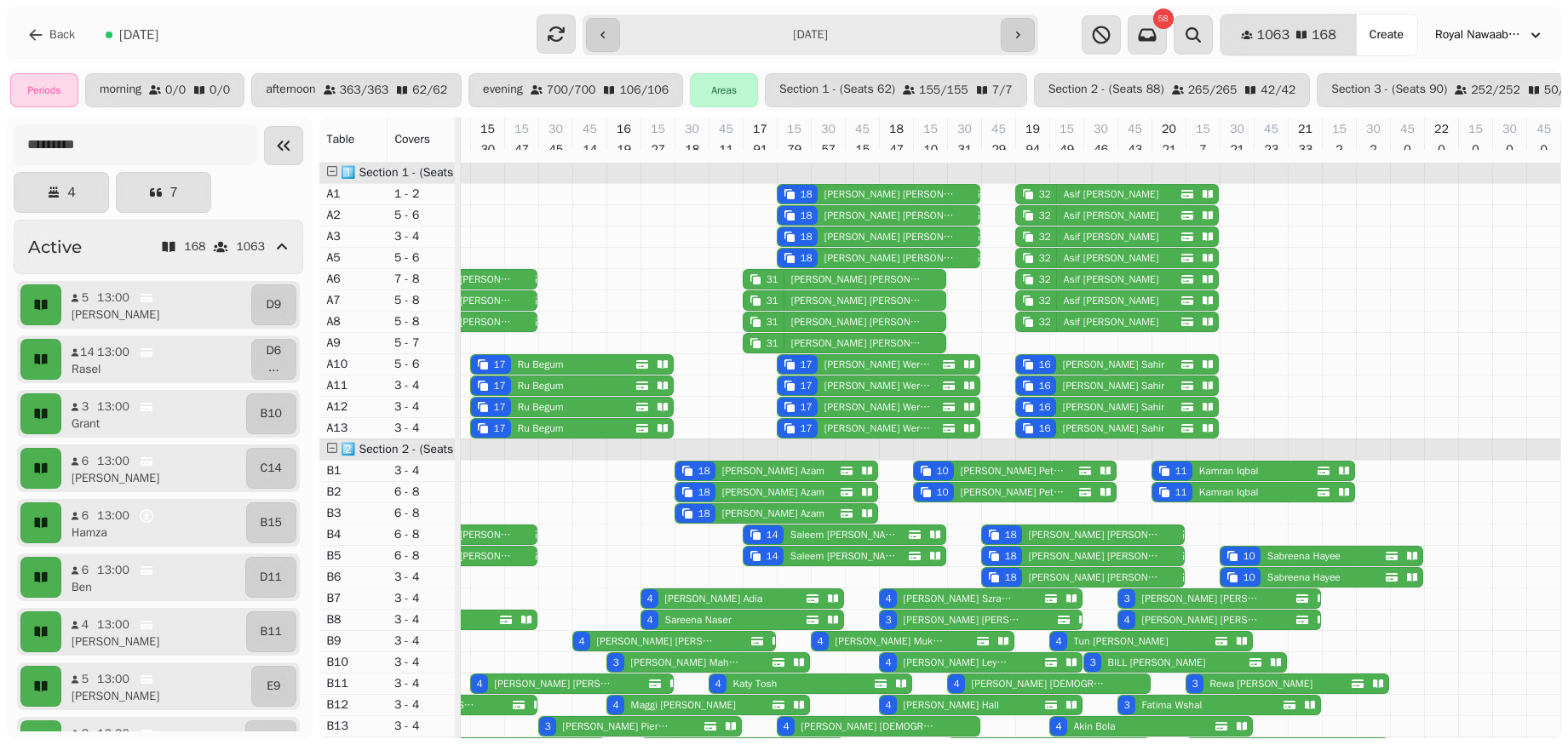 click on "32 [PERSON_NAME]" at bounding box center [1098, 194] 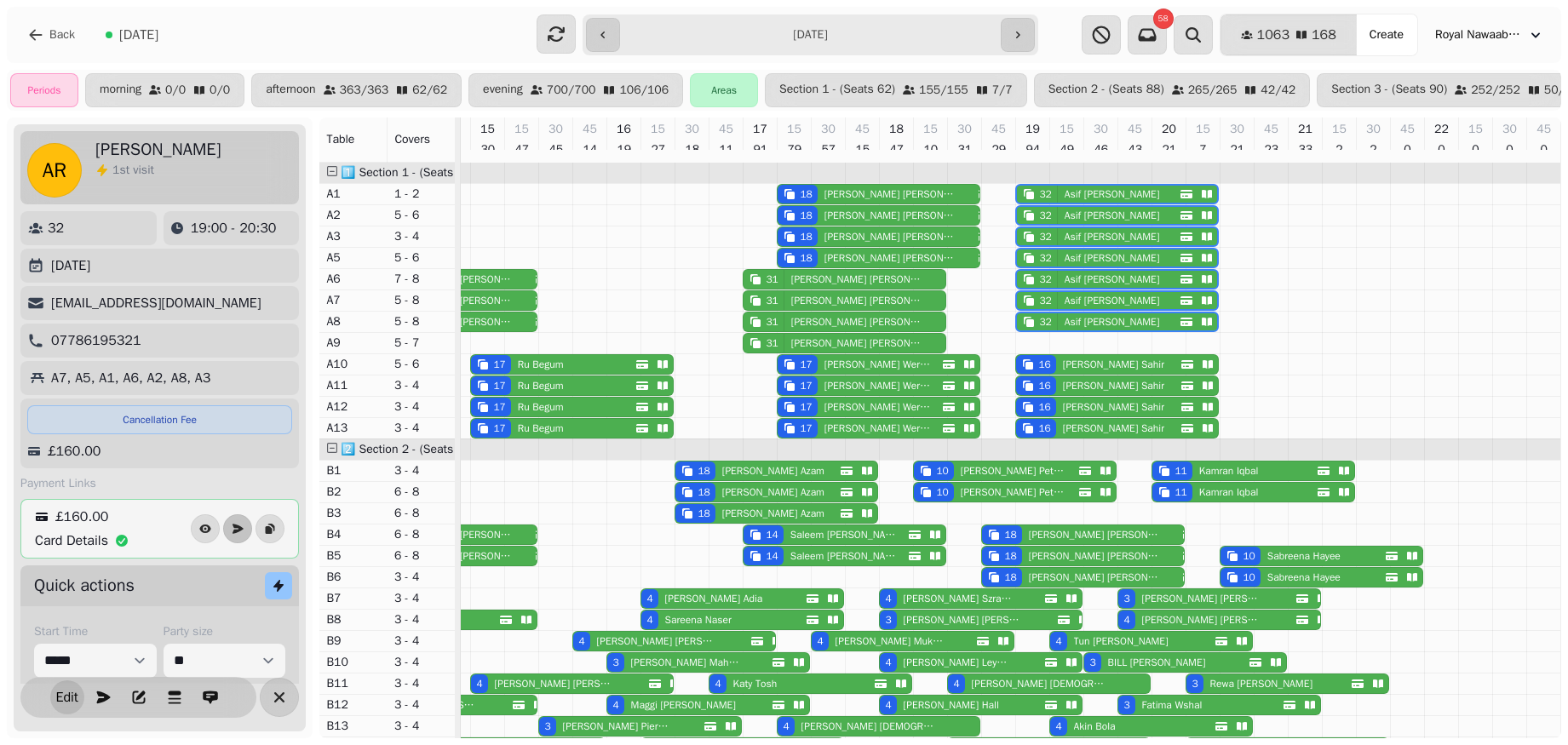 click on "Edit" at bounding box center (67, 697) 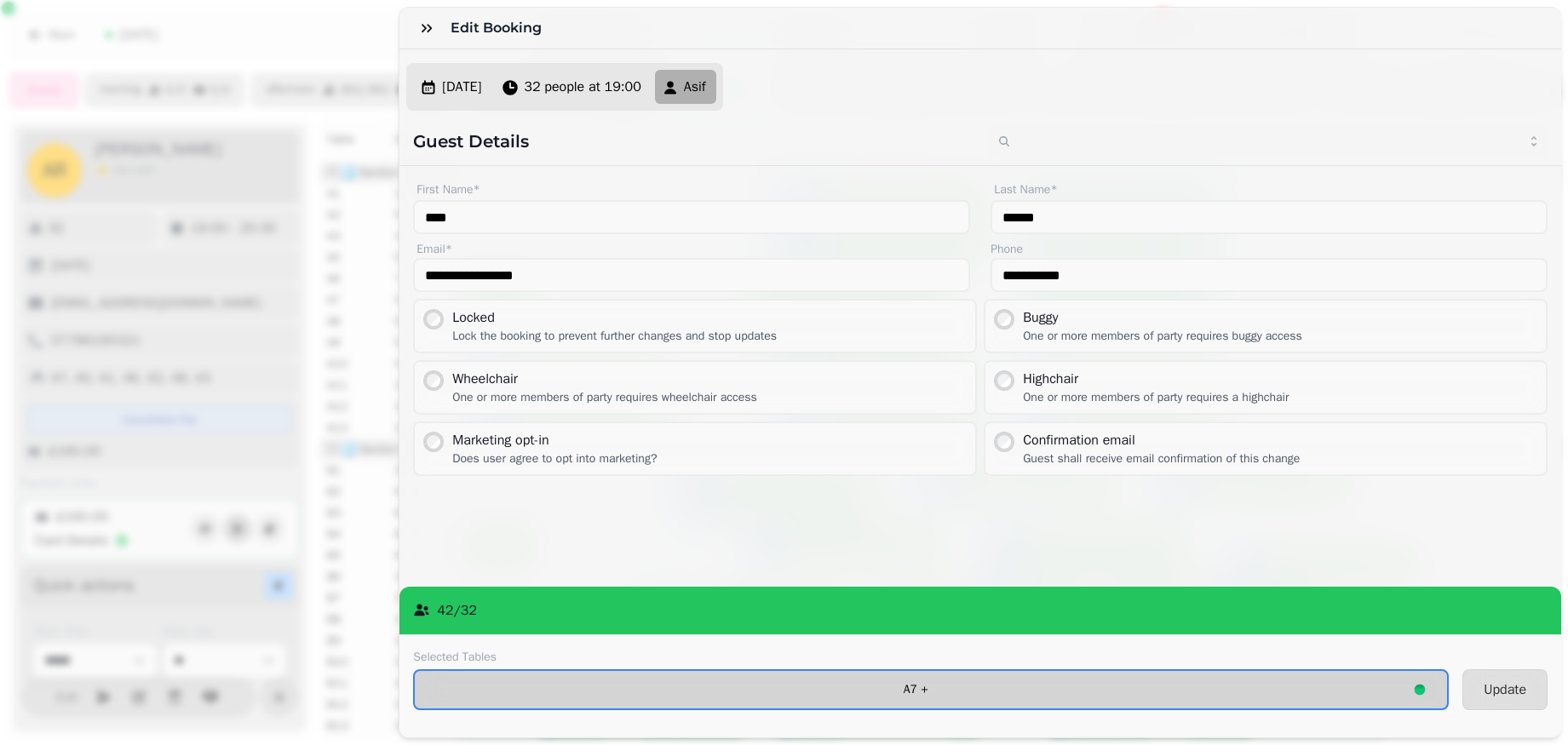 click on "A7     +" at bounding box center [931, 690] 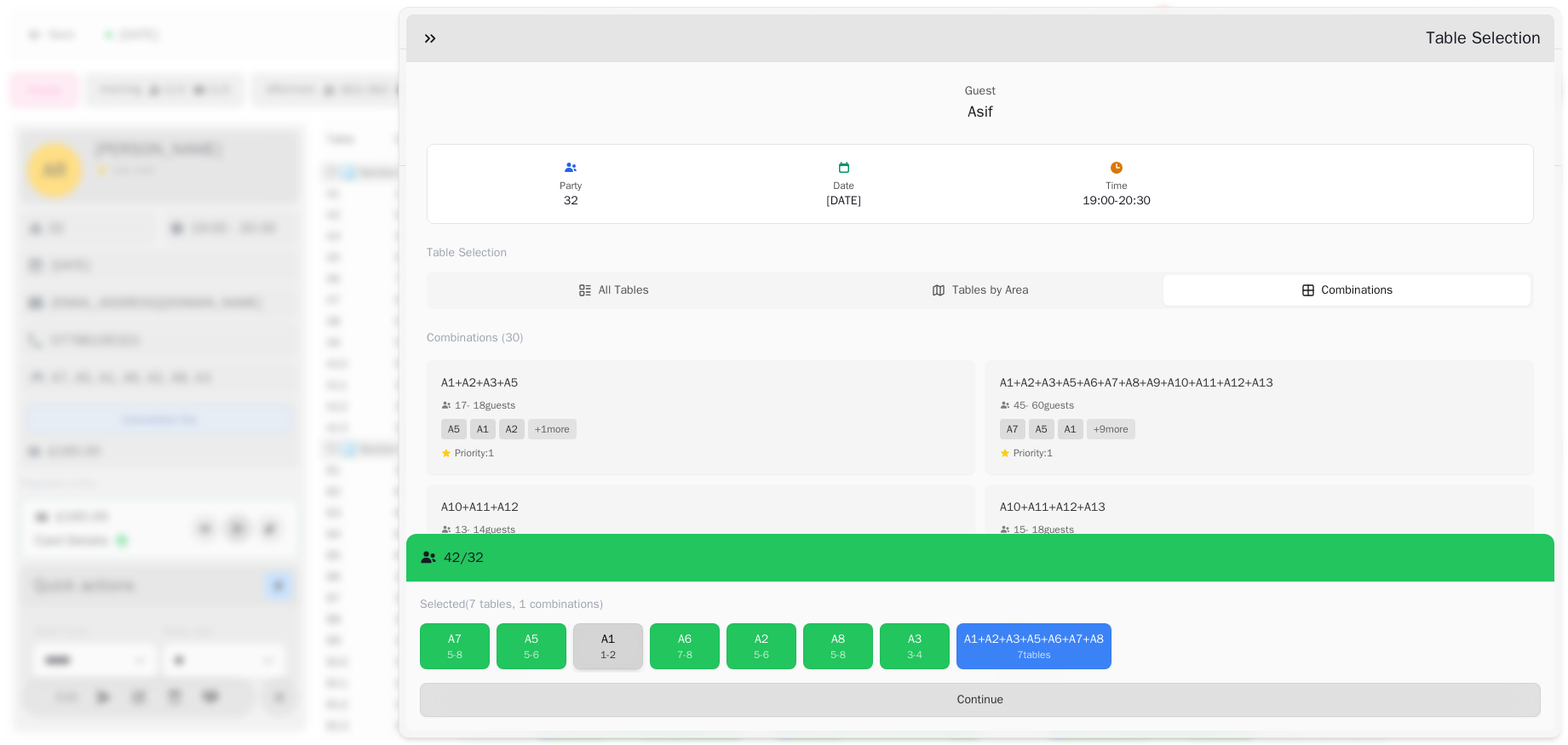 click on "1 - 2" at bounding box center (608, 655) 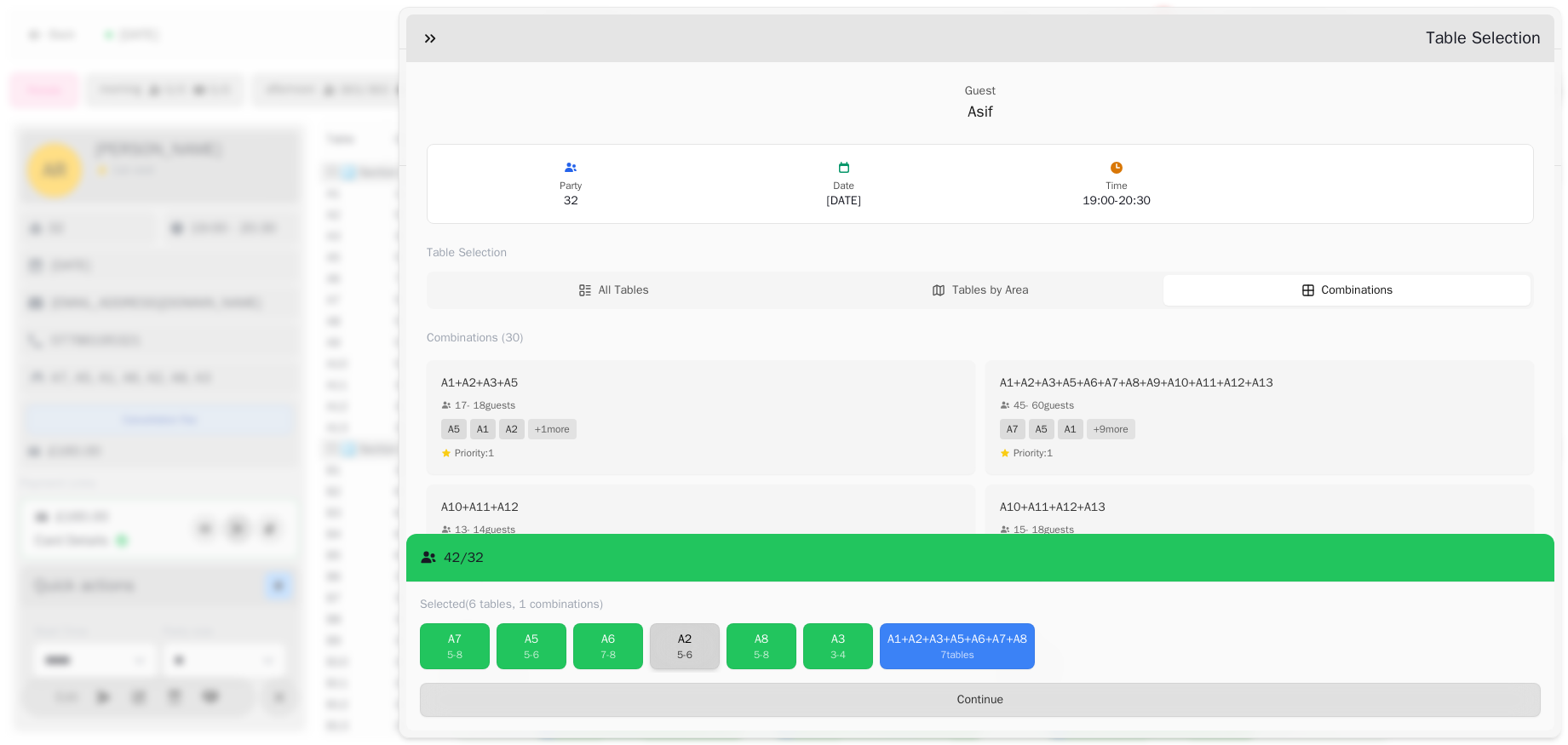 click on "5 - 6" at bounding box center (685, 655) 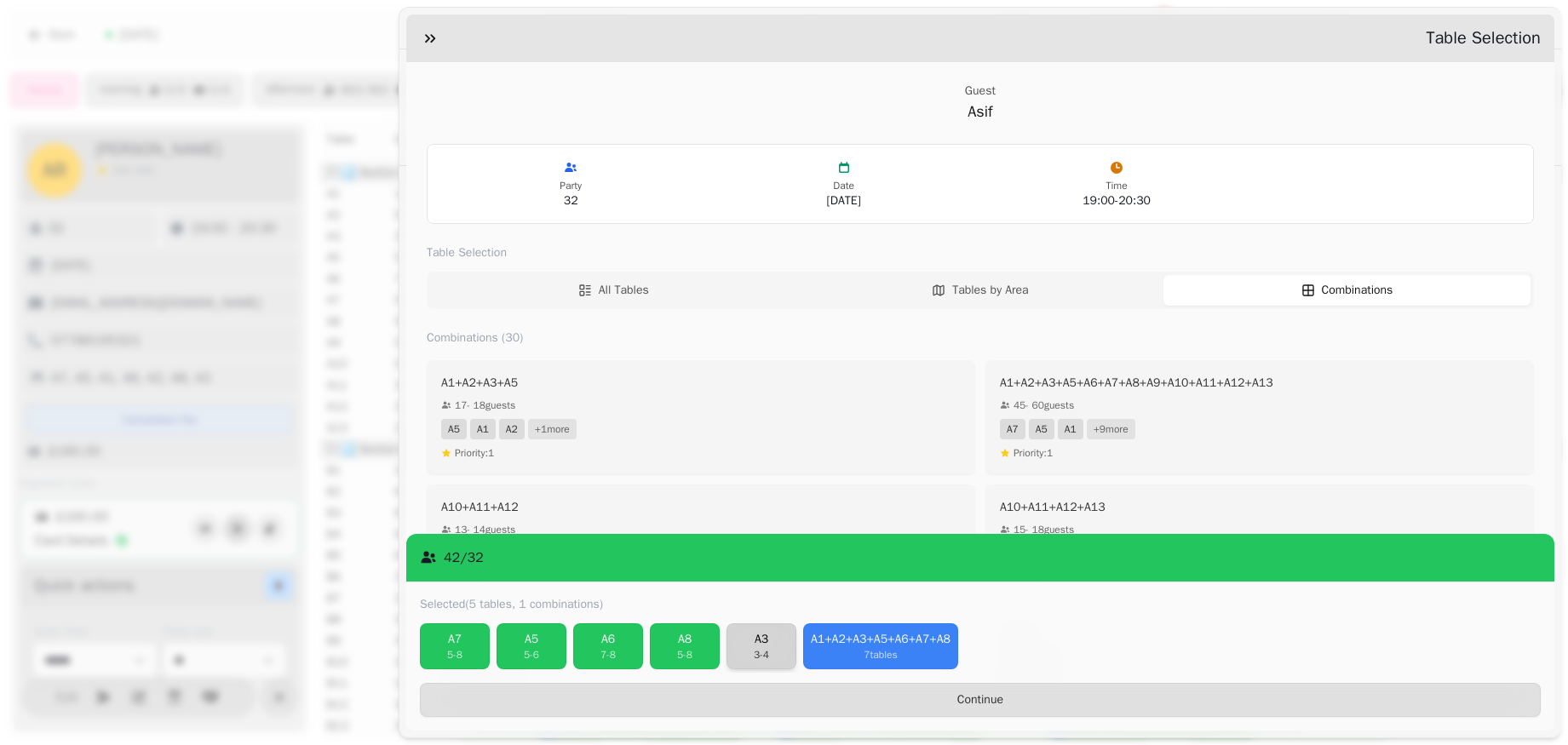 click on "A3 3 - 4" at bounding box center [761, 646] 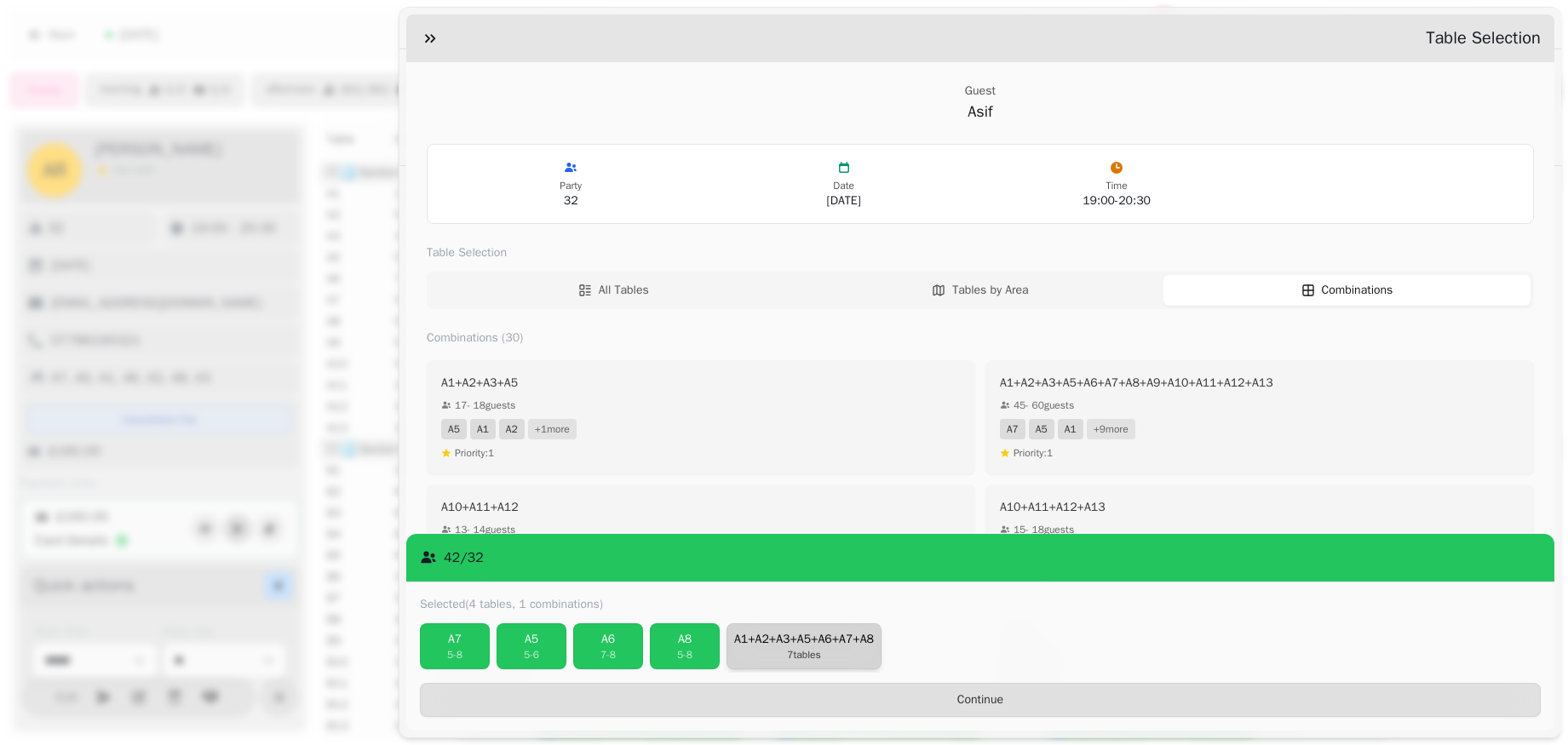 click on "7  tables" at bounding box center (804, 655) 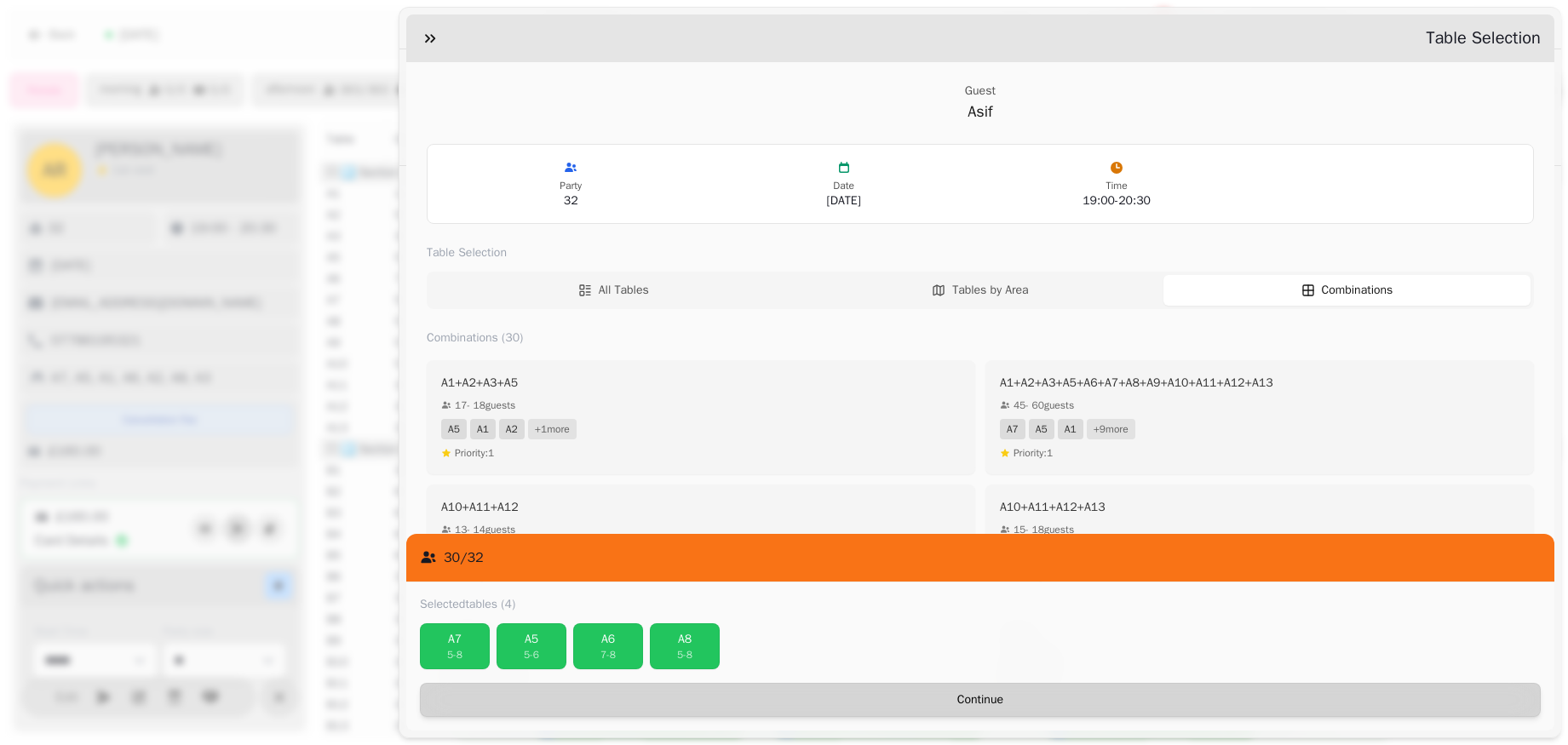 click on "Continue" at bounding box center (980, 700) 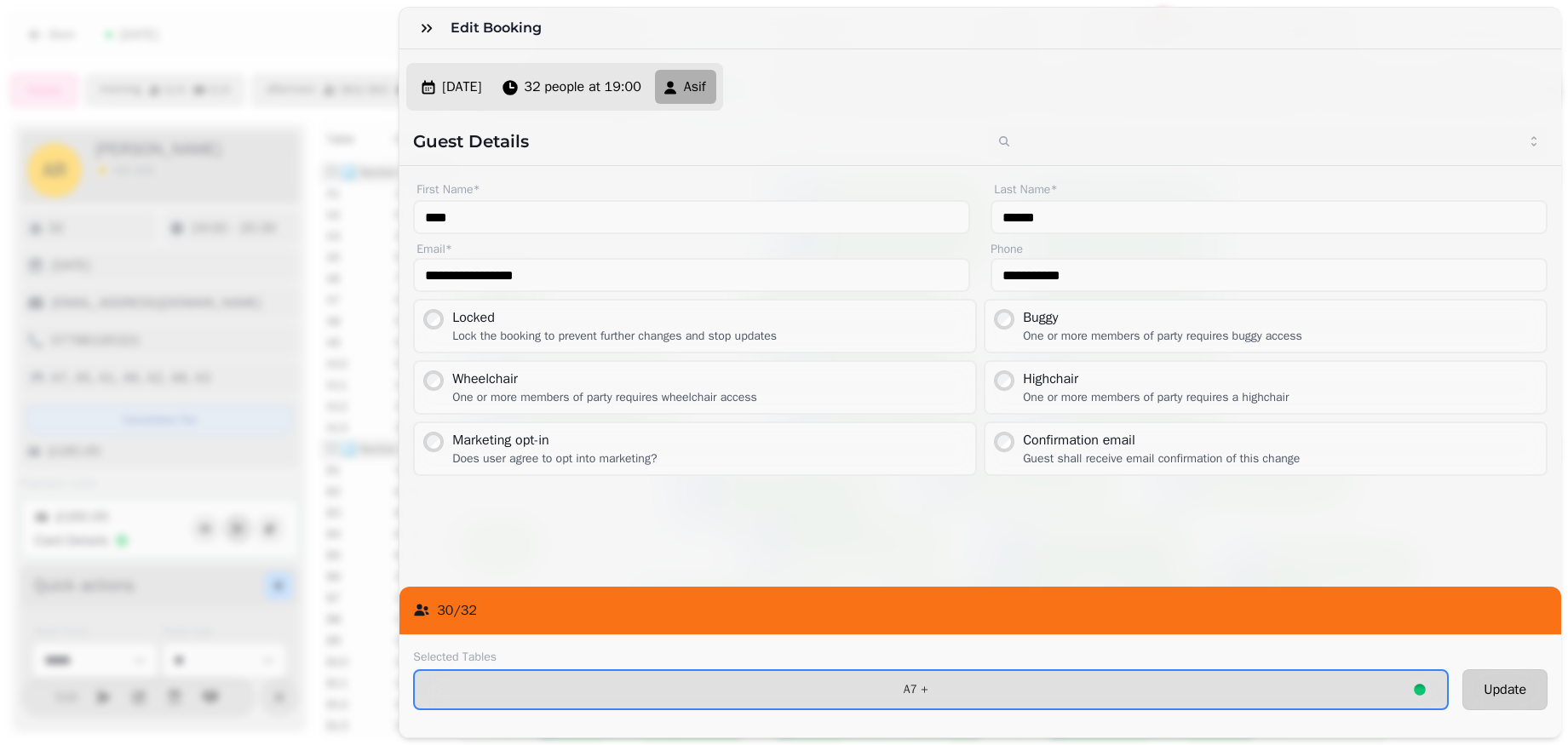 click on "Update" at bounding box center [1505, 690] 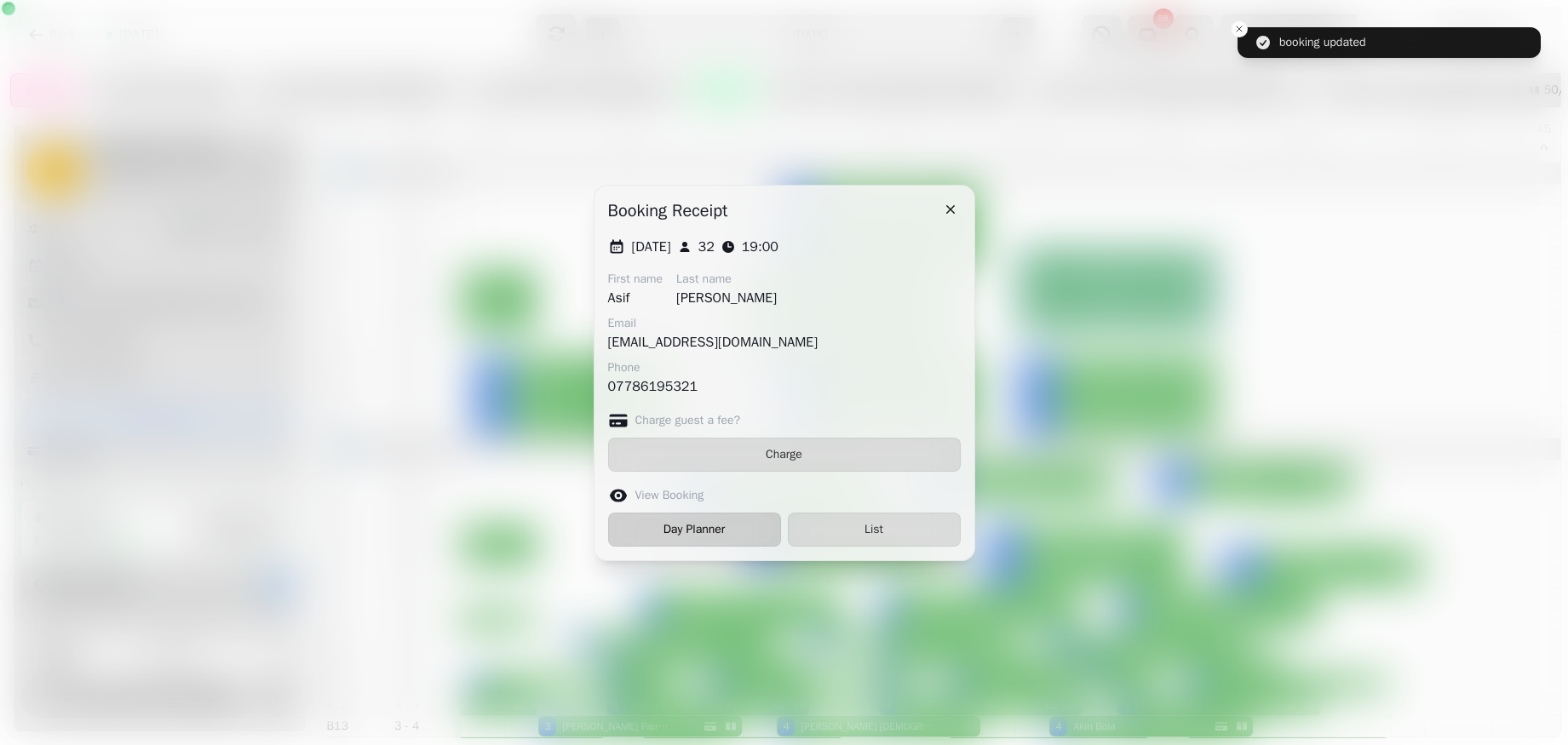 click on "Day Planner" at bounding box center [694, 530] 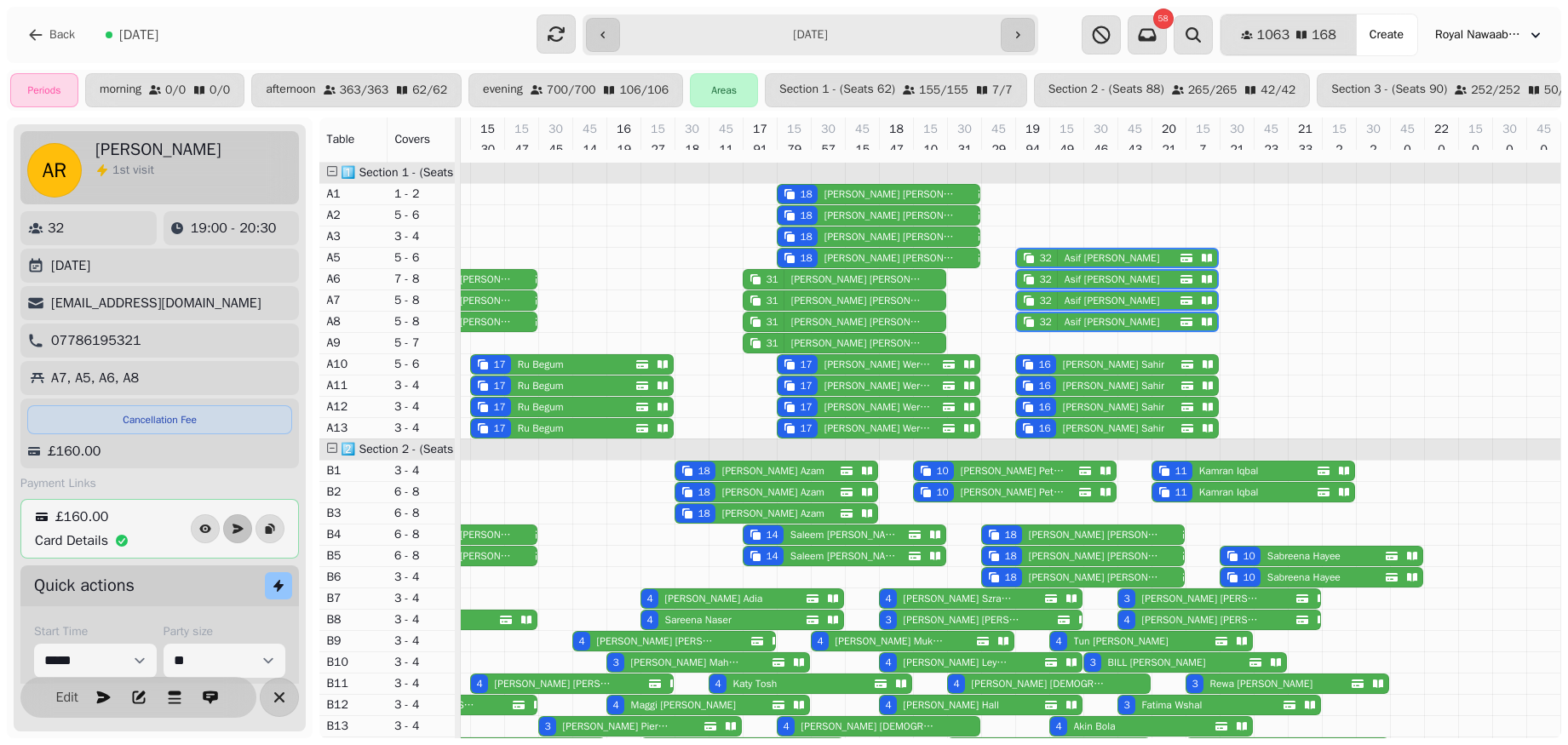 click on "[PERSON_NAME]" at bounding box center (1109, 258) 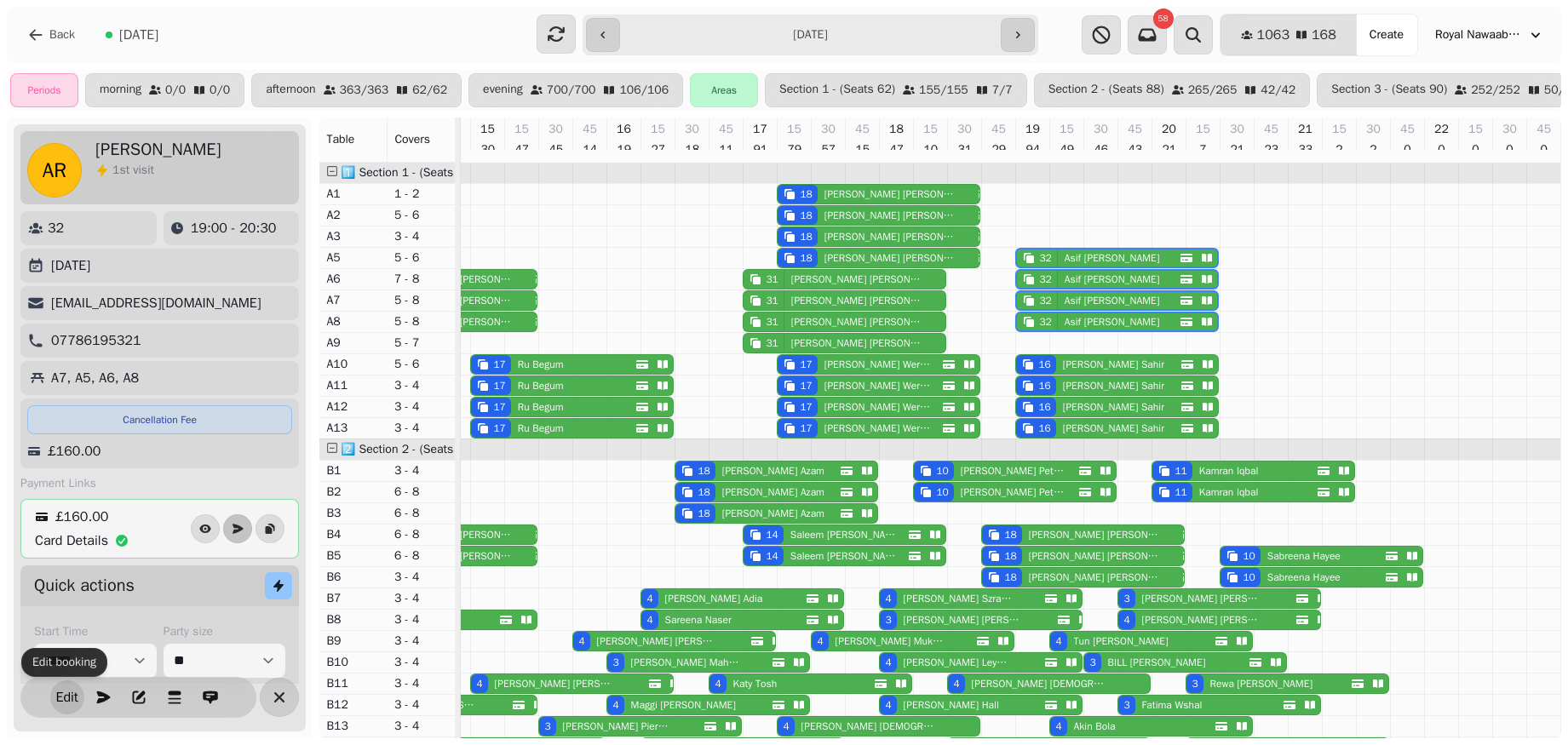 click on "Edit" at bounding box center [67, 697] 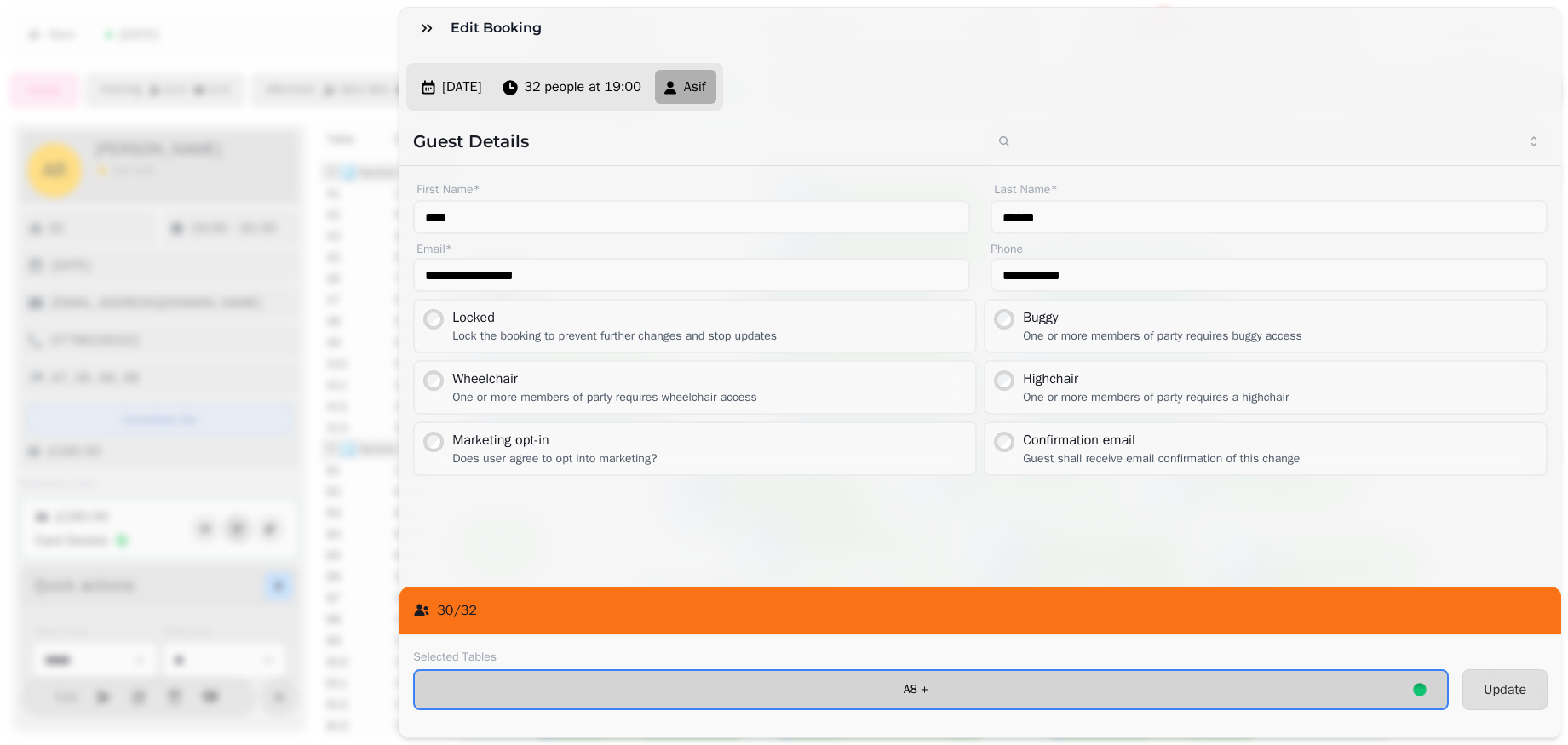 click on "A8     +" at bounding box center (916, 690) 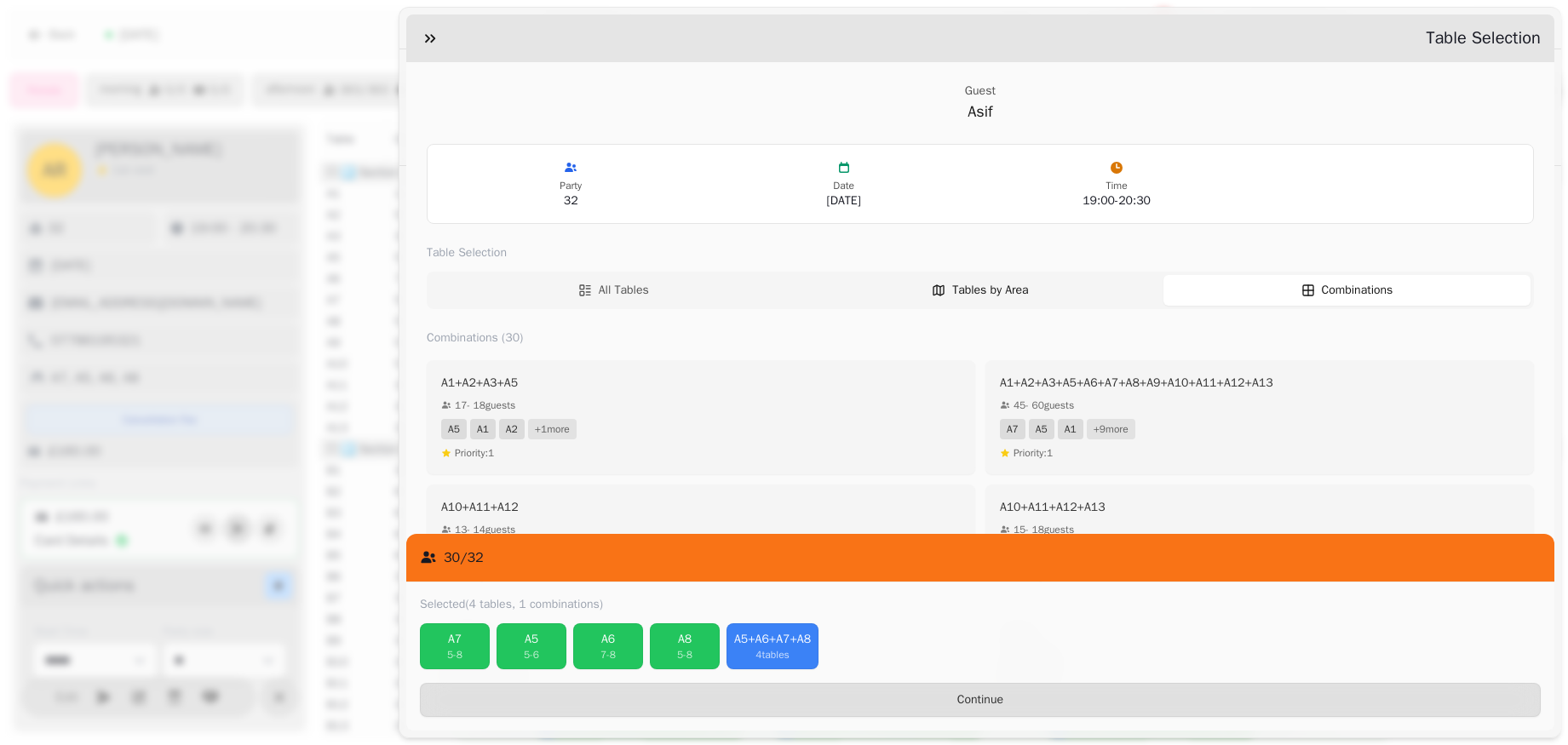 click on "Tables by Area" at bounding box center [990, 290] 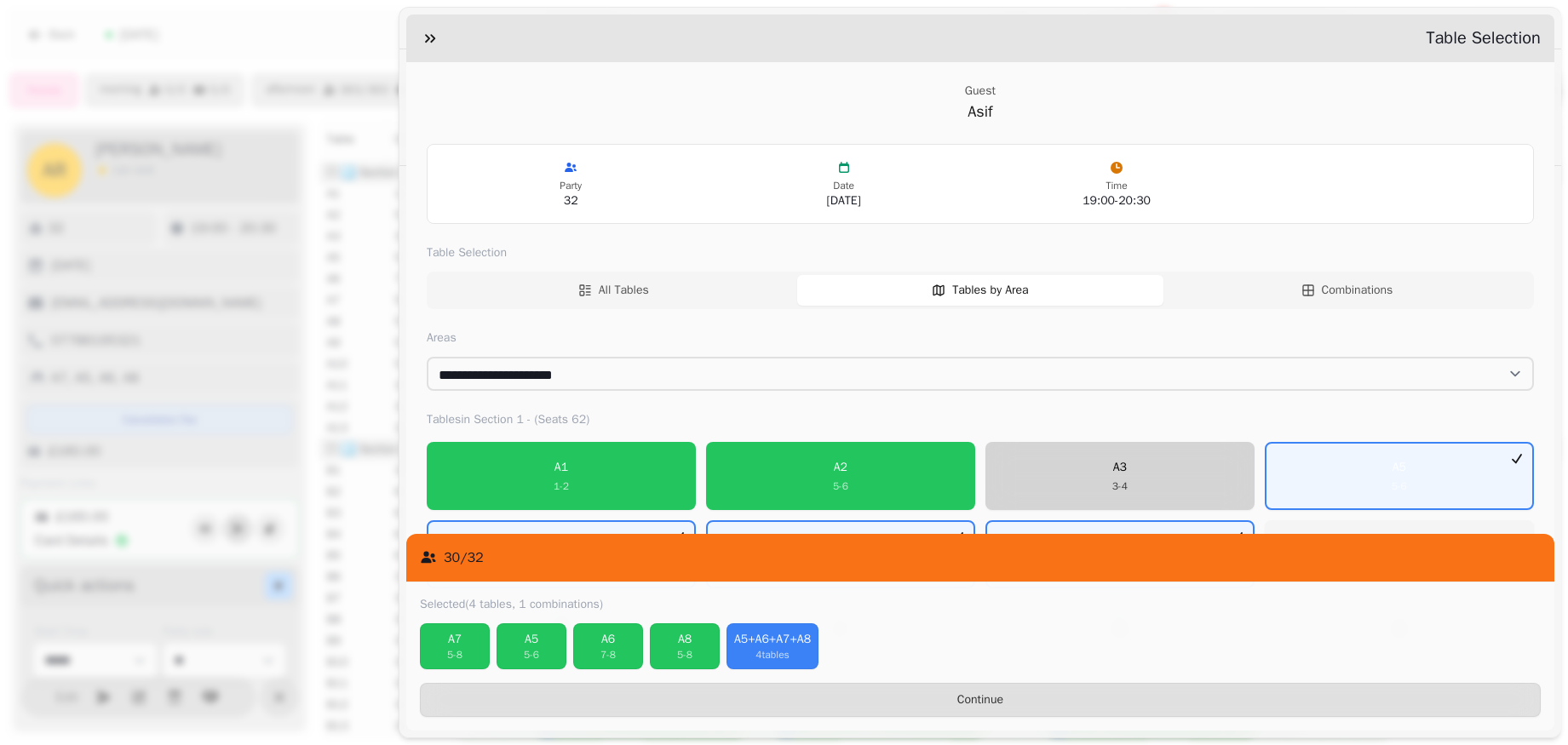 click on "A3 3  -  4" at bounding box center [1120, 476] 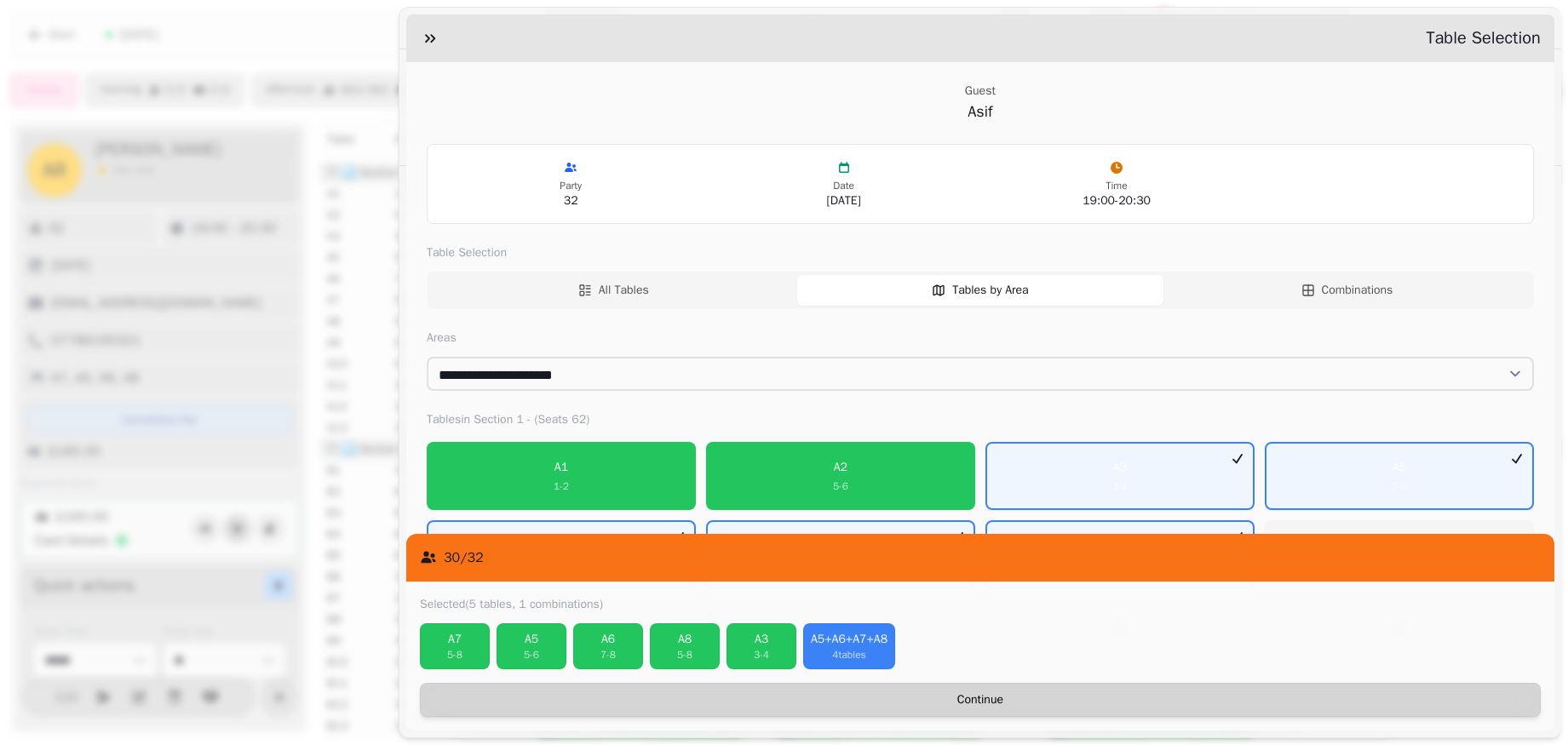 click on "Continue" at bounding box center [980, 700] 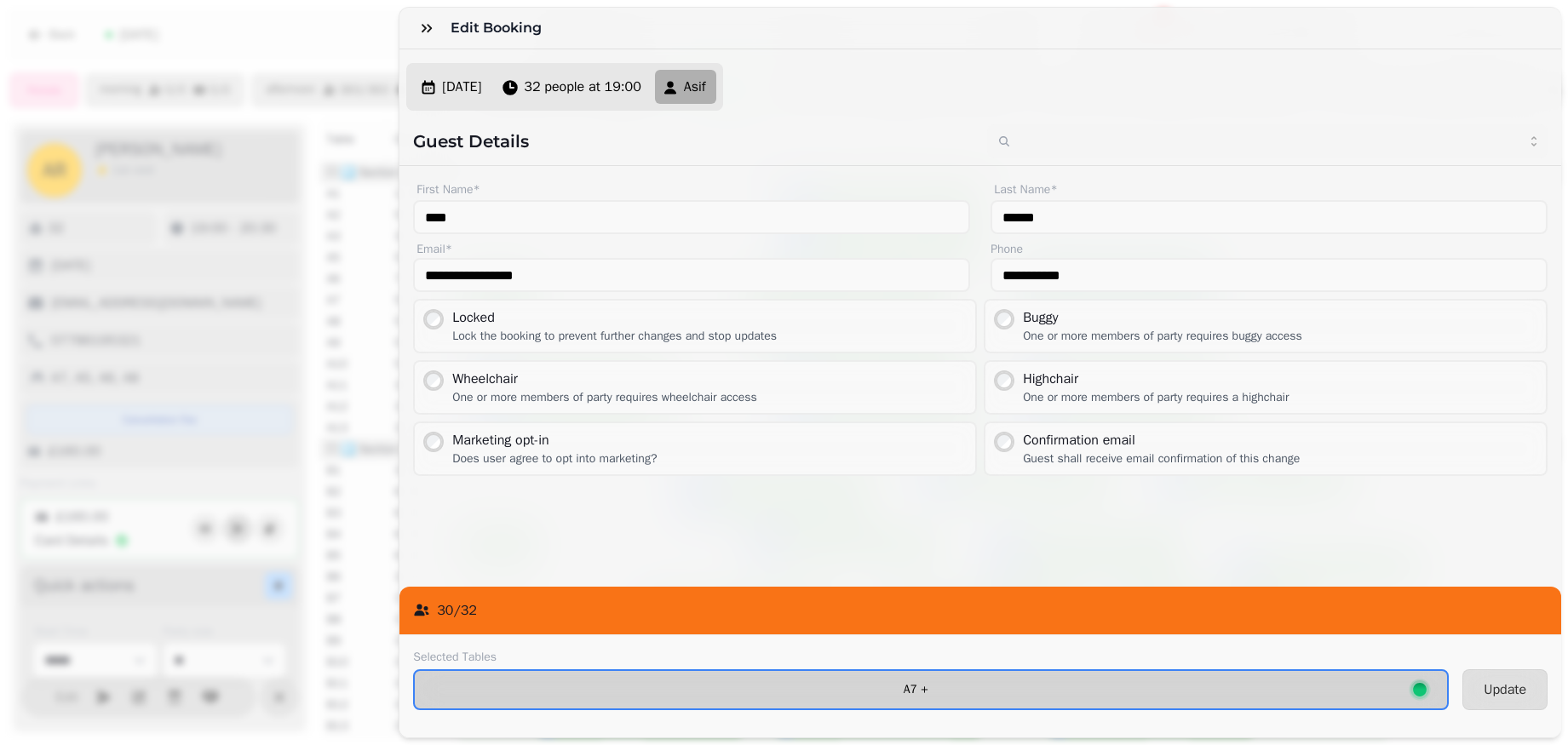 click on "A7     +" at bounding box center [916, 690] 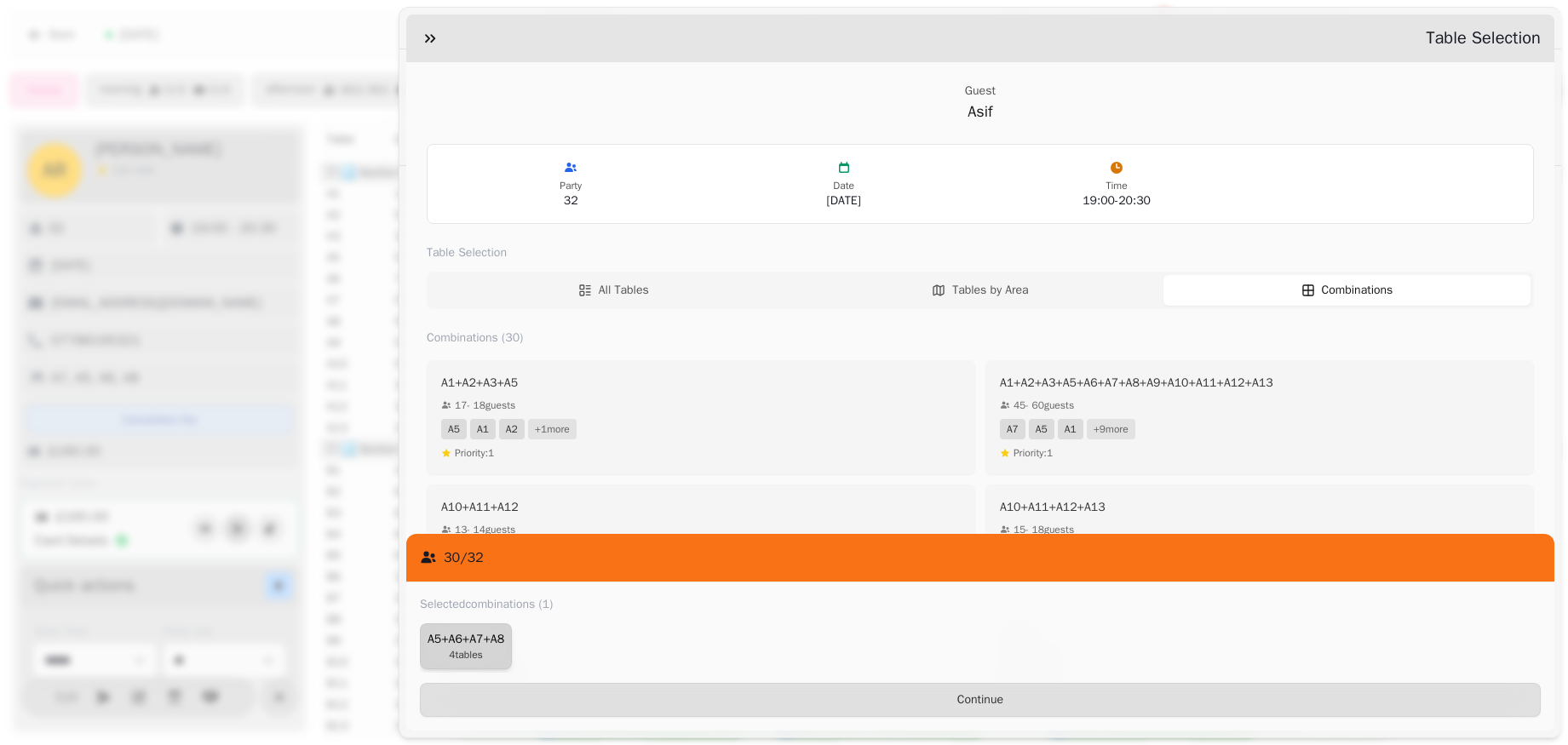 click on "4  tables" at bounding box center (466, 655) 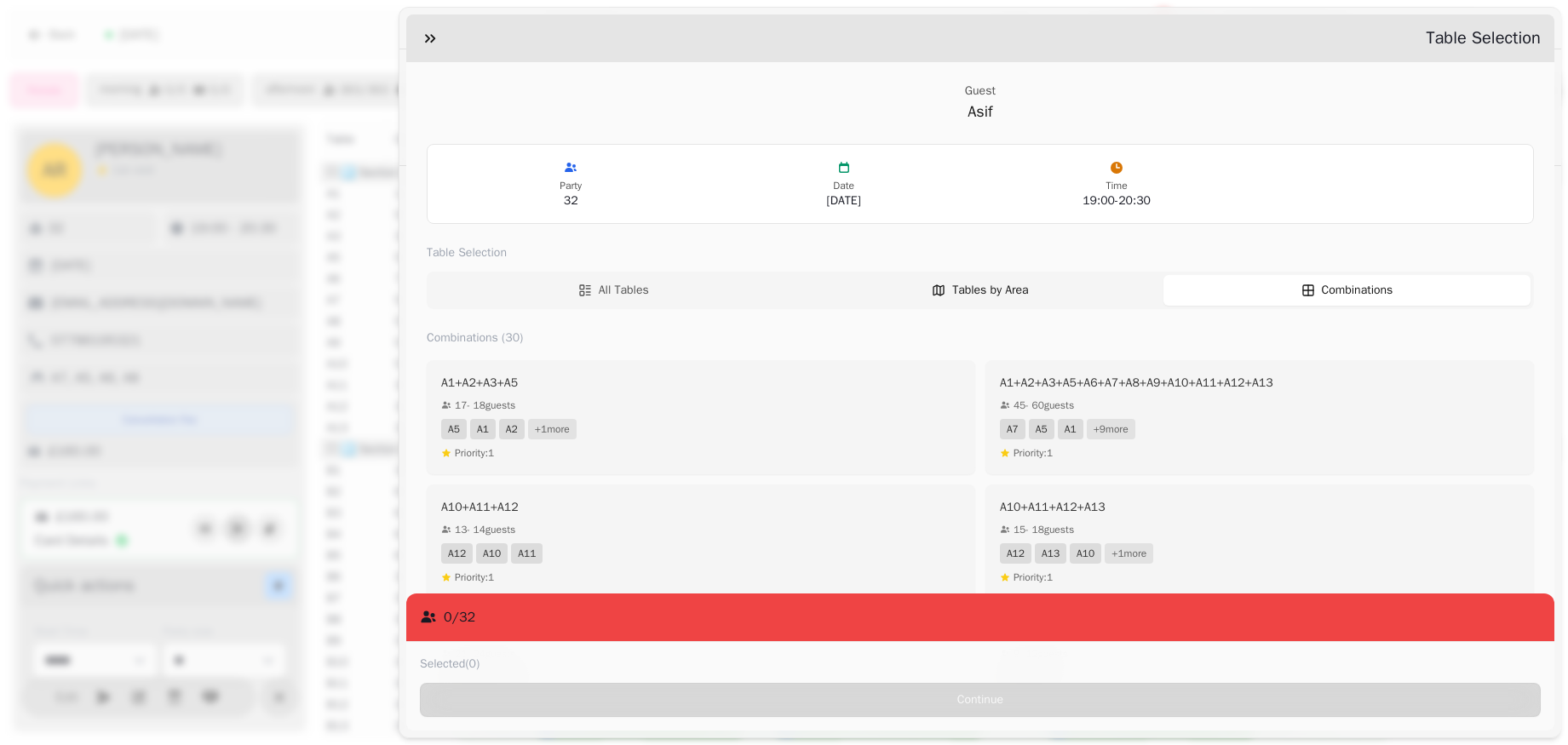 click on "Tables by Area" at bounding box center (980, 290) 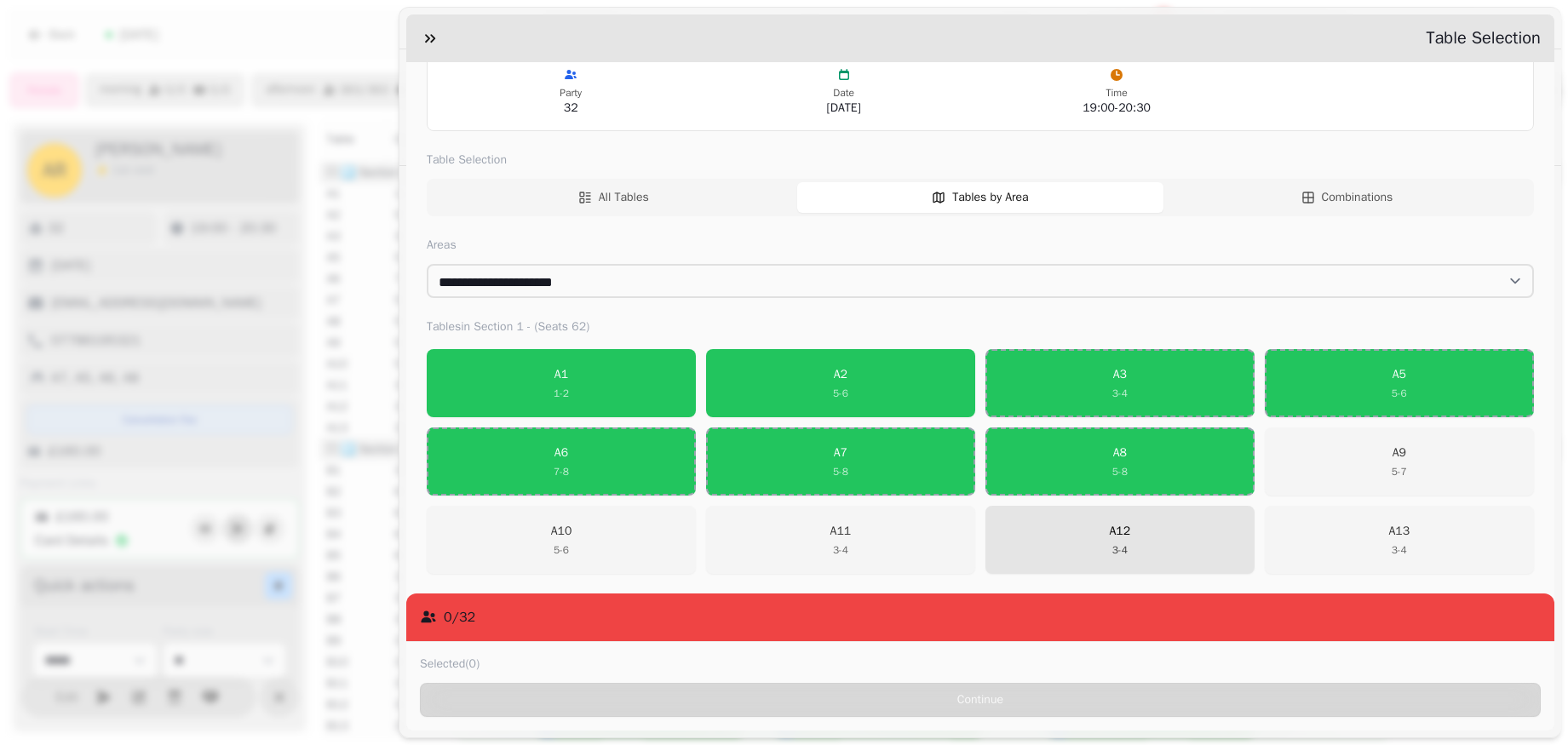 scroll, scrollTop: 94, scrollLeft: 0, axis: vertical 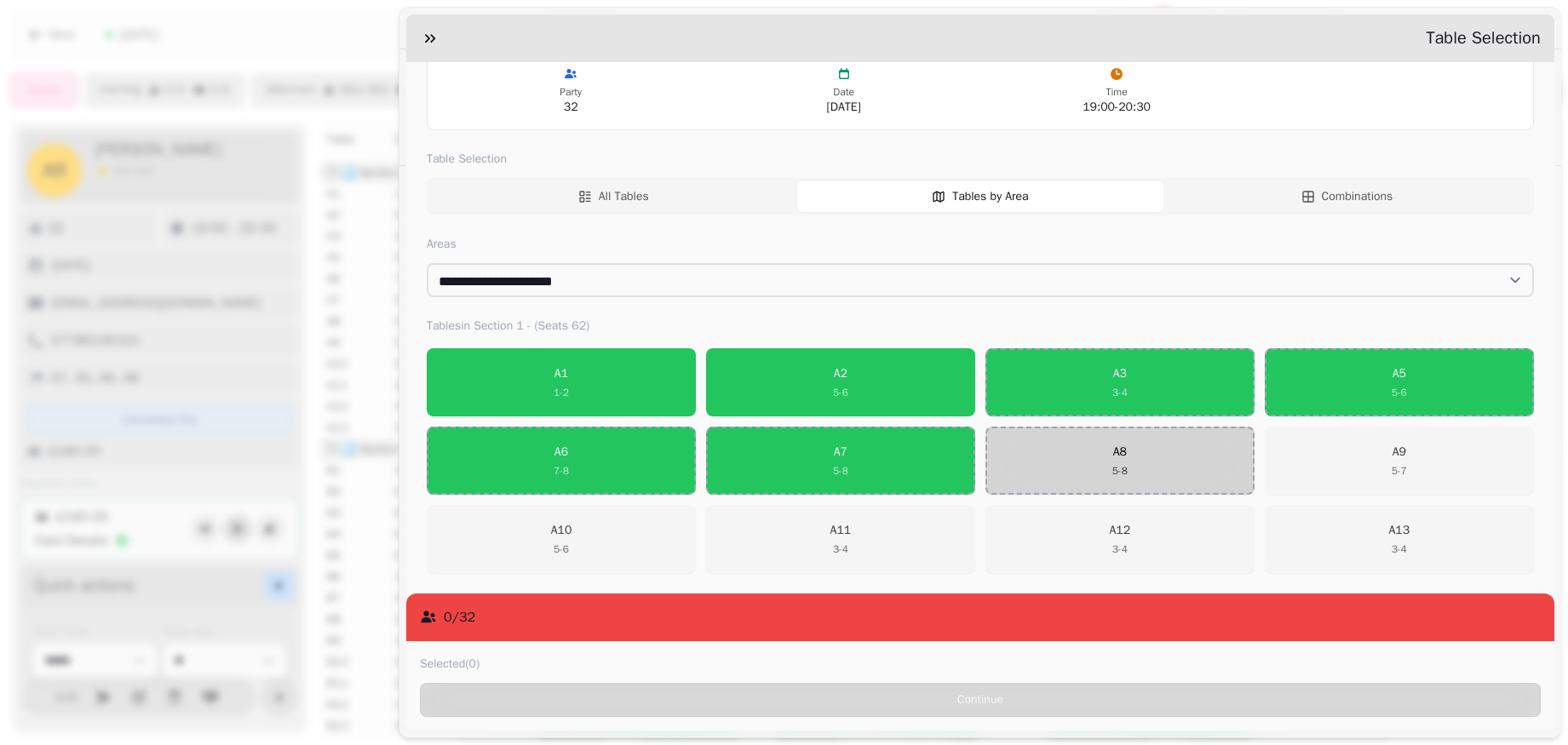 click on "5  -  8" at bounding box center [1120, 471] 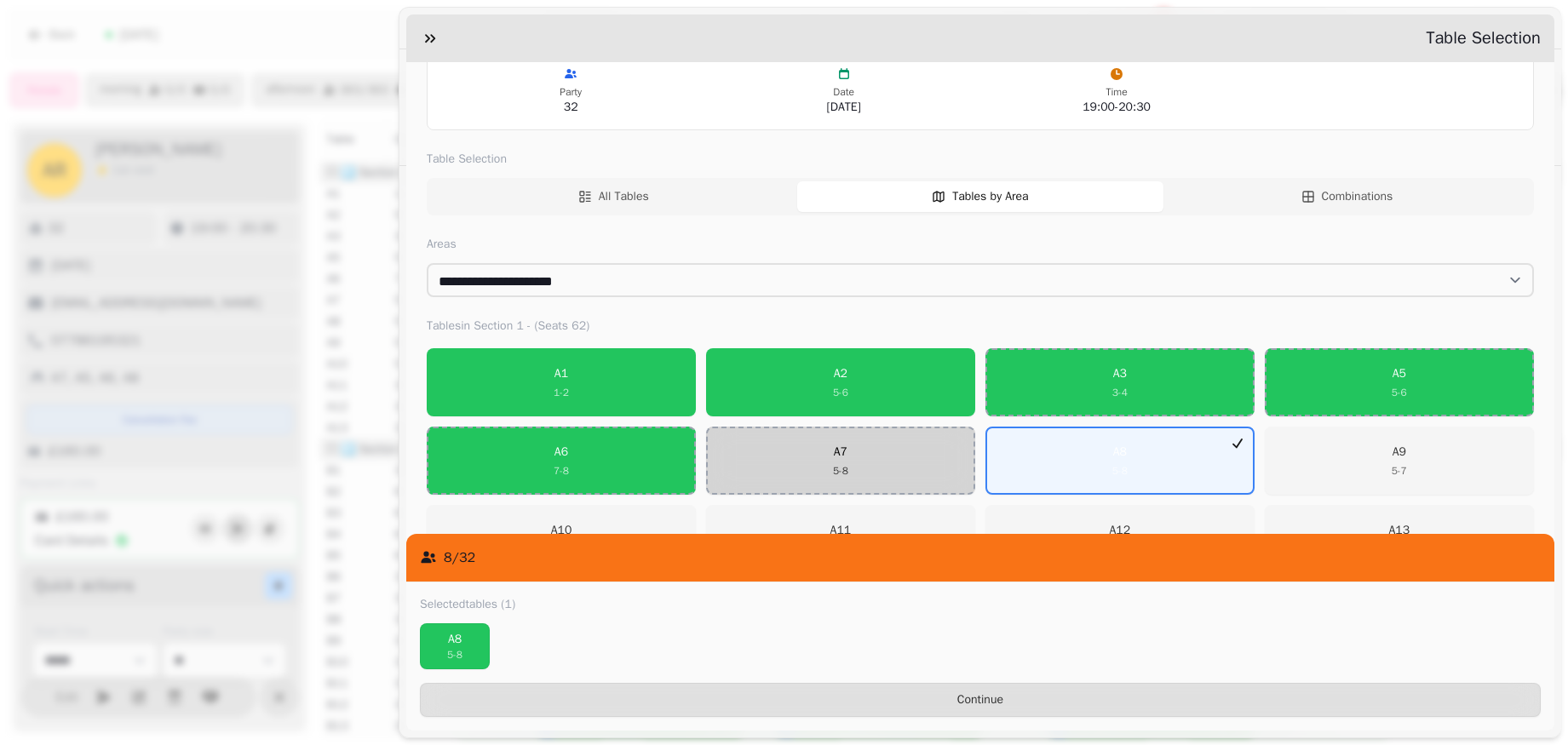 click on "A7 5  -  8" at bounding box center (841, 461) 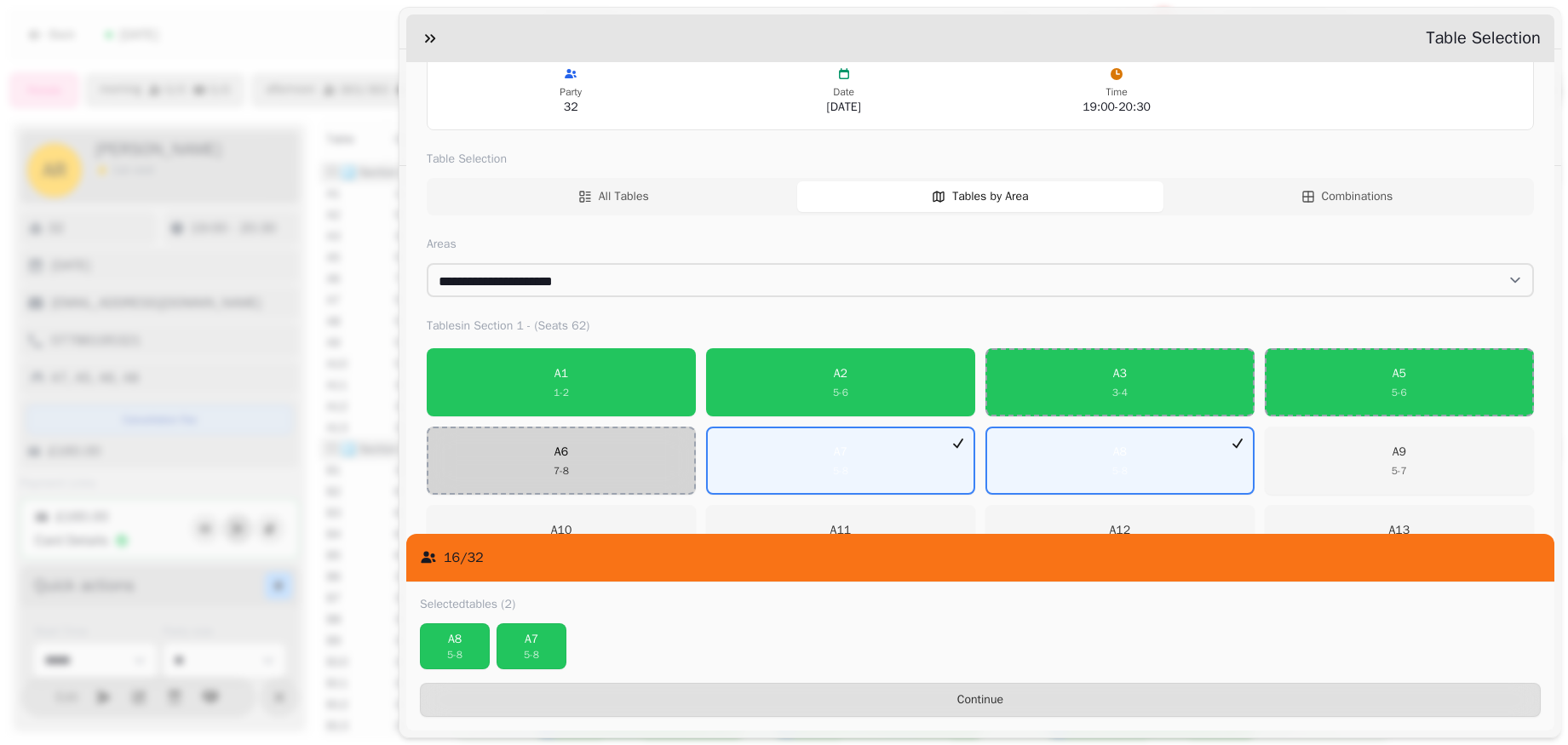 click on "A6 7  -  8" at bounding box center [561, 461] 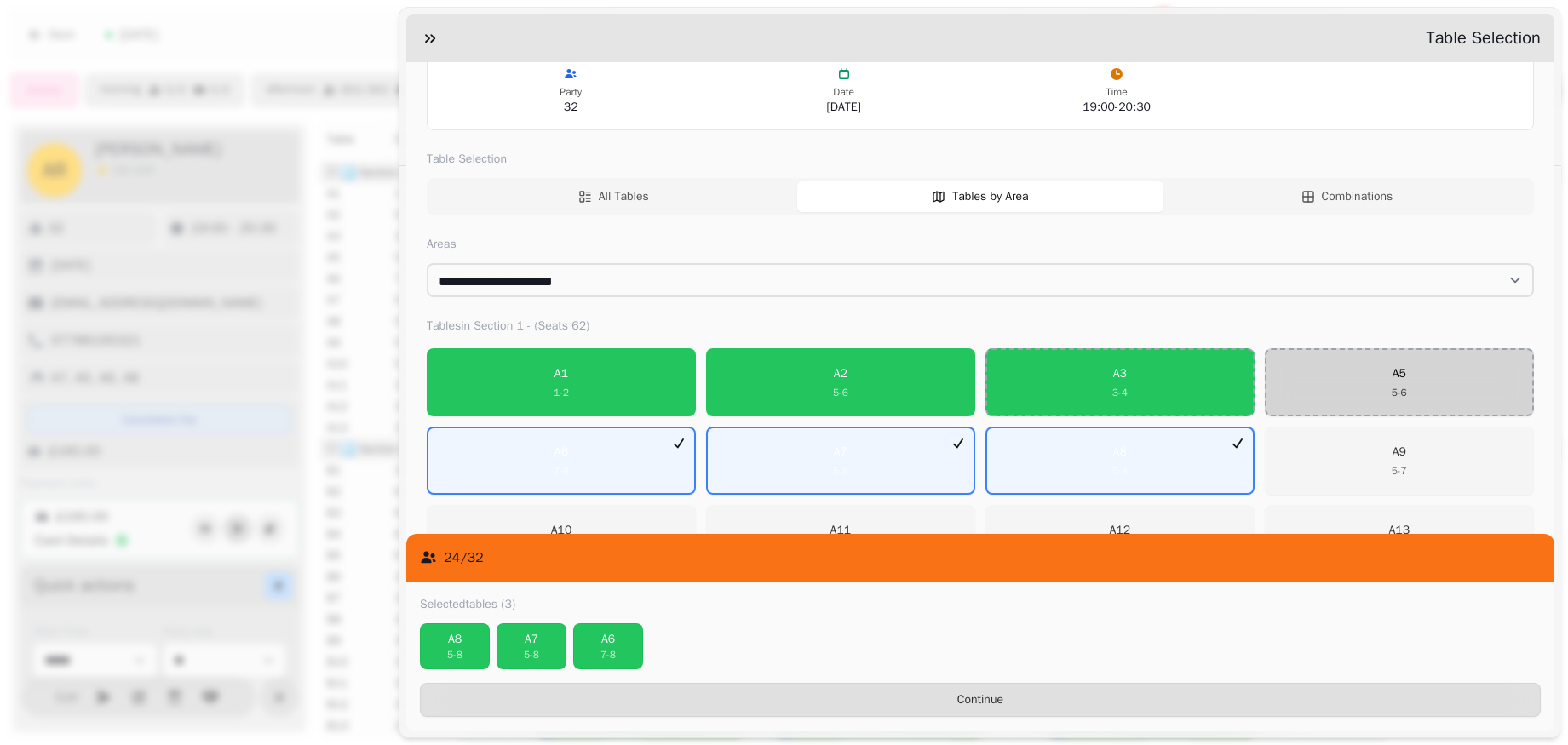 click on "A5 5  -  6" at bounding box center [1399, 382] 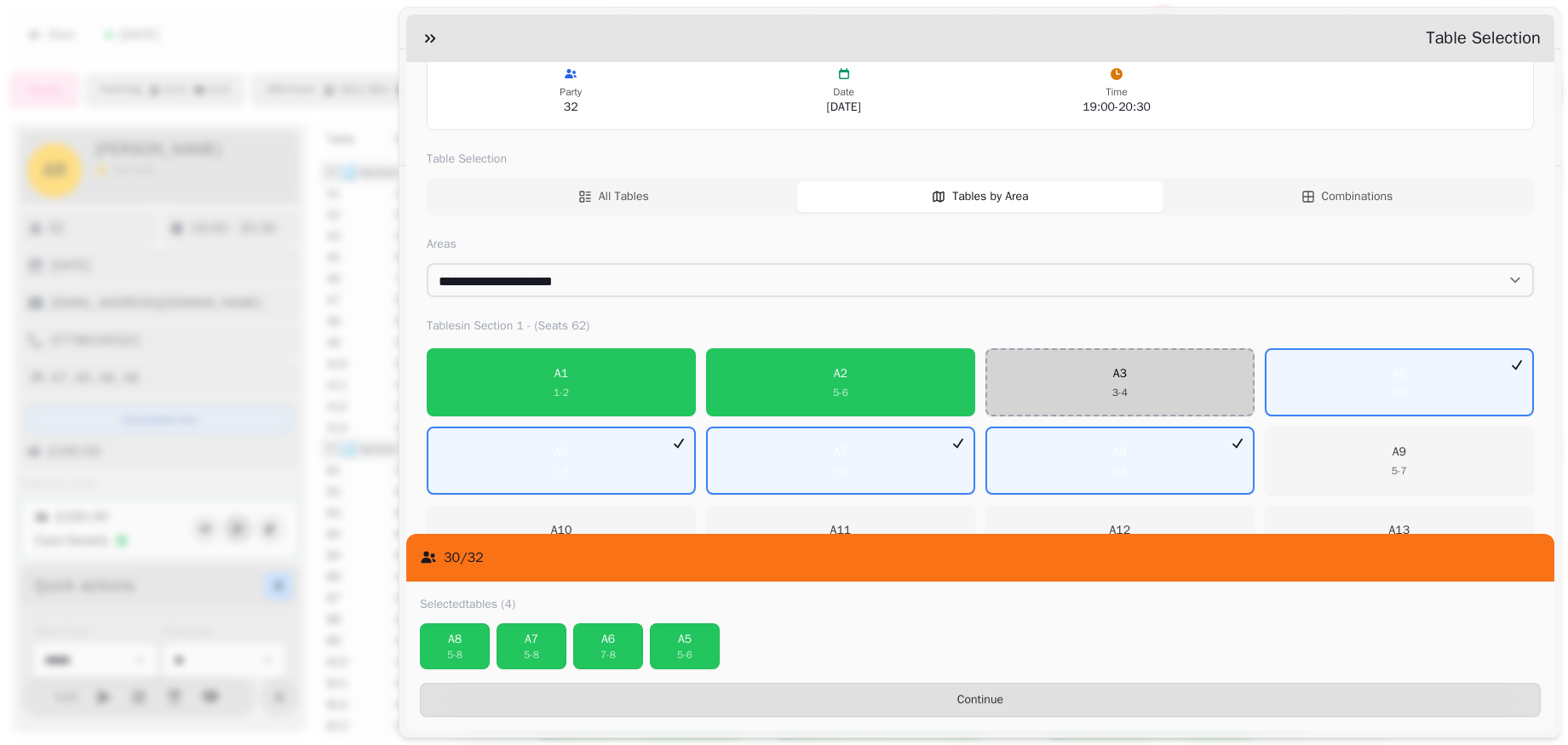 click on "A3 3  -  4" at bounding box center [1120, 382] 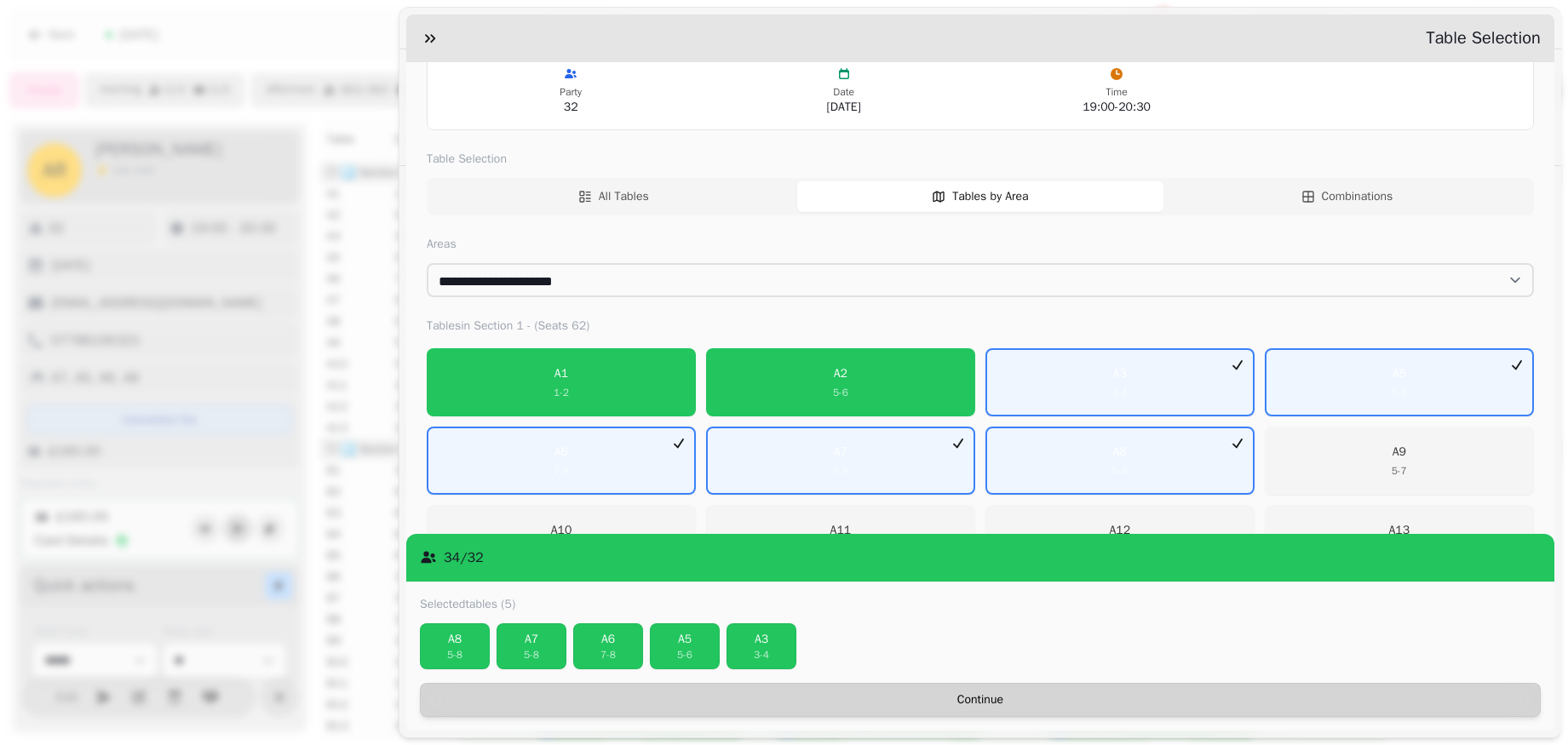 click on "Continue" at bounding box center [980, 700] 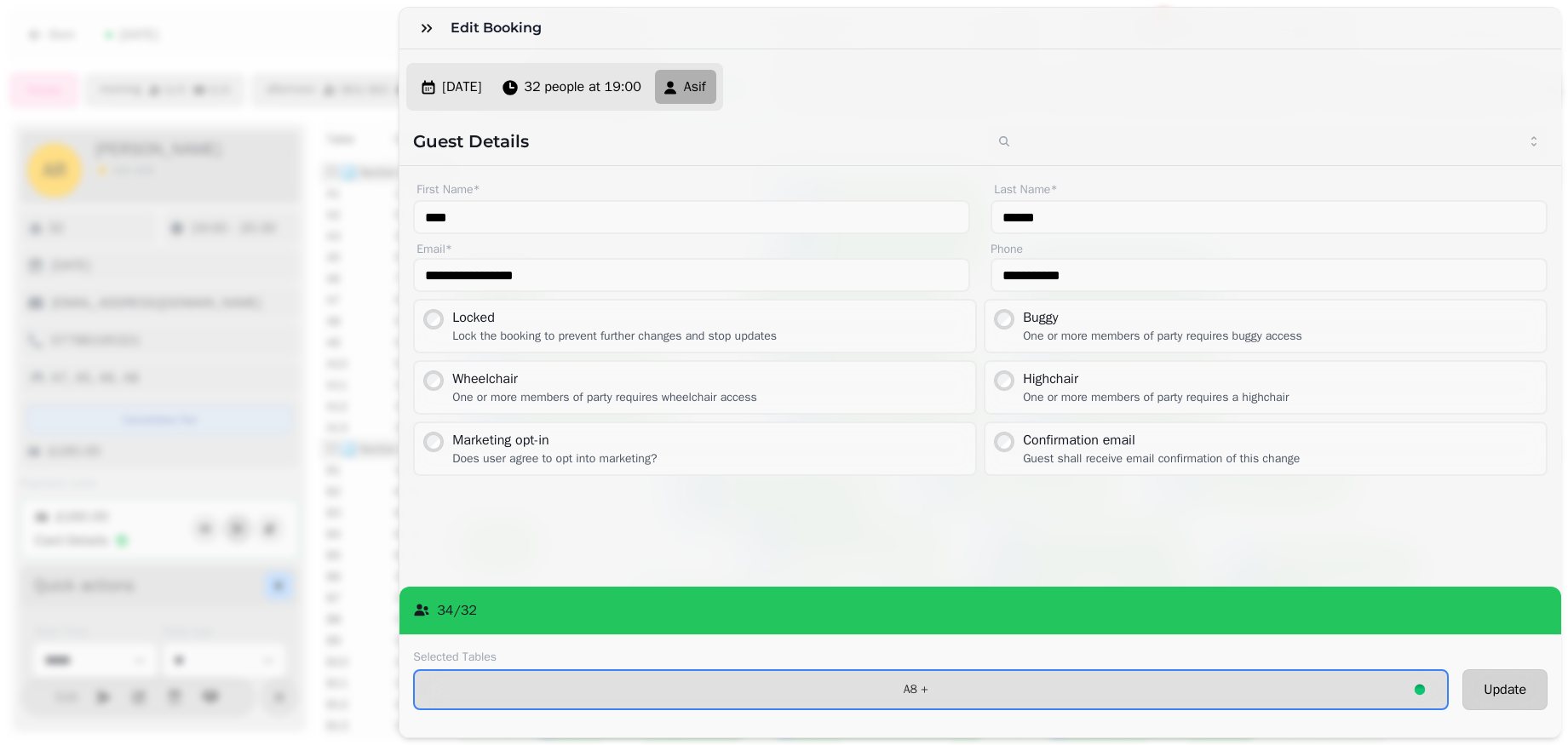 click on "Update" at bounding box center (1505, 690) 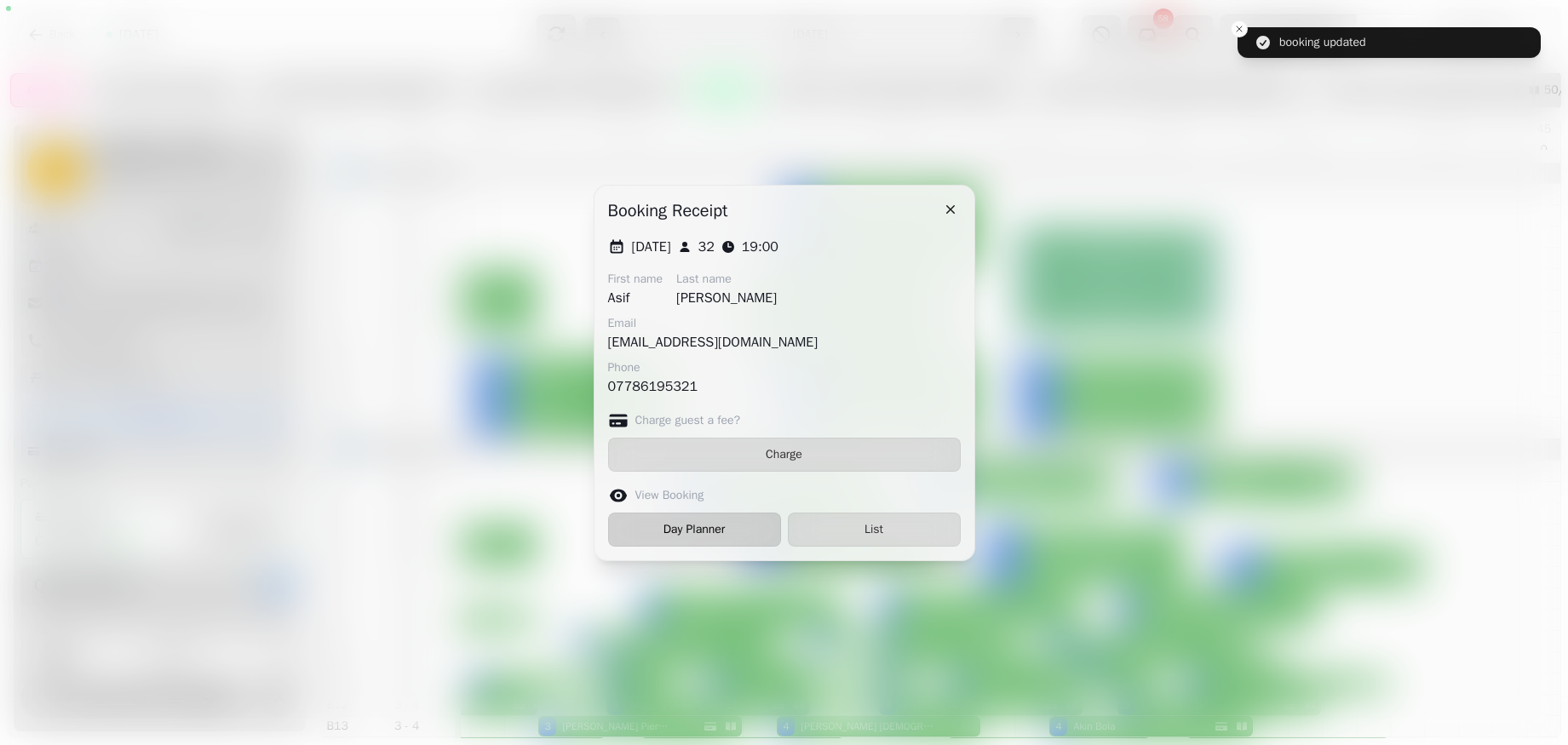 click on "Day Planner" at bounding box center [694, 530] 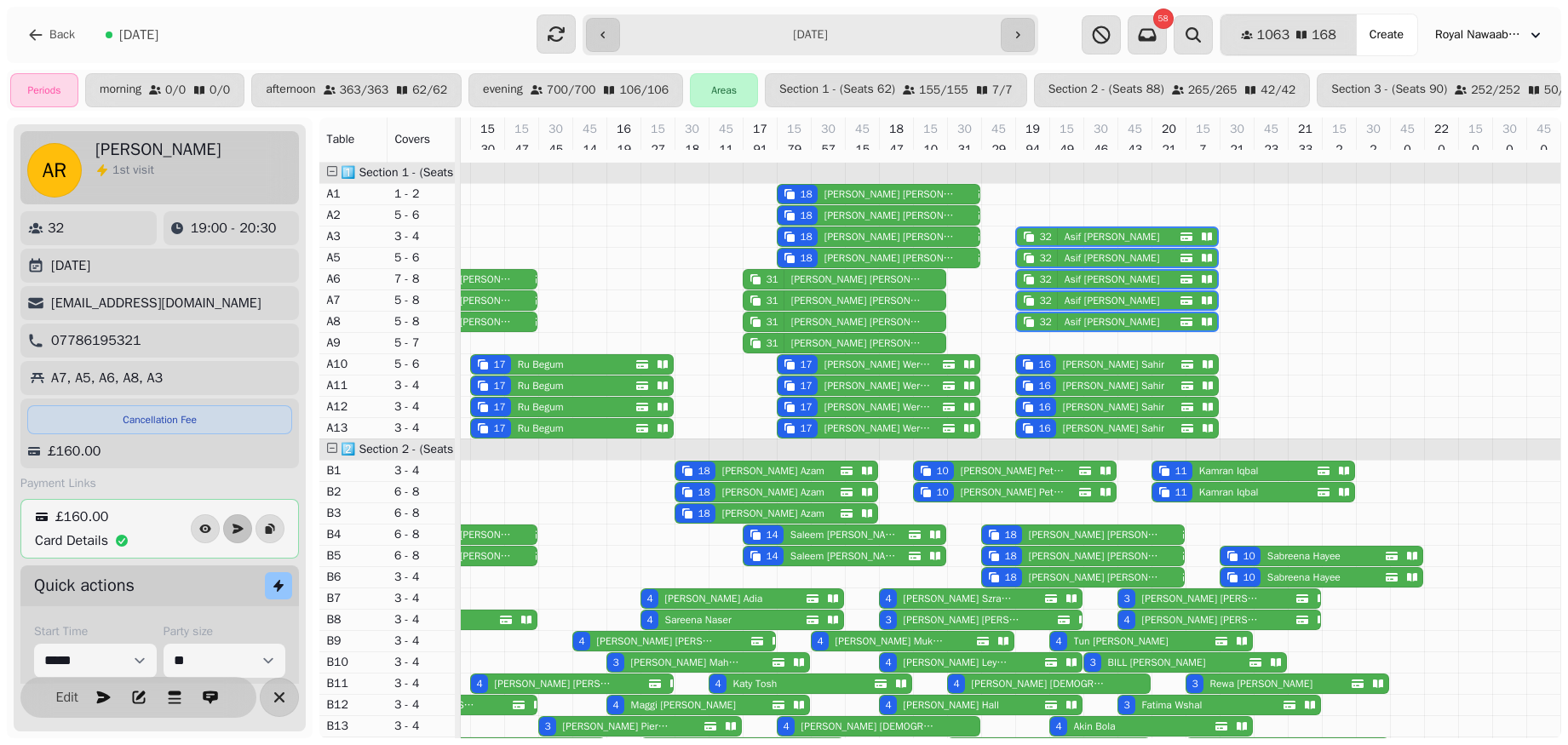 scroll, scrollTop: 74, scrollLeft: 276, axis: both 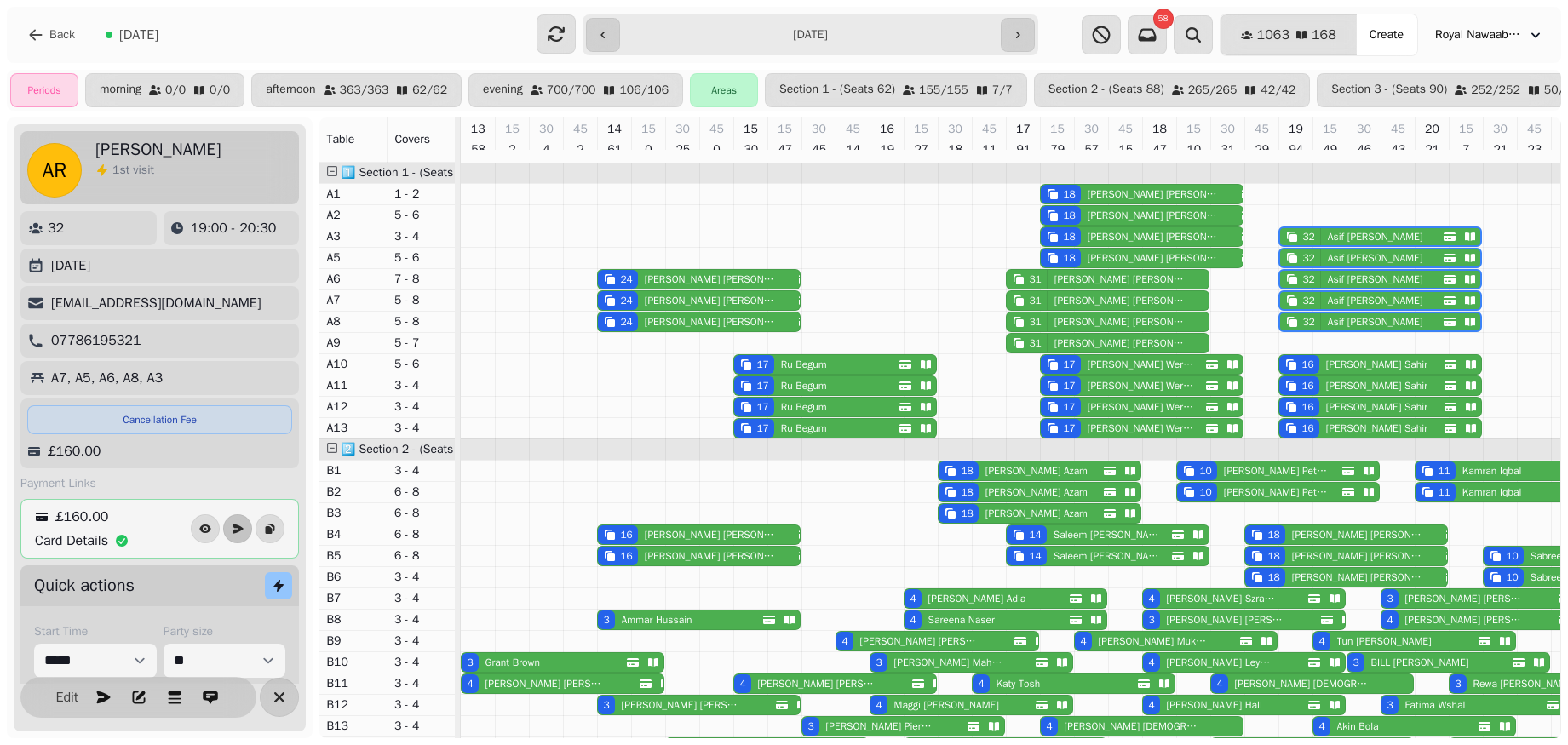 click on "[PERSON_NAME]" at bounding box center (708, 535) 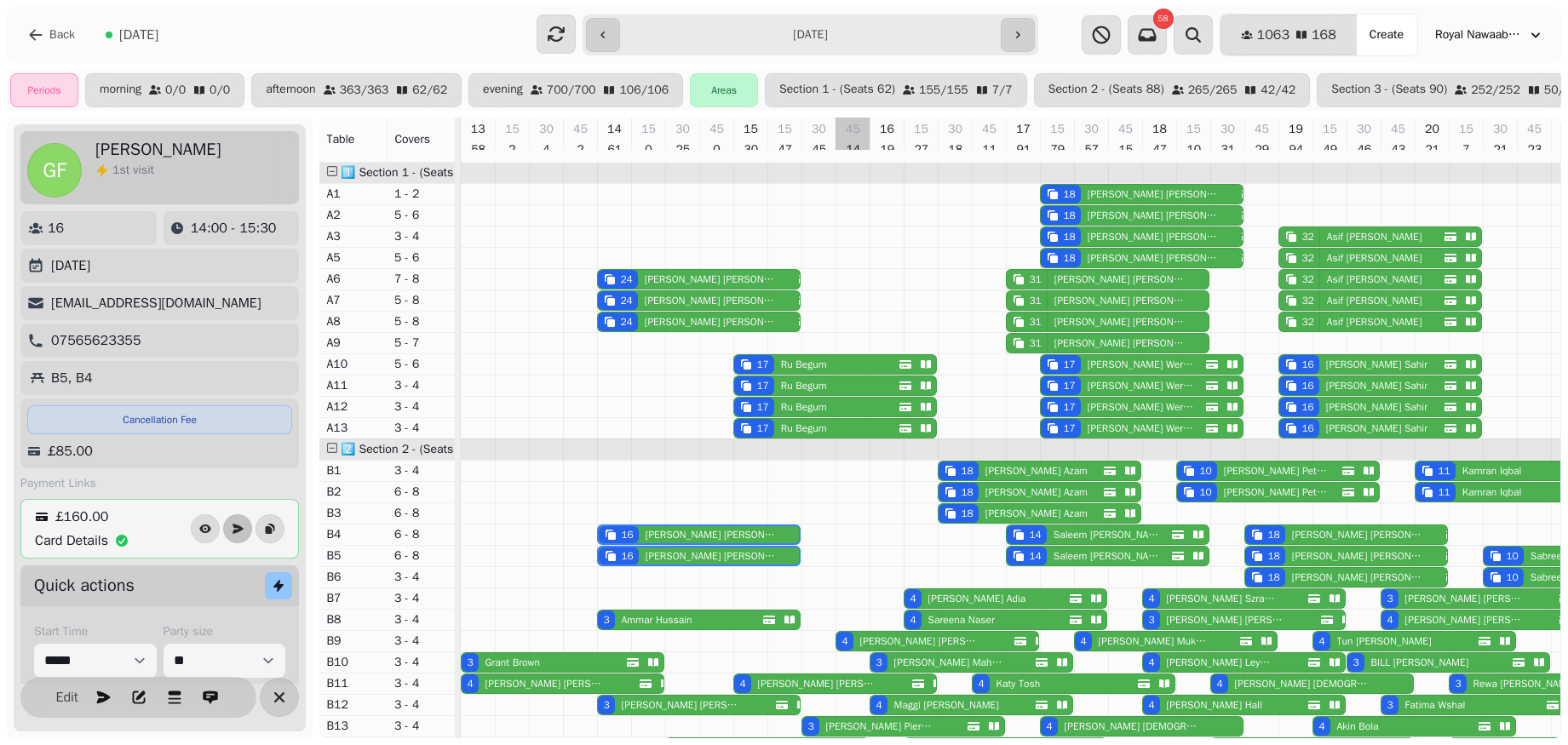 scroll, scrollTop: 0, scrollLeft: 125, axis: horizontal 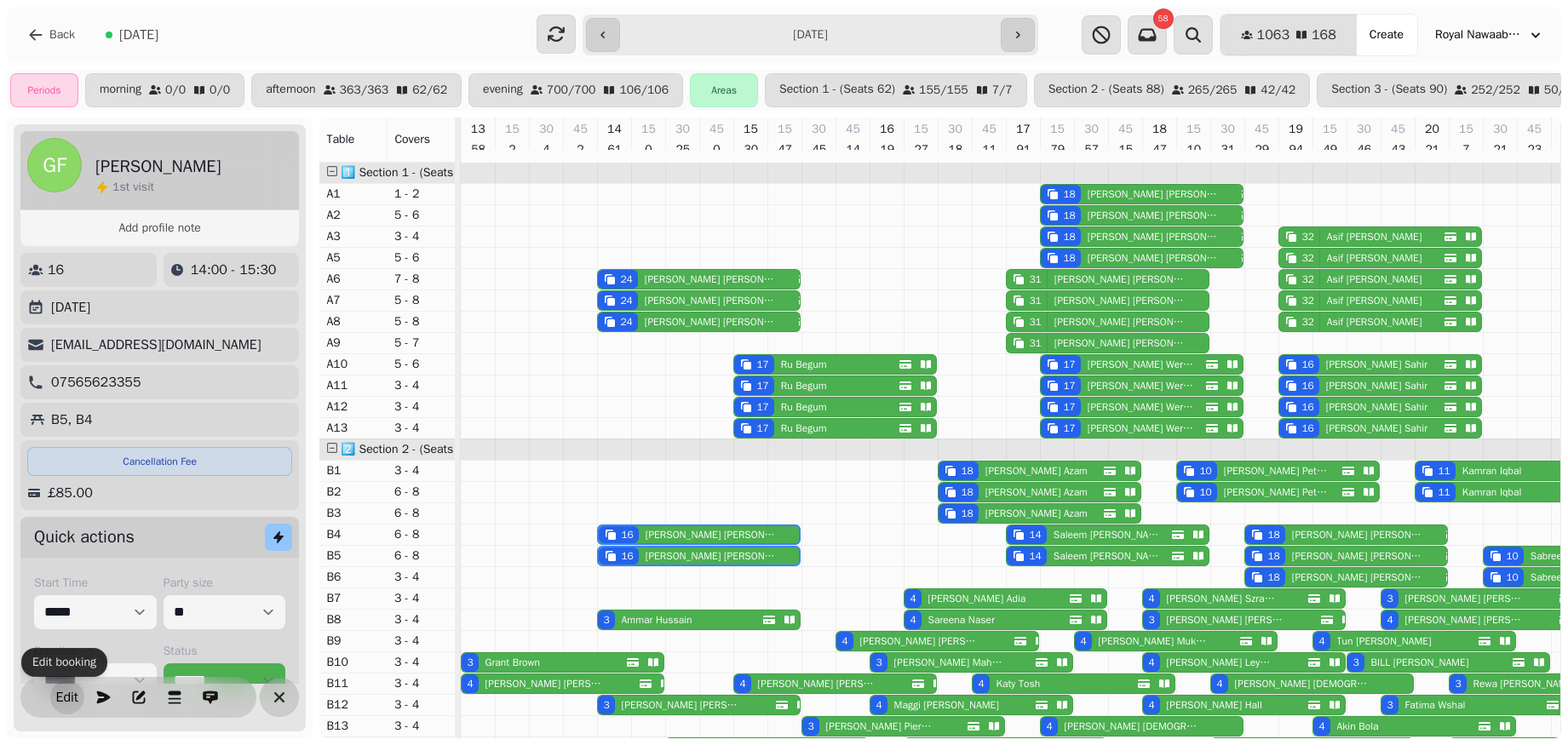 click on "Edit" at bounding box center (67, 697) 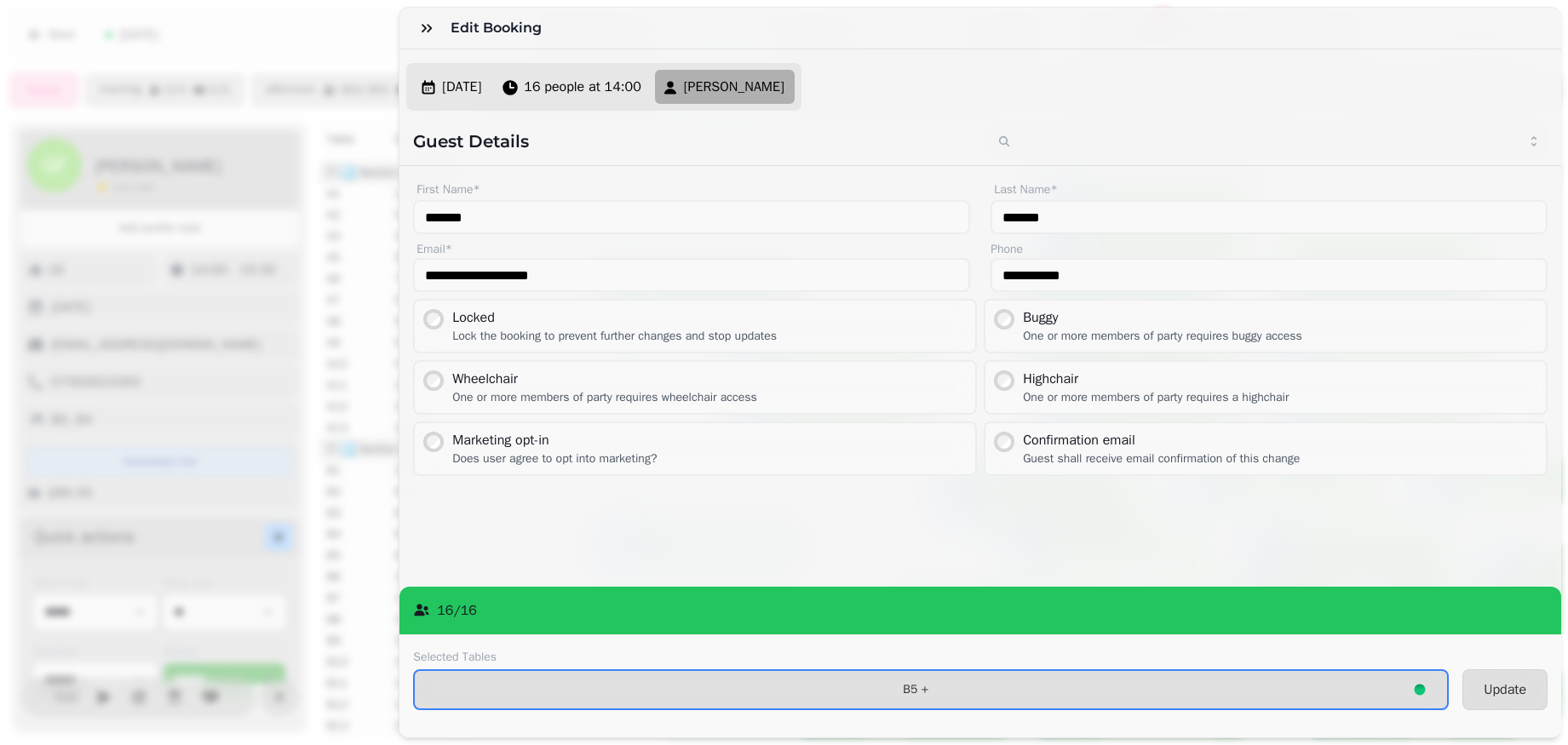 click on "Selected Tables B5     + Update" at bounding box center (980, 685) 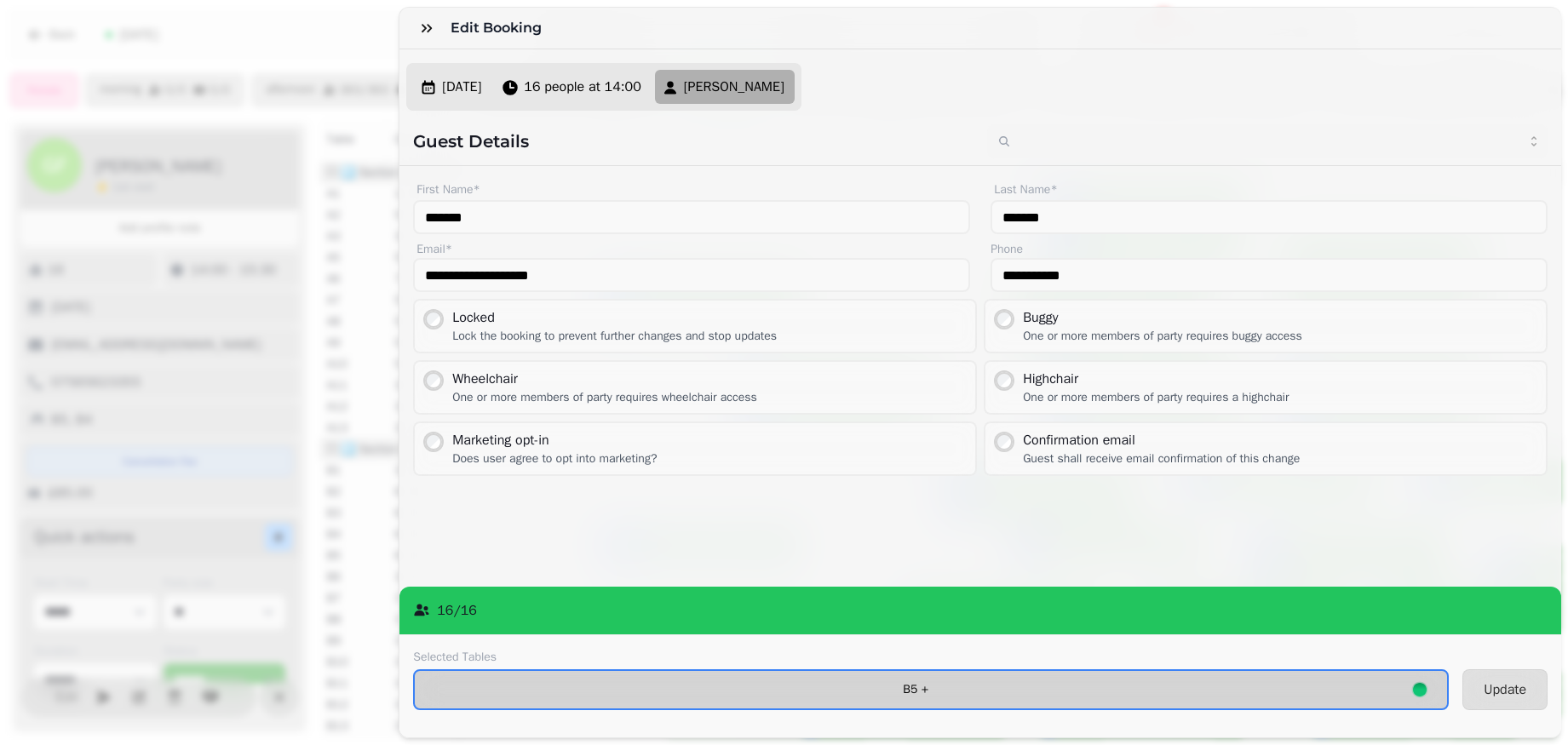 click on "B5     +" at bounding box center (931, 690) 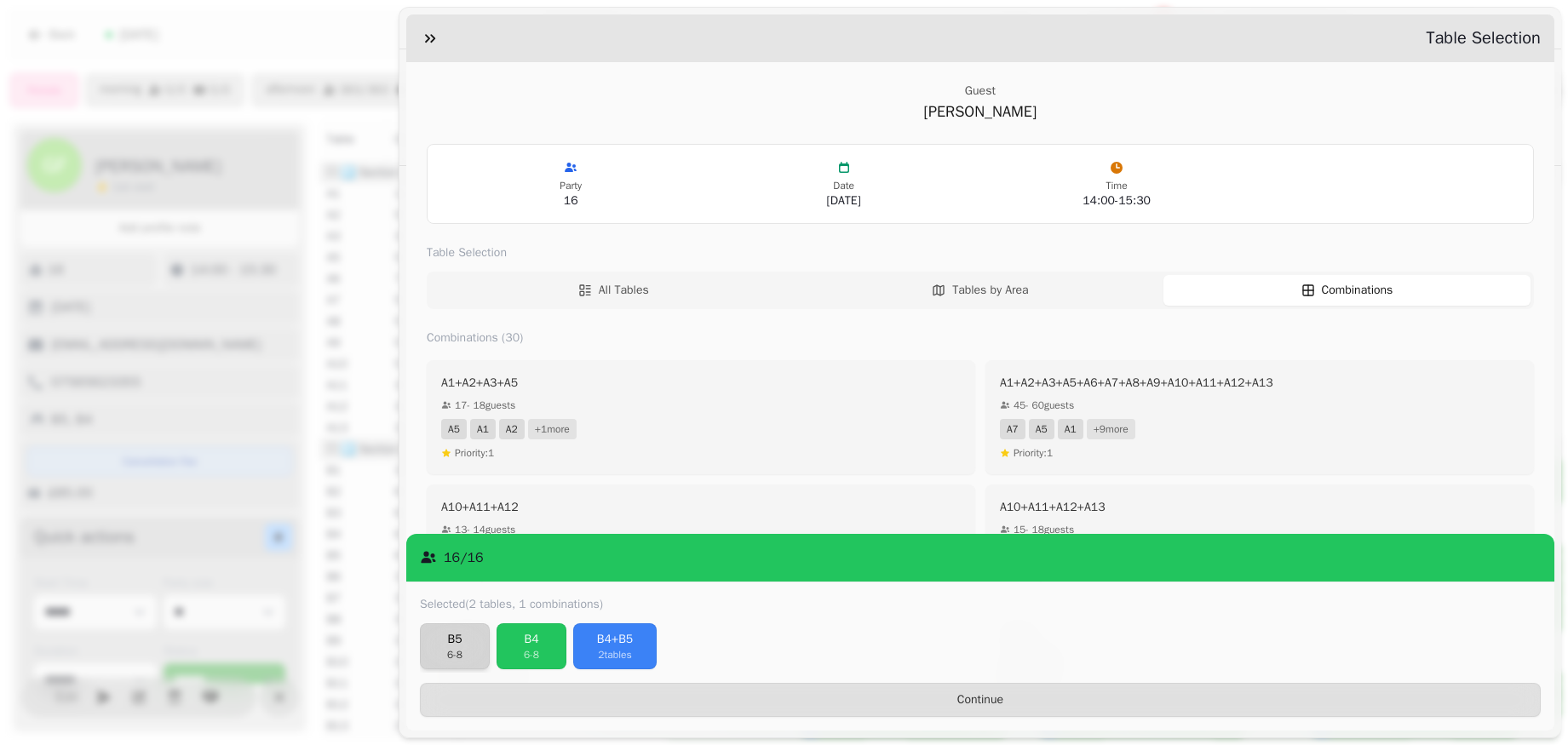 click on "6 - 8" at bounding box center [455, 655] 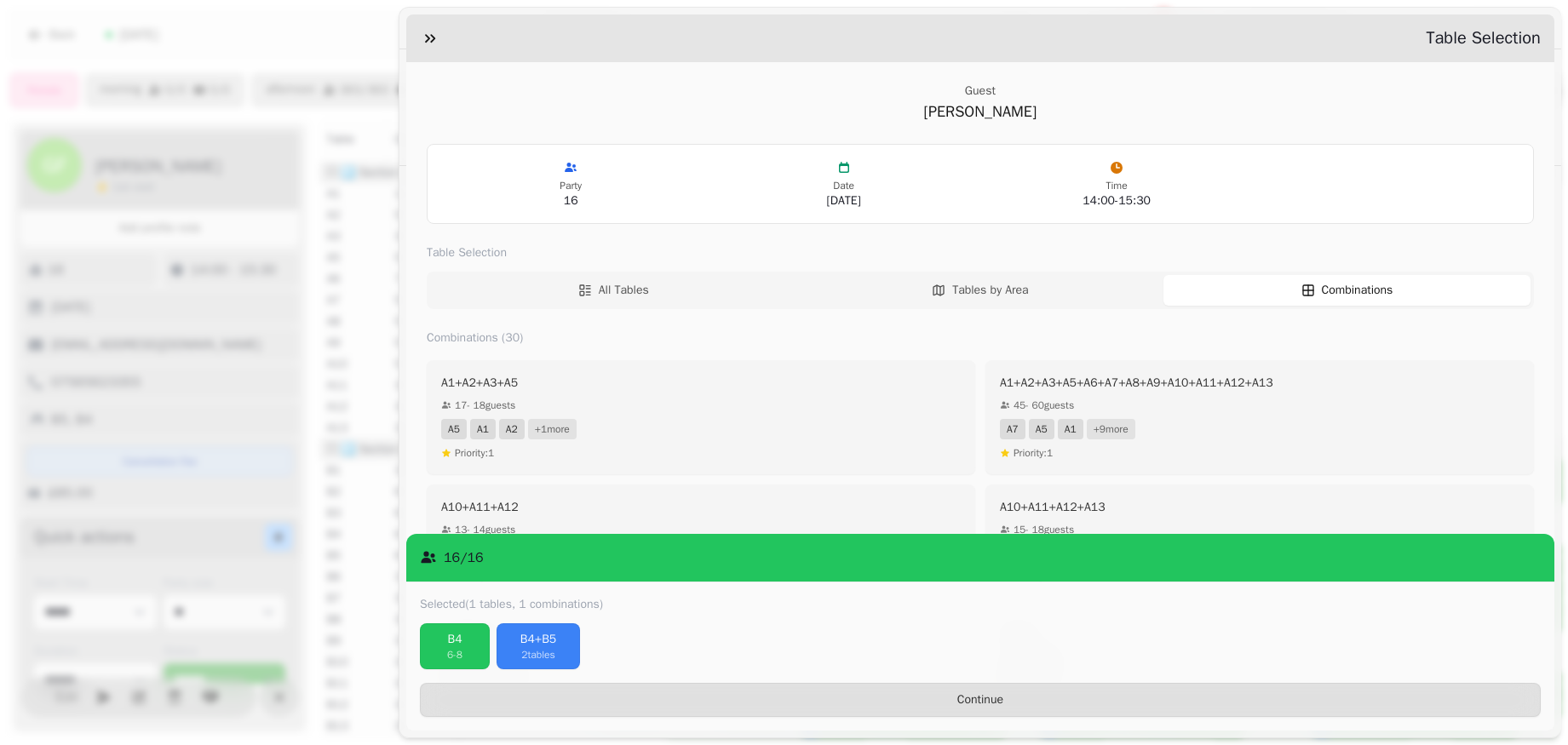 click on "6 - 8" at bounding box center [455, 655] 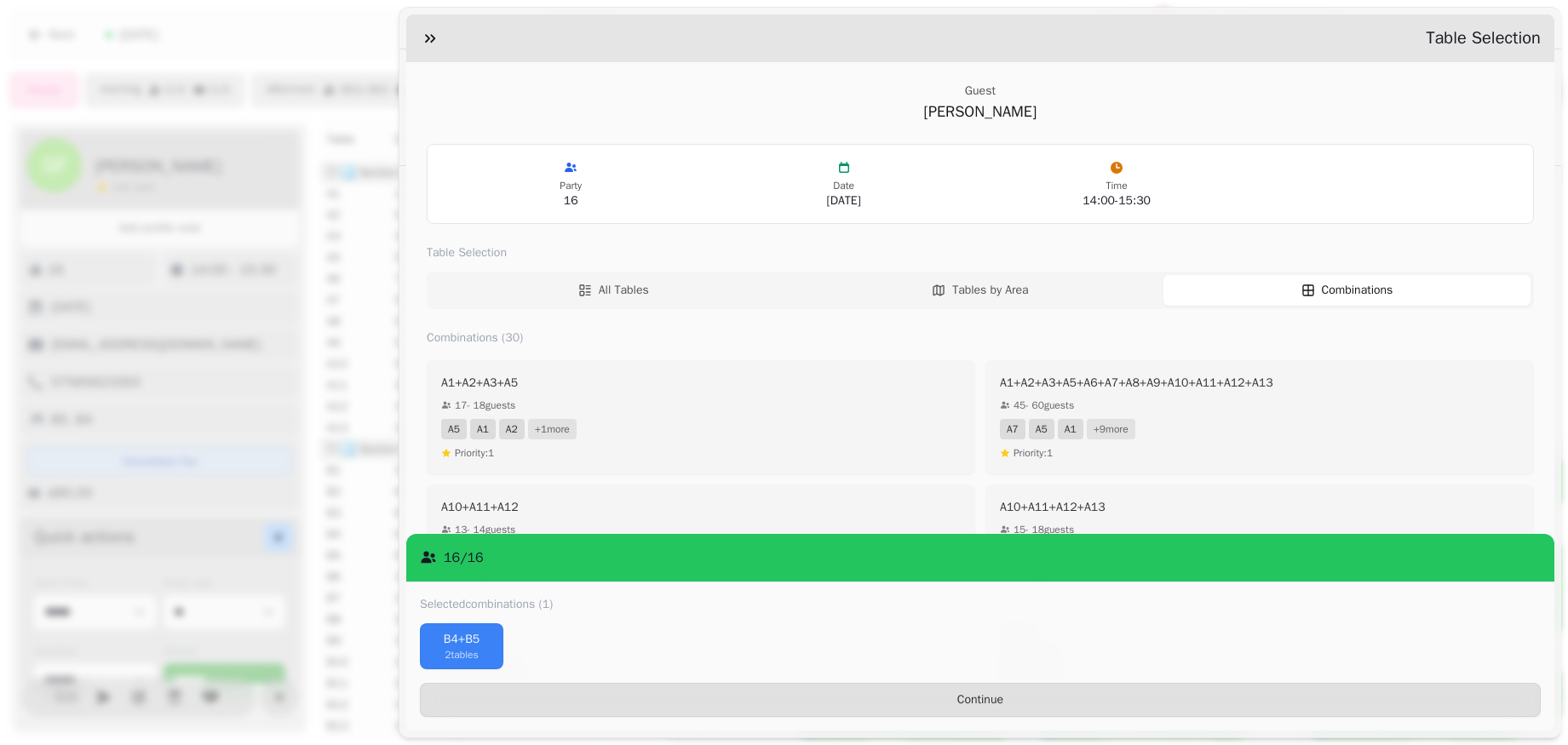 click on "2  tables" at bounding box center (462, 655) 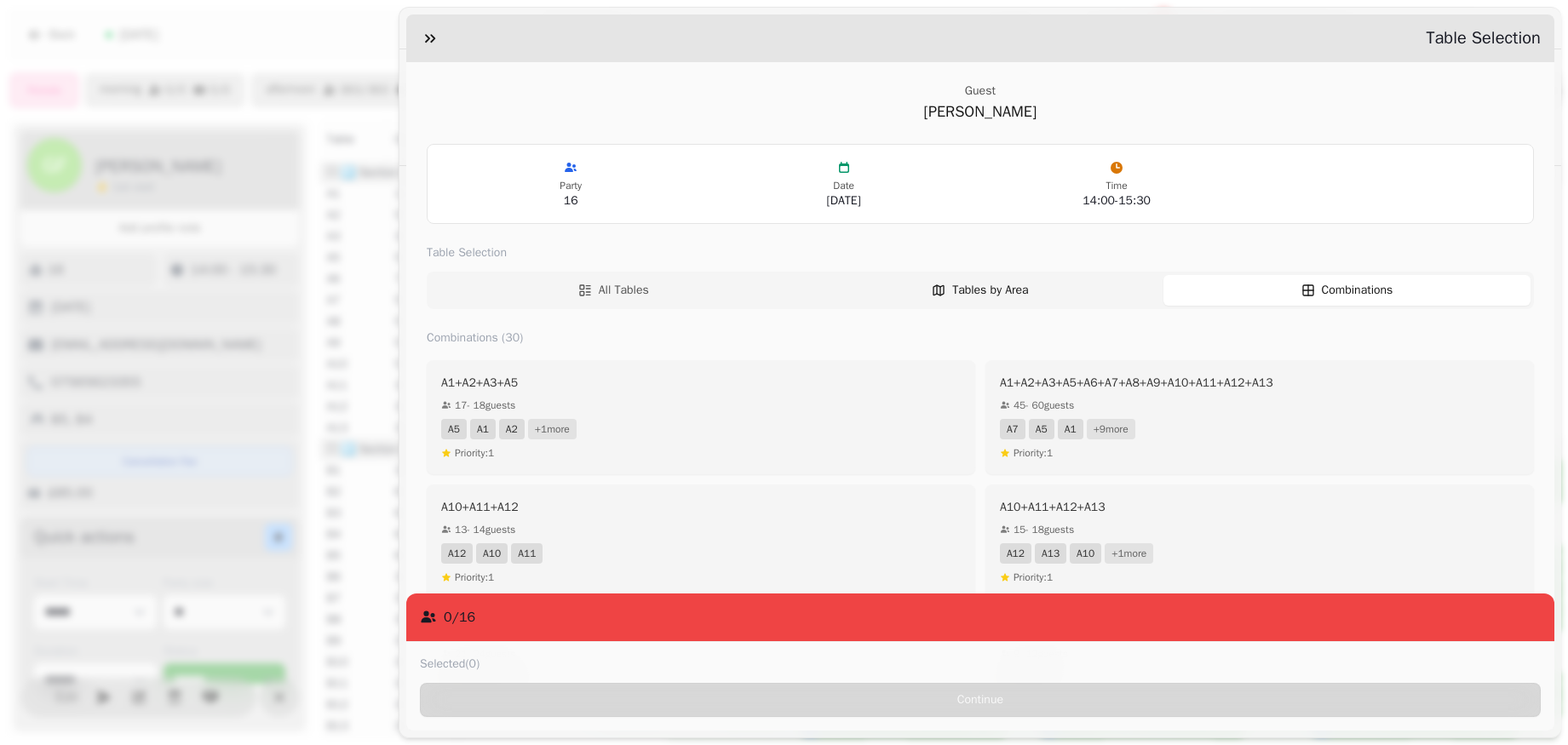 click on "Tables by Area" at bounding box center (980, 290) 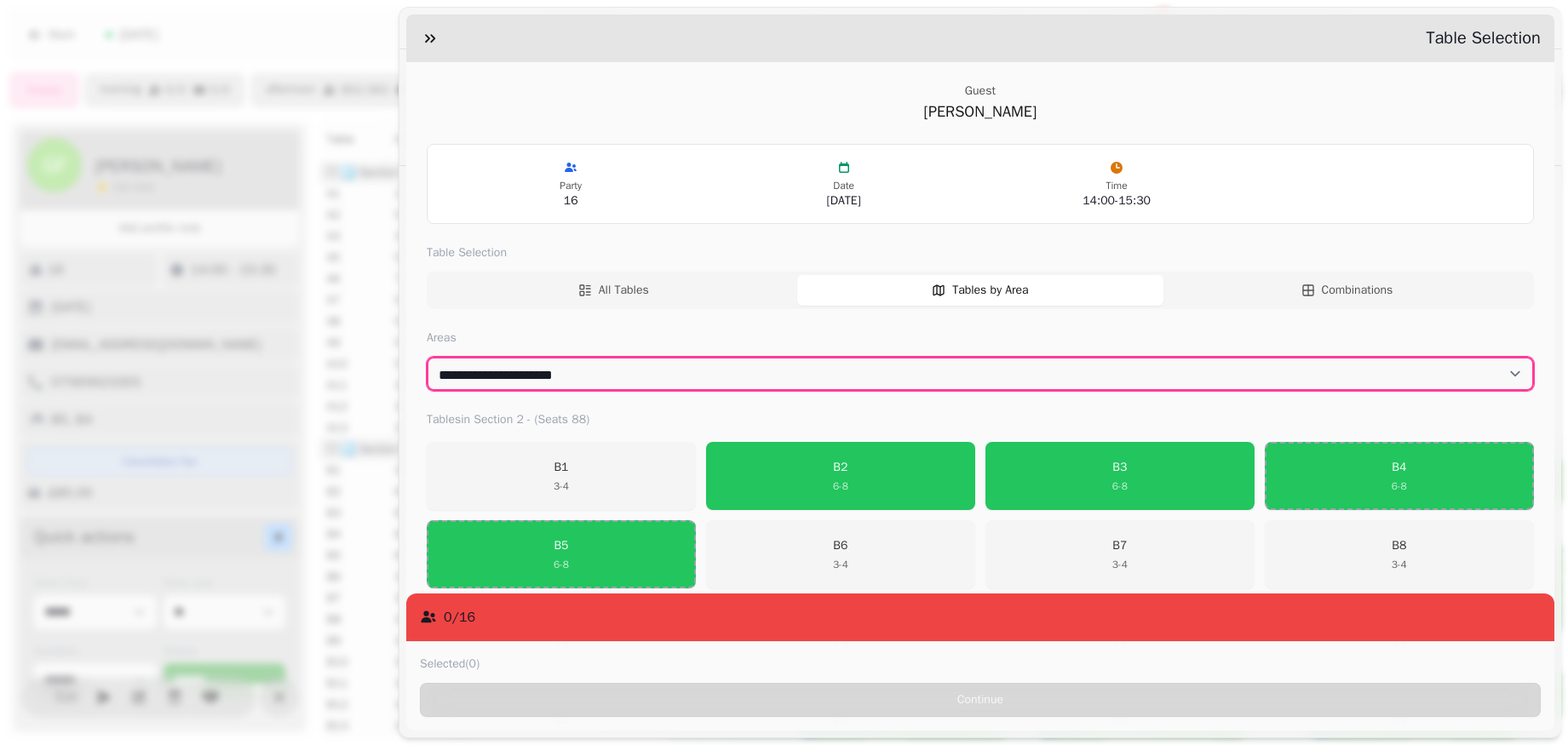 click on "**********" at bounding box center (980, 374) 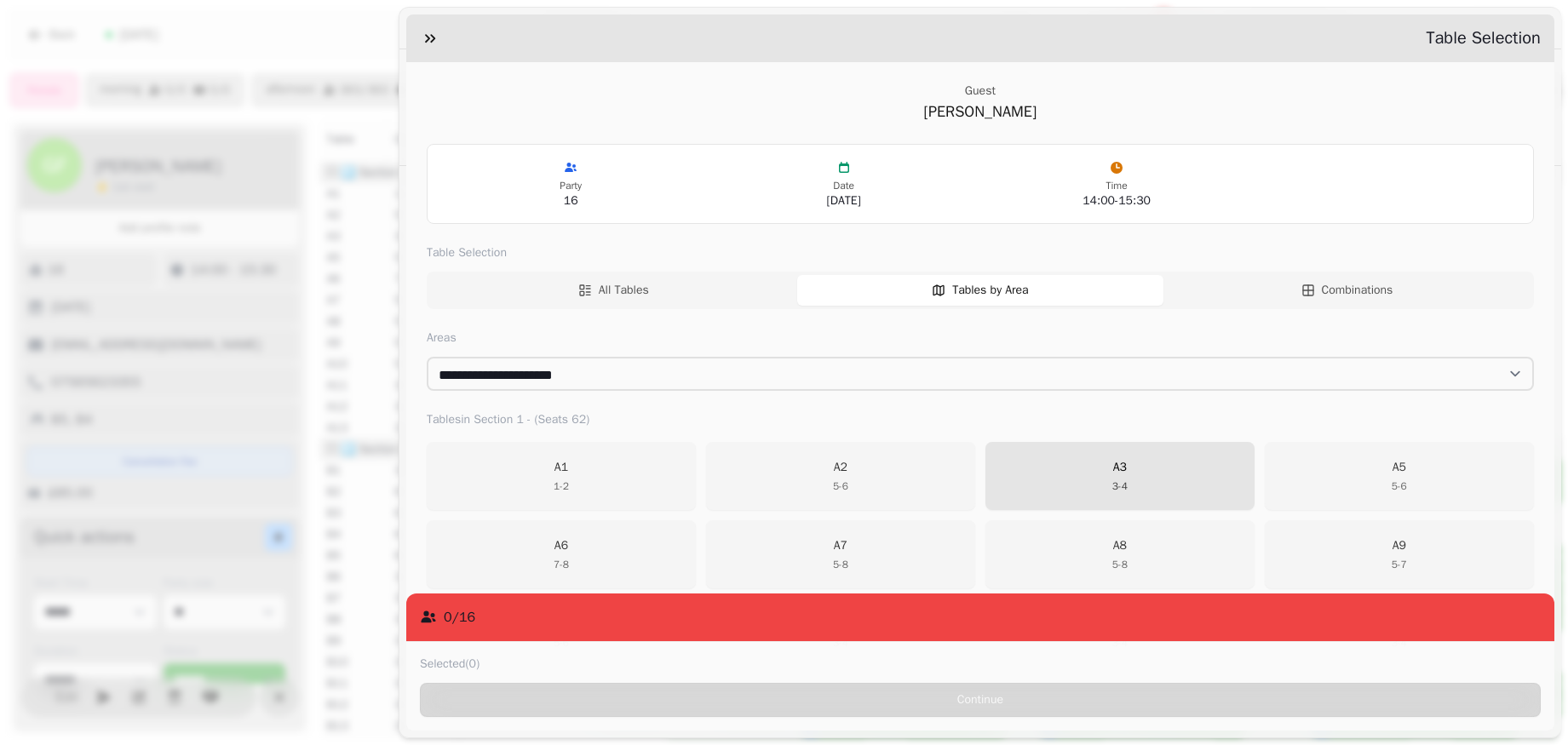 drag, startPoint x: 856, startPoint y: 461, endPoint x: 980, endPoint y: 468, distance: 124.19742 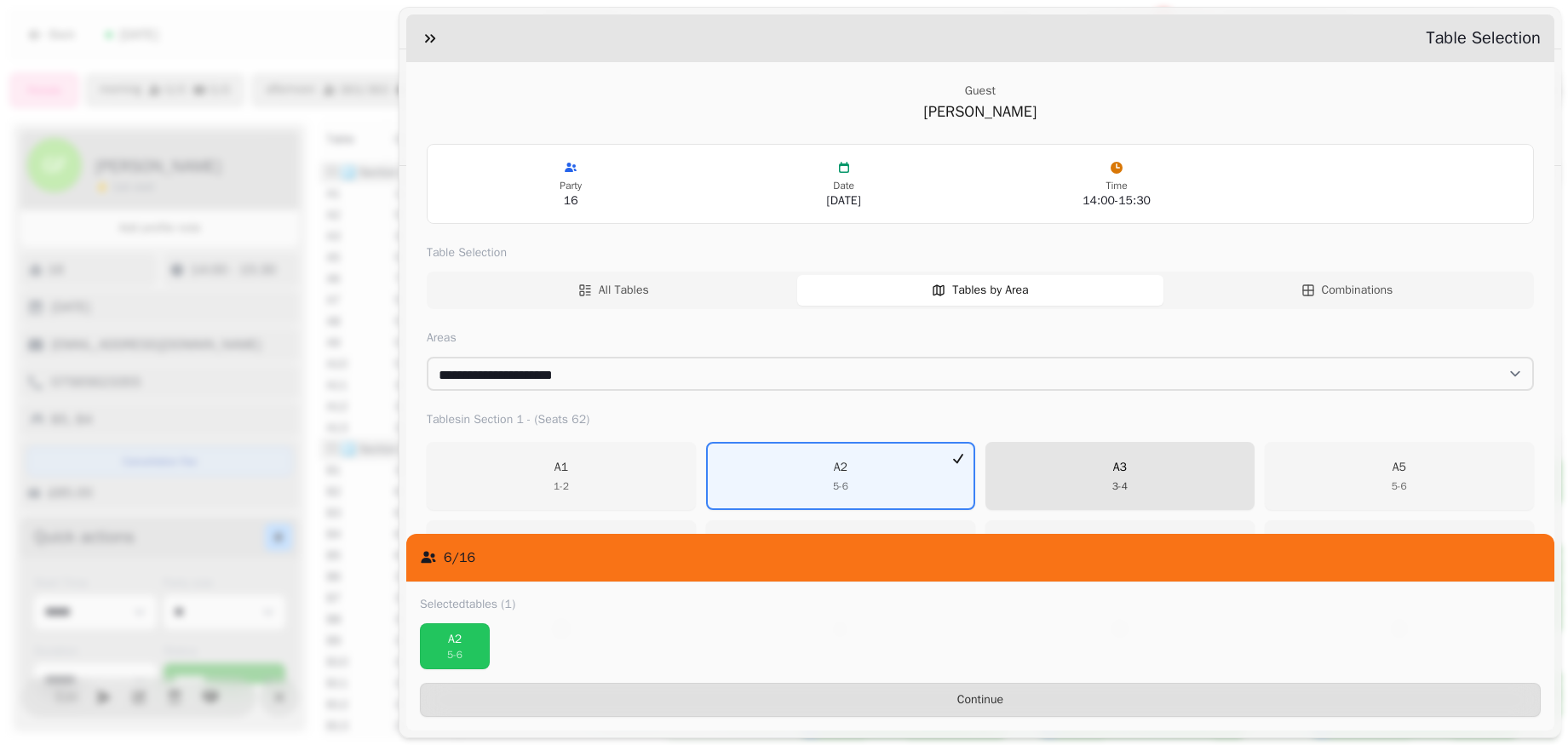click on "A3 3  -  4" at bounding box center [1120, 476] 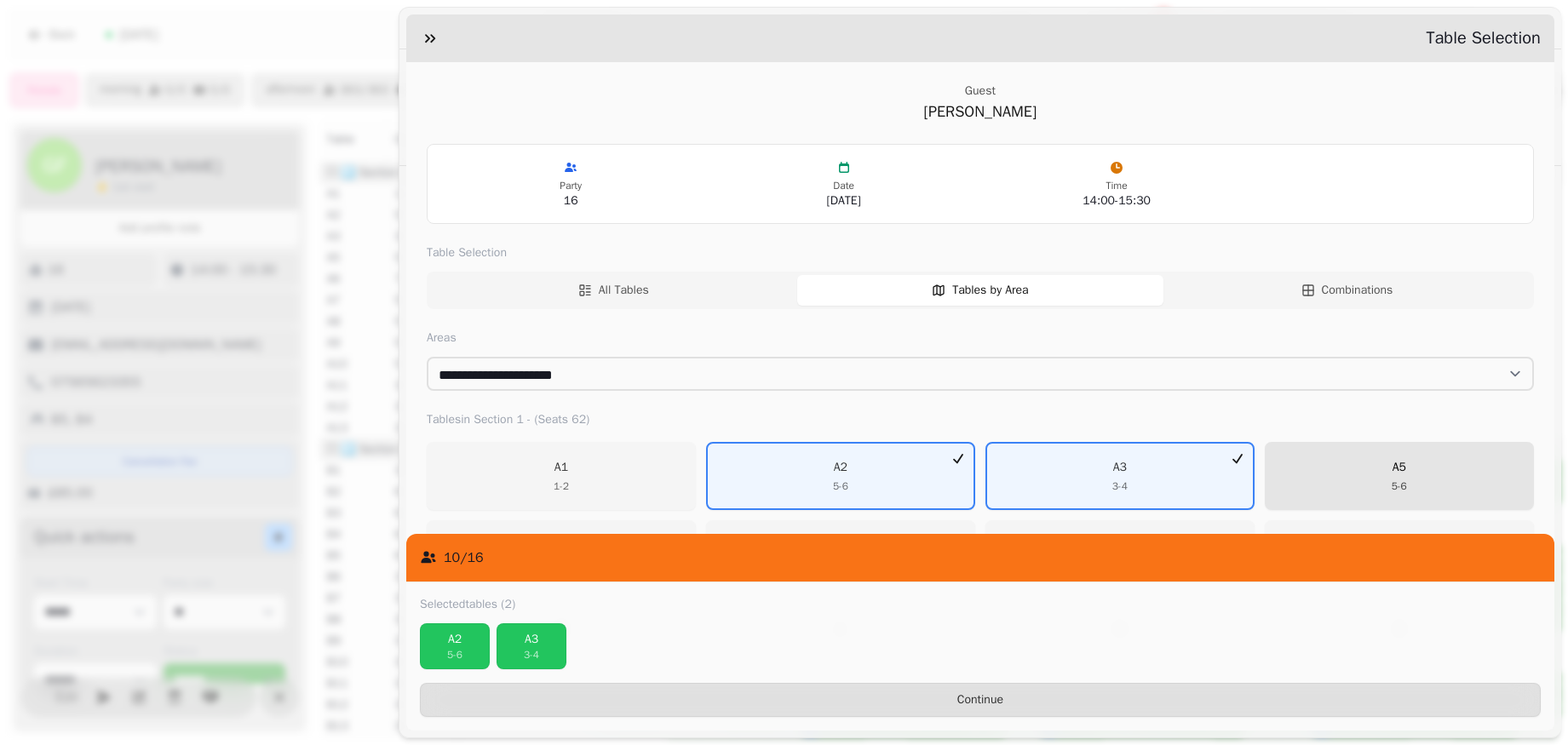 click on "A5 5  -  6" at bounding box center [1399, 476] 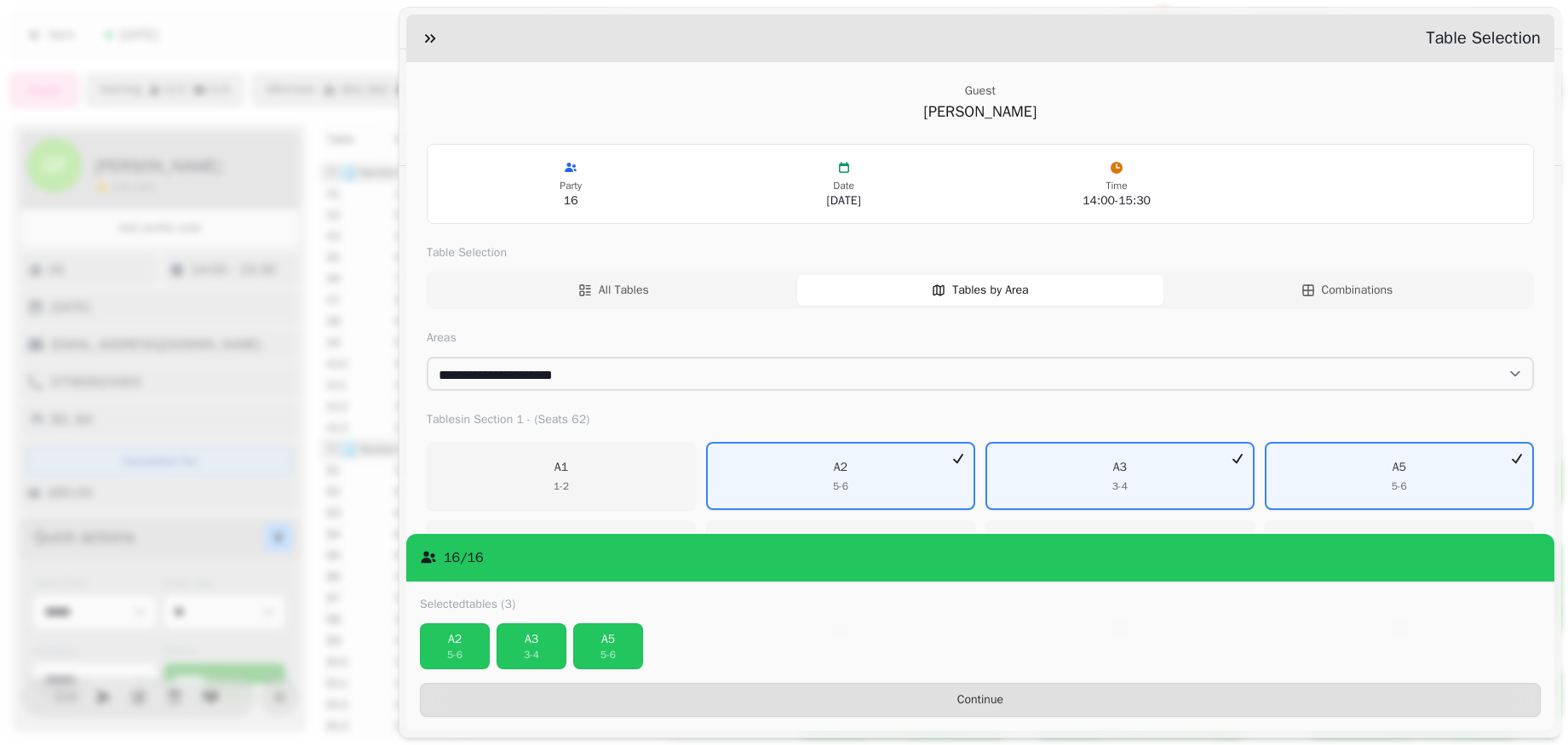 click on "Selected  tables (3) A2 5 - 6 A3 3 - 4 A5 5 - 6 Continue" at bounding box center [980, 656] 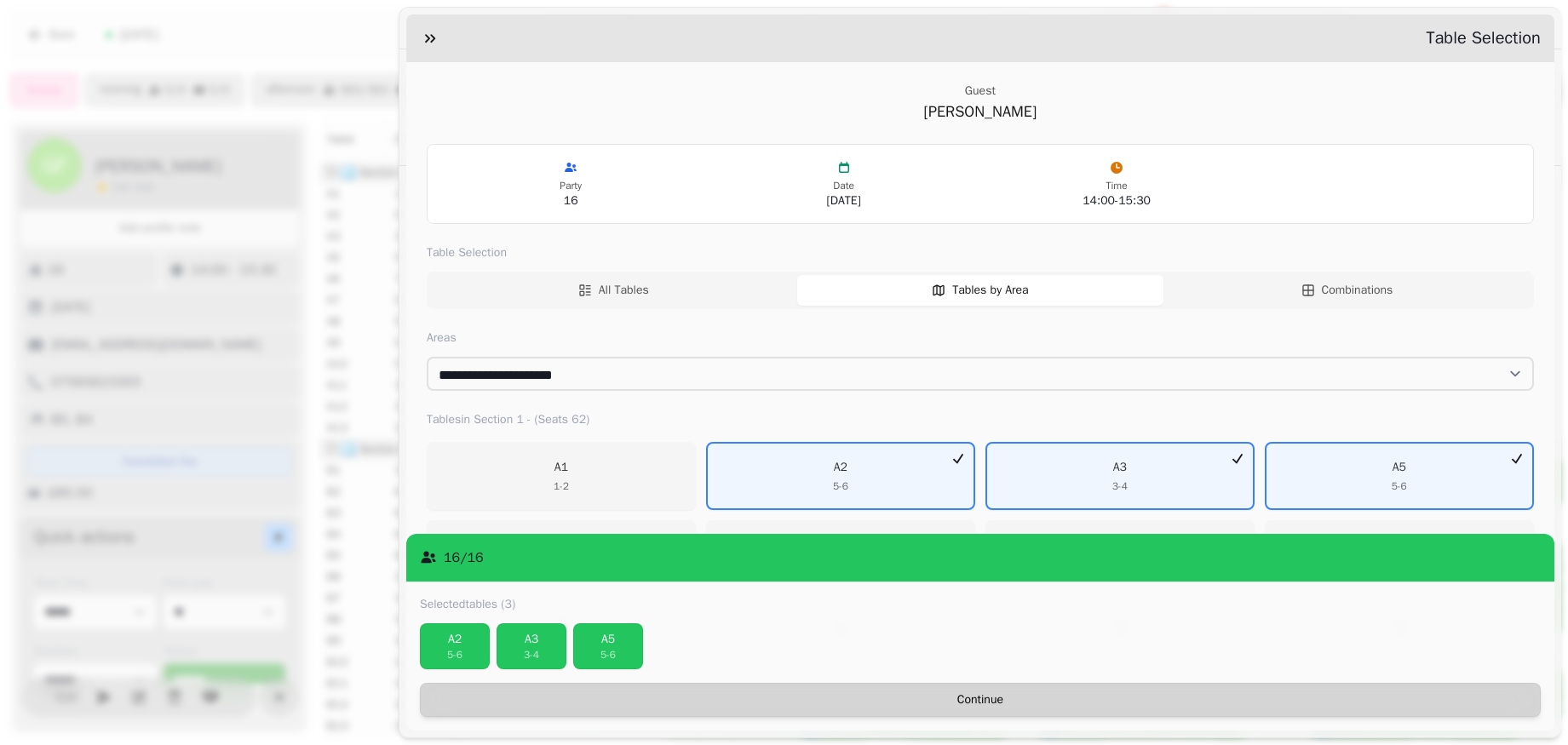 click on "Continue" at bounding box center (980, 700) 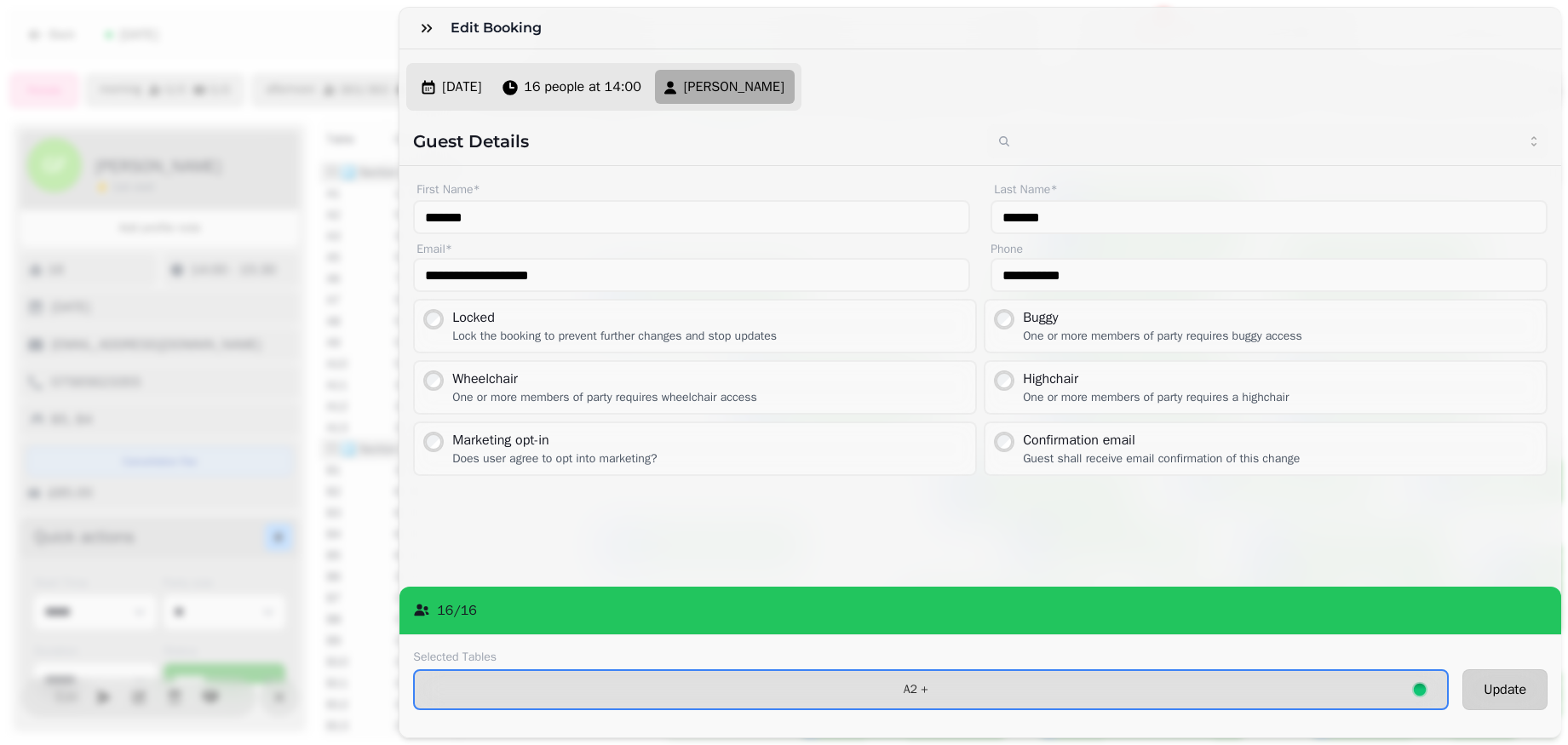 click on "Update" at bounding box center (1505, 690) 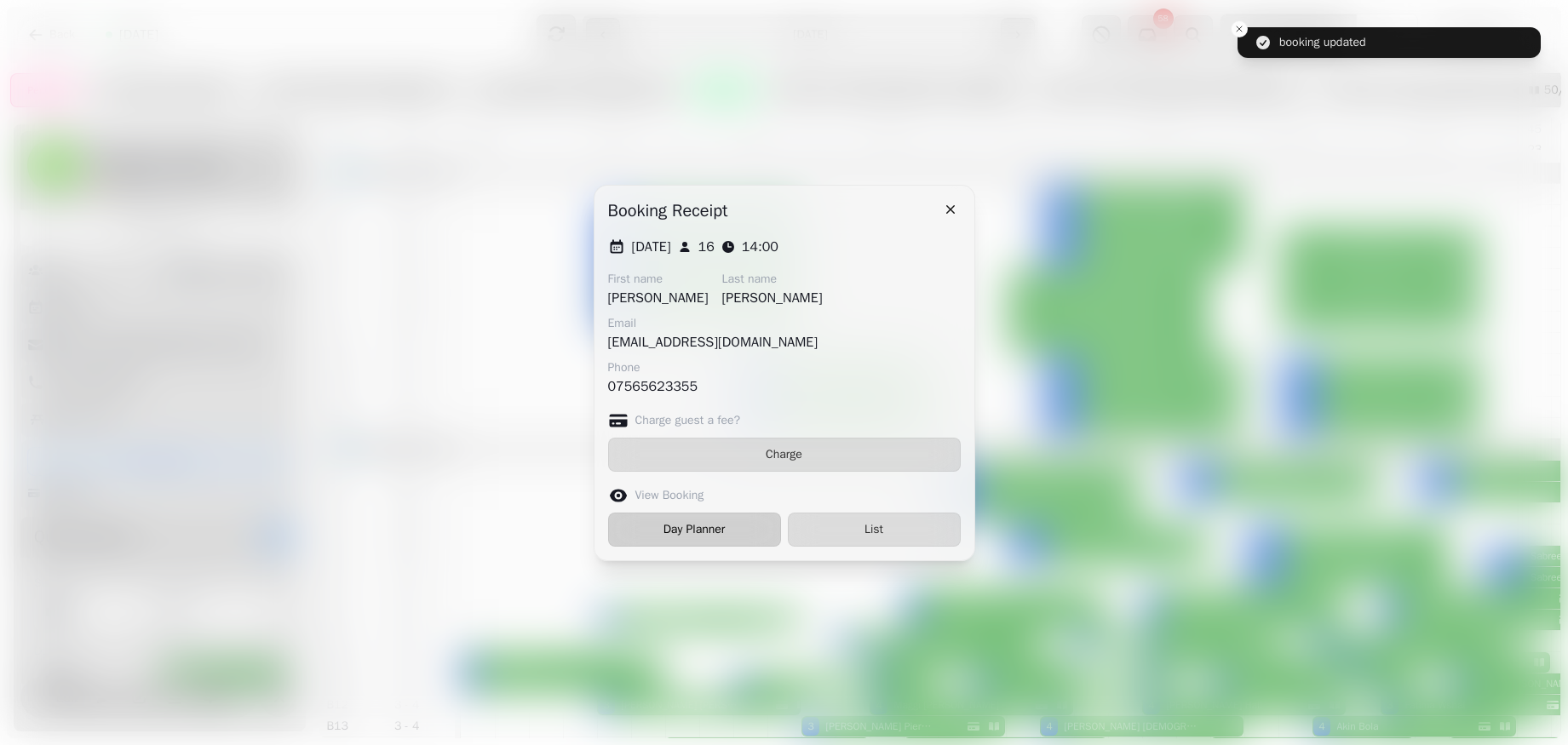 click on "Day Planner" at bounding box center (694, 530) 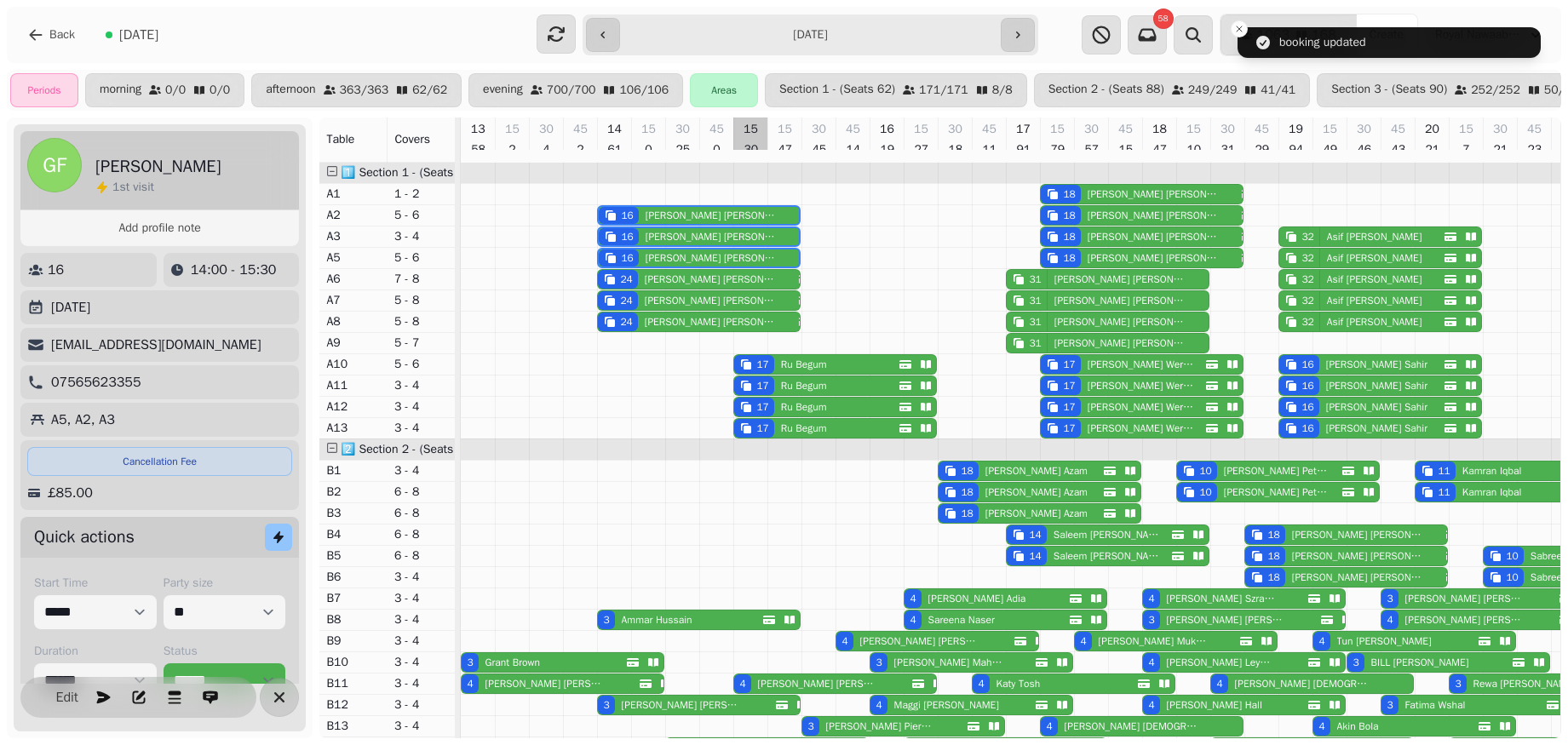 scroll, scrollTop: 0, scrollLeft: 125, axis: horizontal 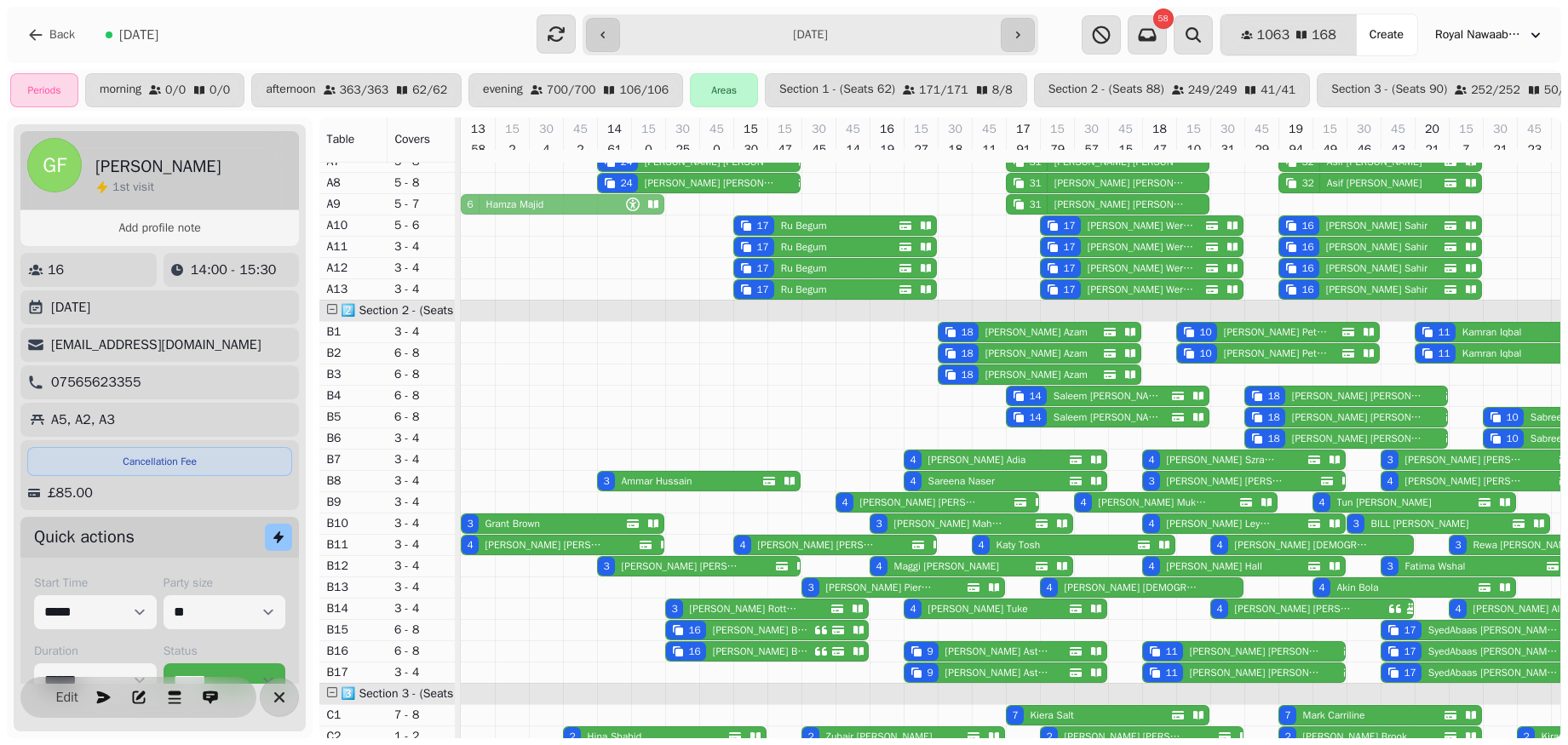 drag, startPoint x: 543, startPoint y: 647, endPoint x: 543, endPoint y: 215, distance: 432 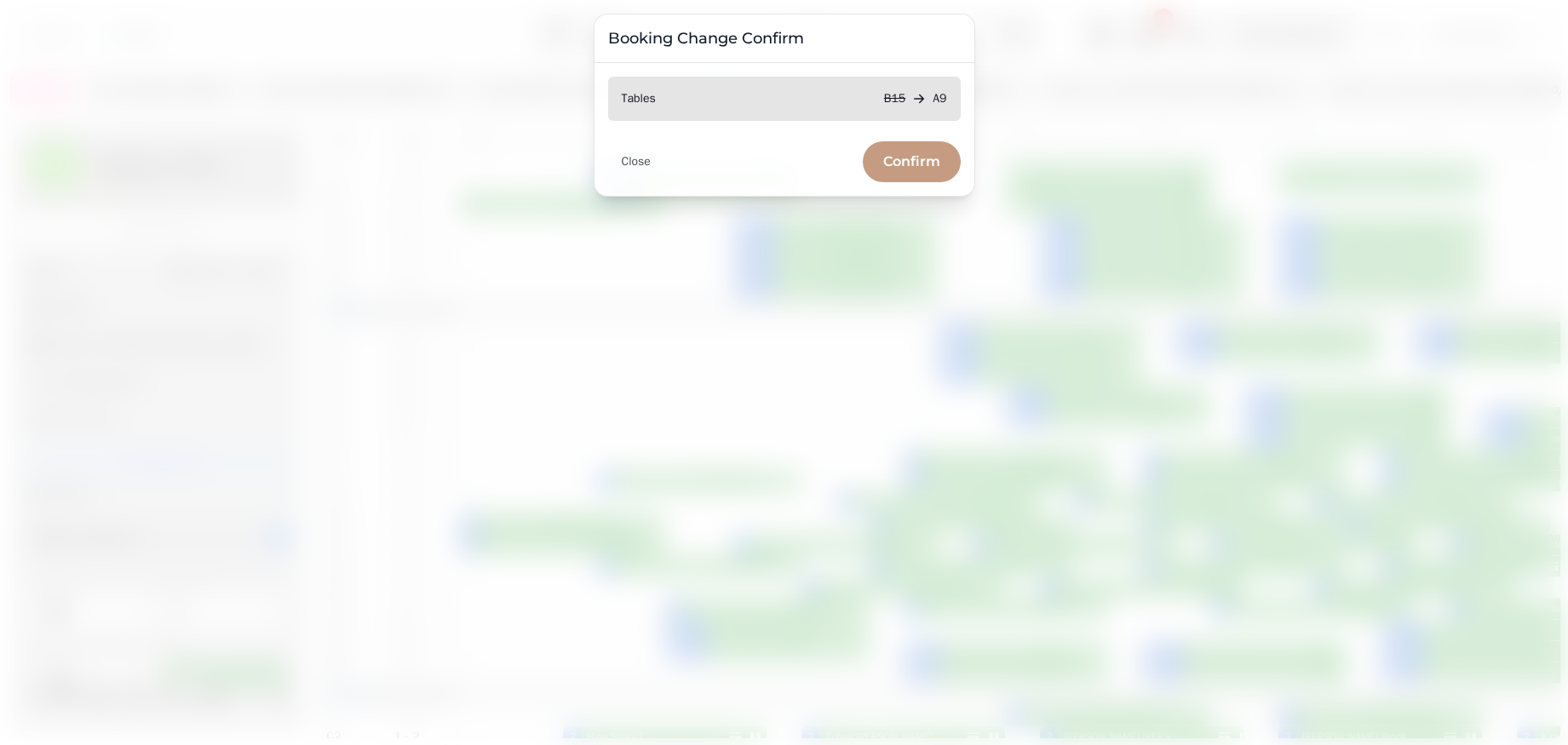 click on "Confirm" at bounding box center [911, 162] 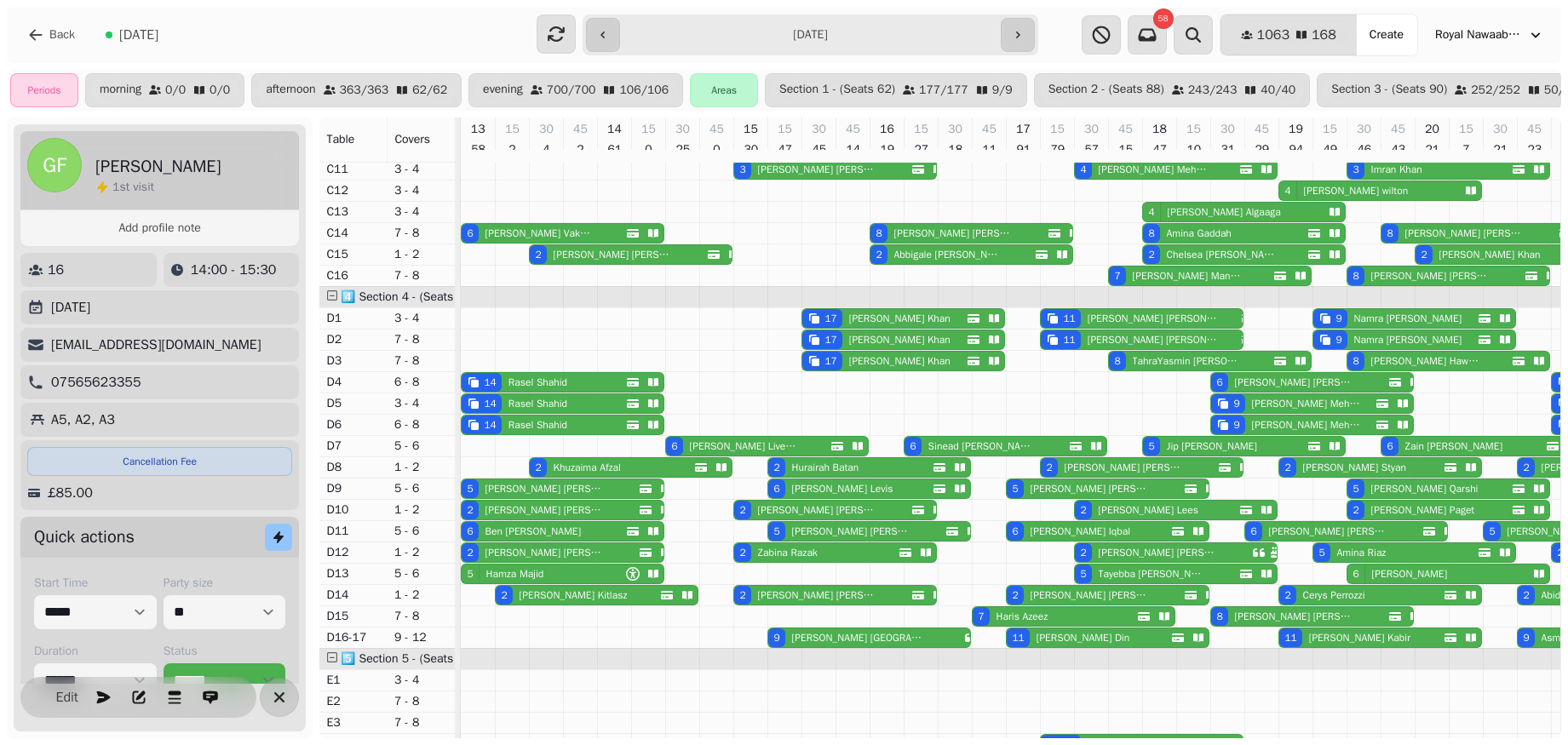 click on "14 [PERSON_NAME]" at bounding box center [562, 382] 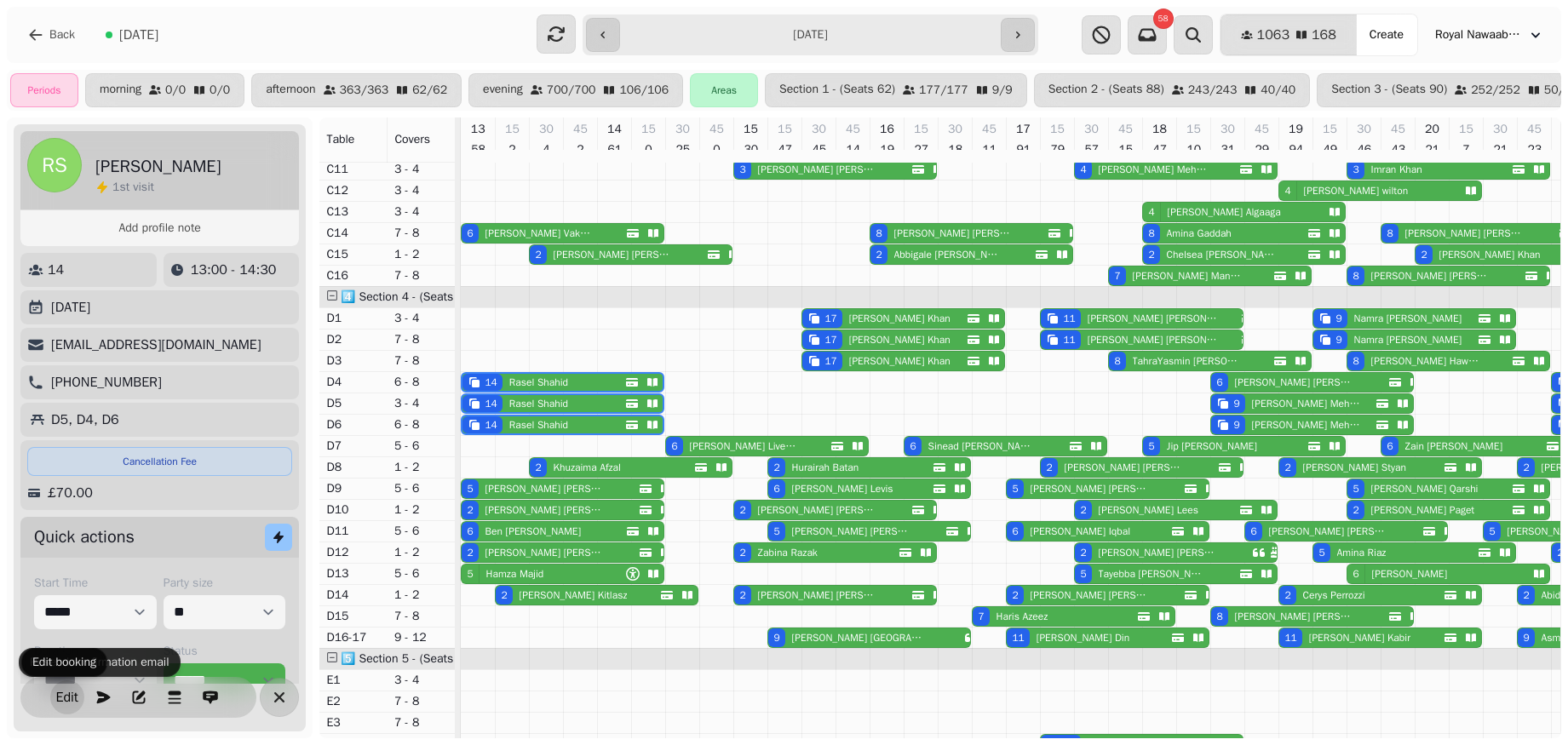 click on "Edit" at bounding box center (67, 697) 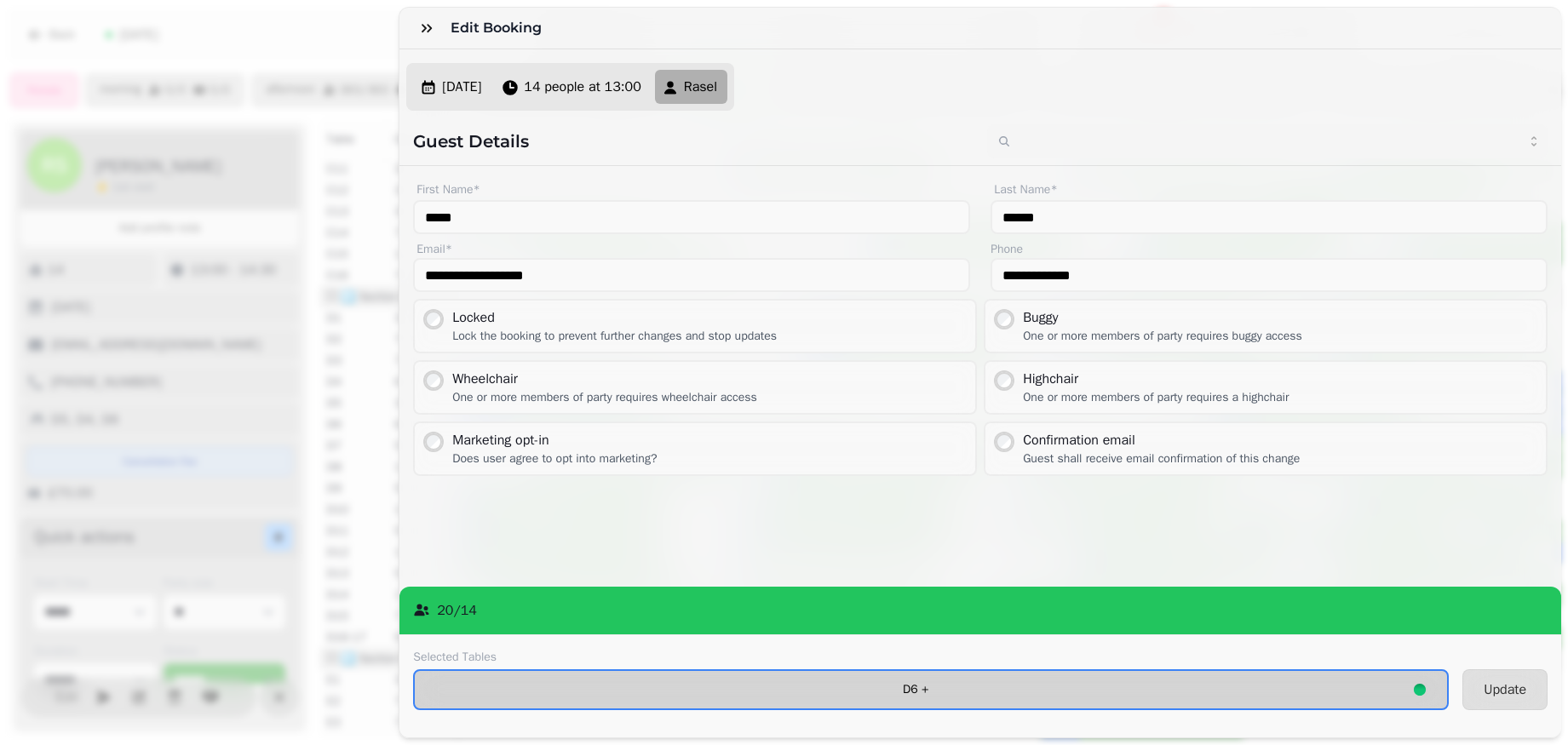 click on "D6     +" at bounding box center [931, 690] 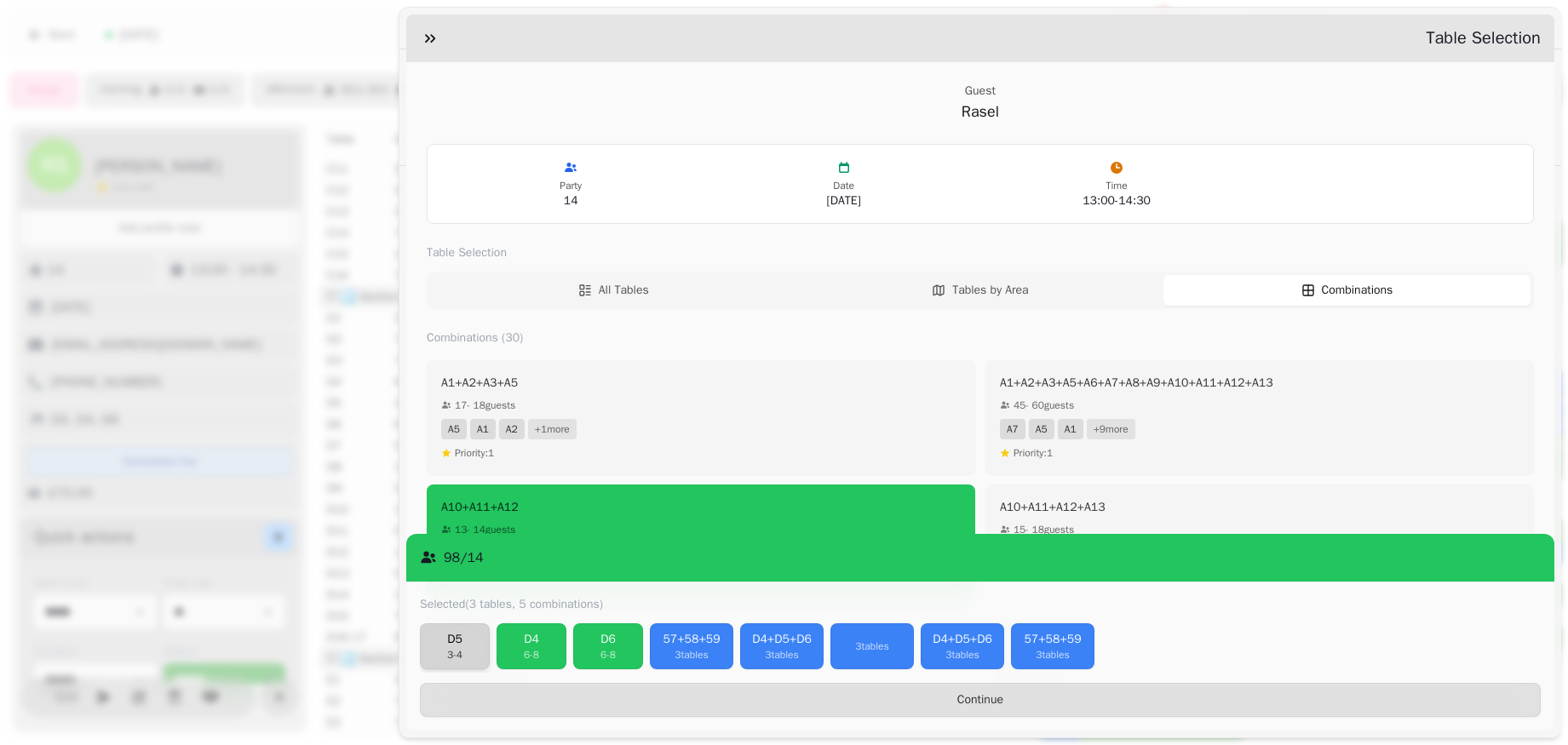 click on "D5 3 - 4" at bounding box center (455, 646) 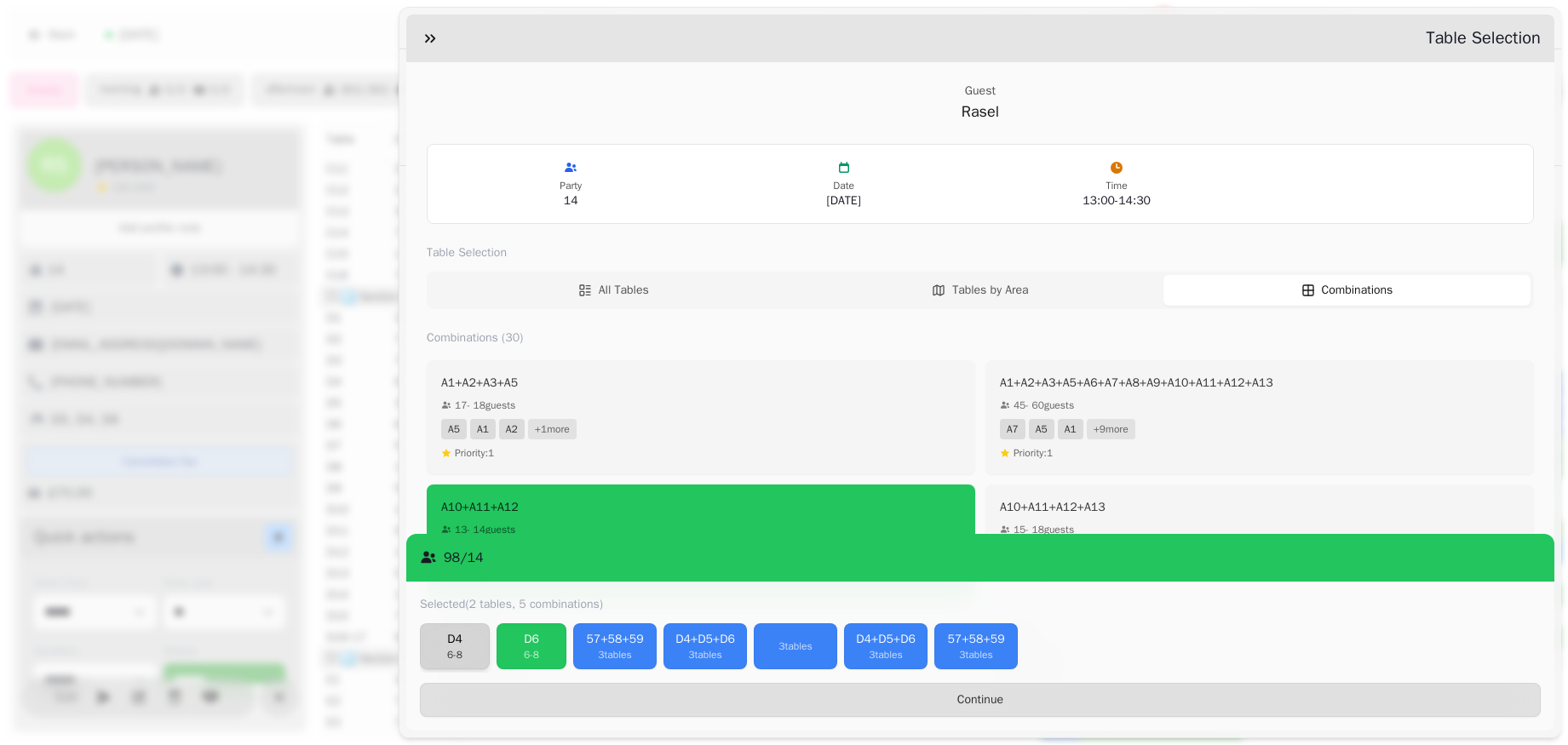click on "D4 6 - 8" at bounding box center [455, 646] 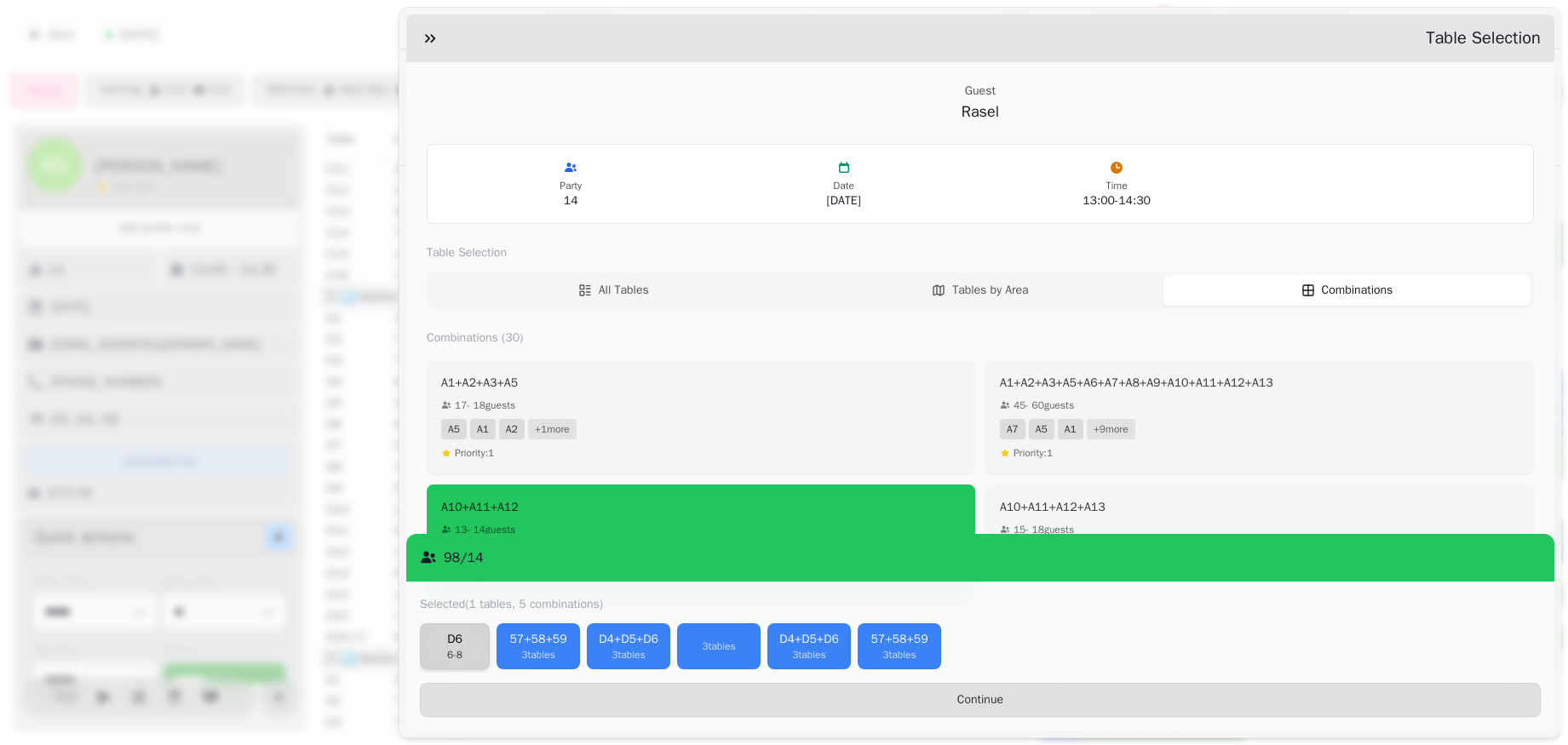 click on "6 - 8" at bounding box center [455, 655] 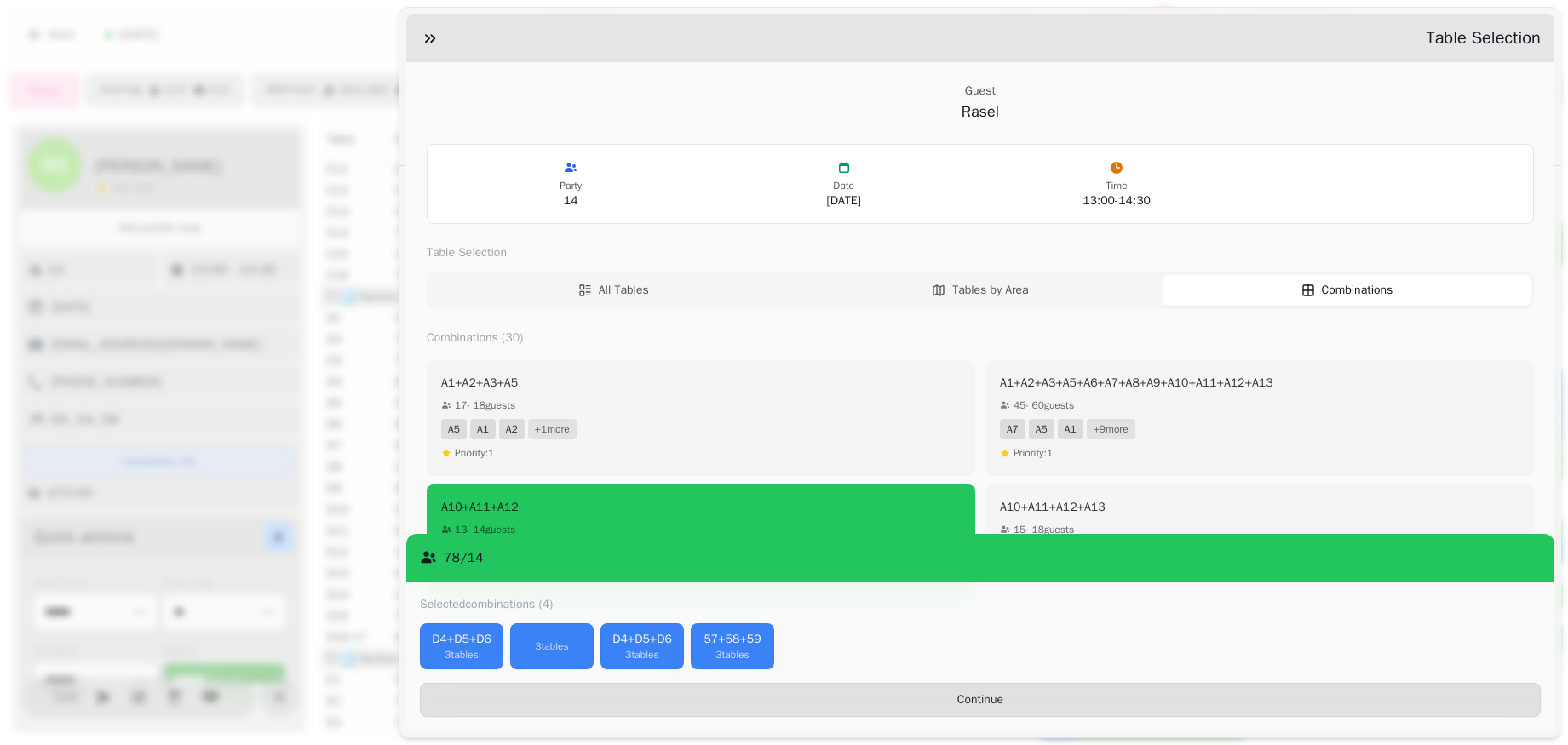 click on "3  tables" at bounding box center [462, 655] 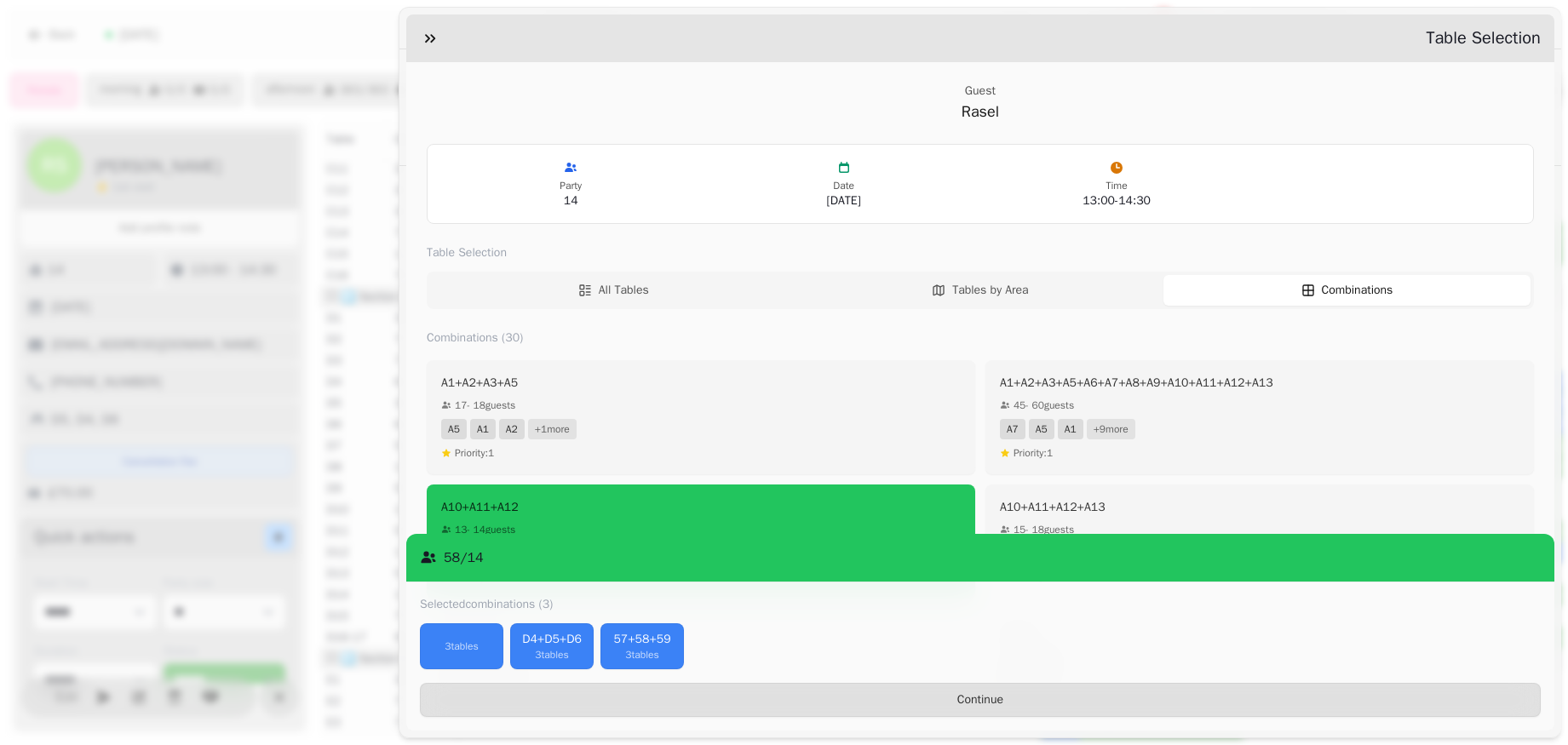 click on "3  tables" at bounding box center (462, 646) 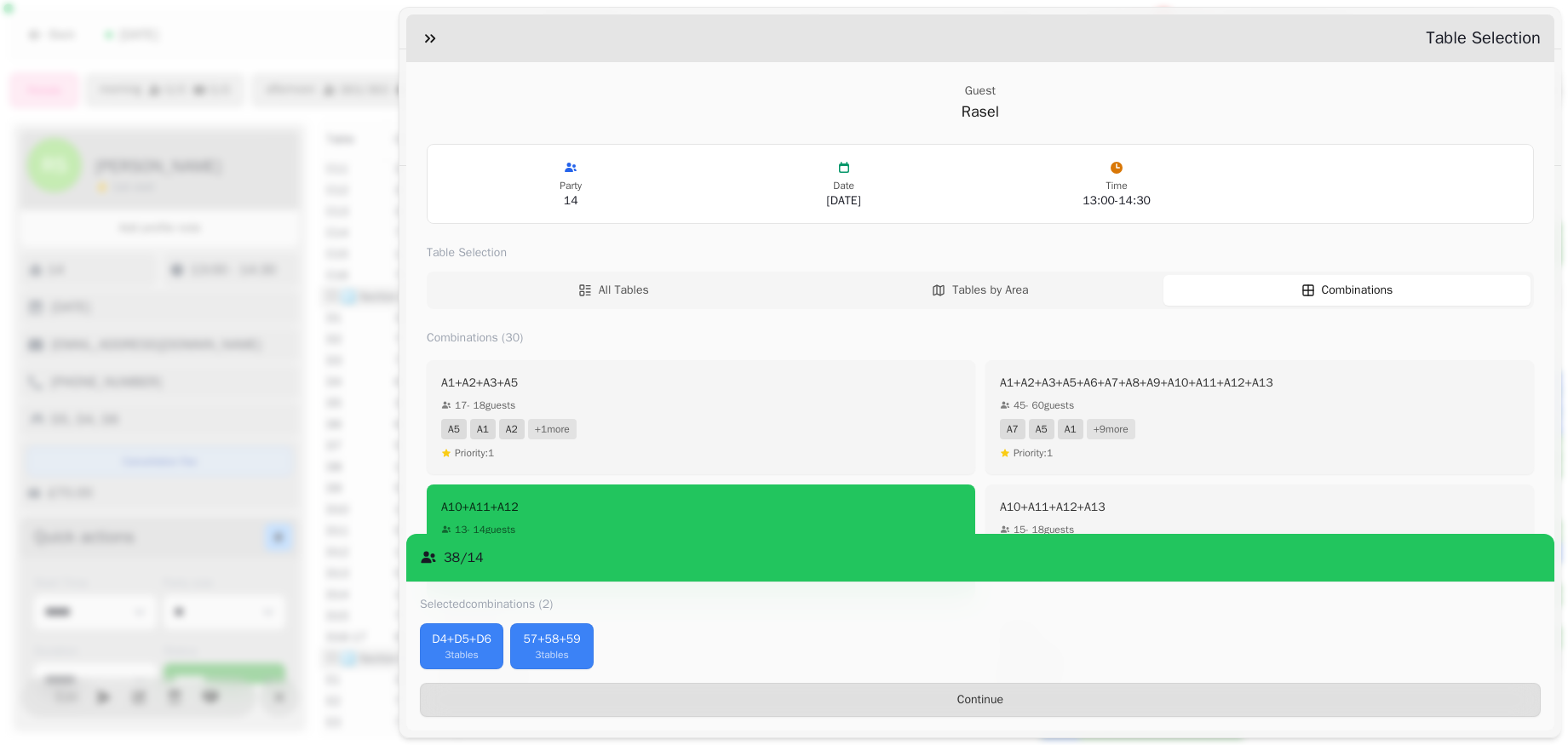 click on "3  tables" at bounding box center (462, 655) 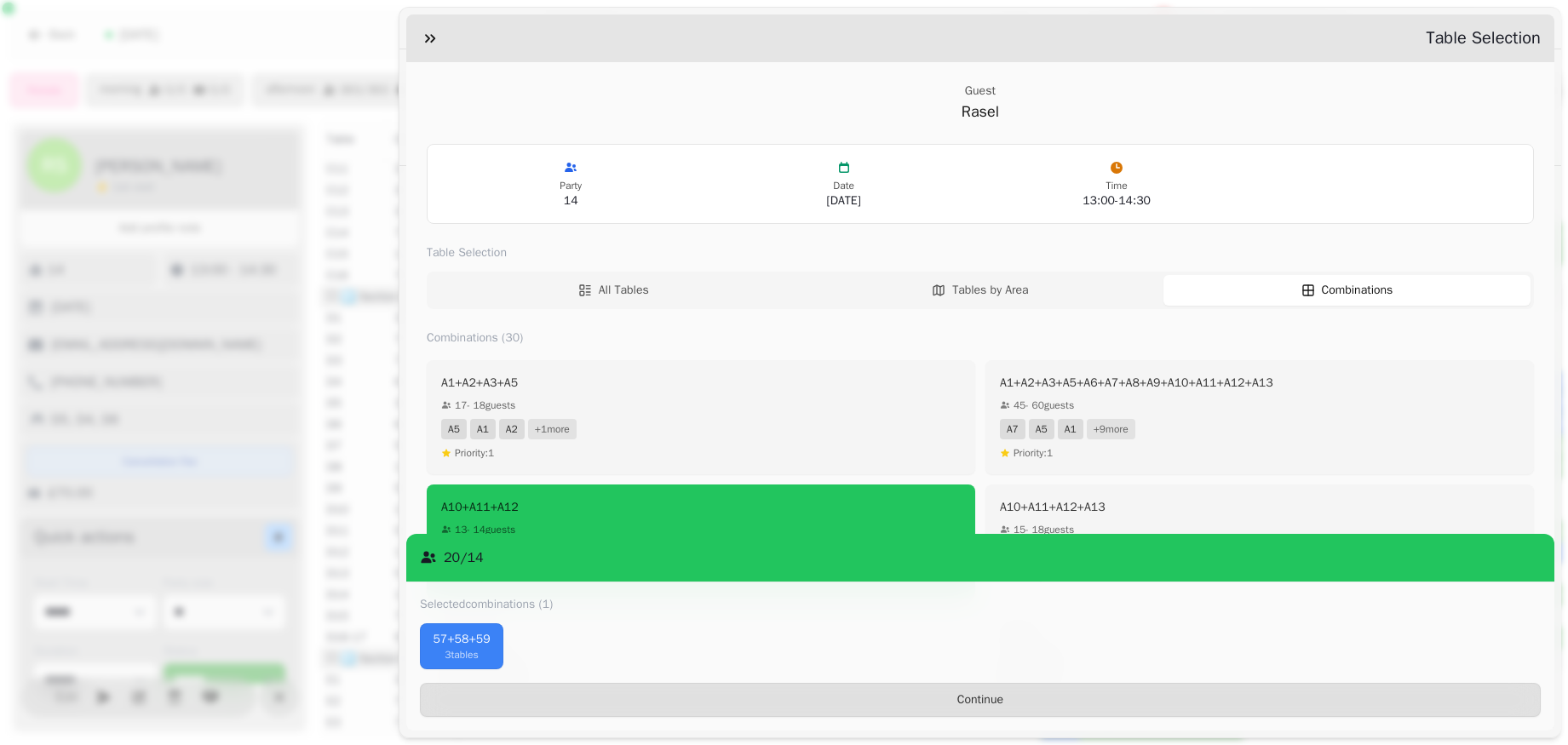 click on "3  tables" at bounding box center [462, 655] 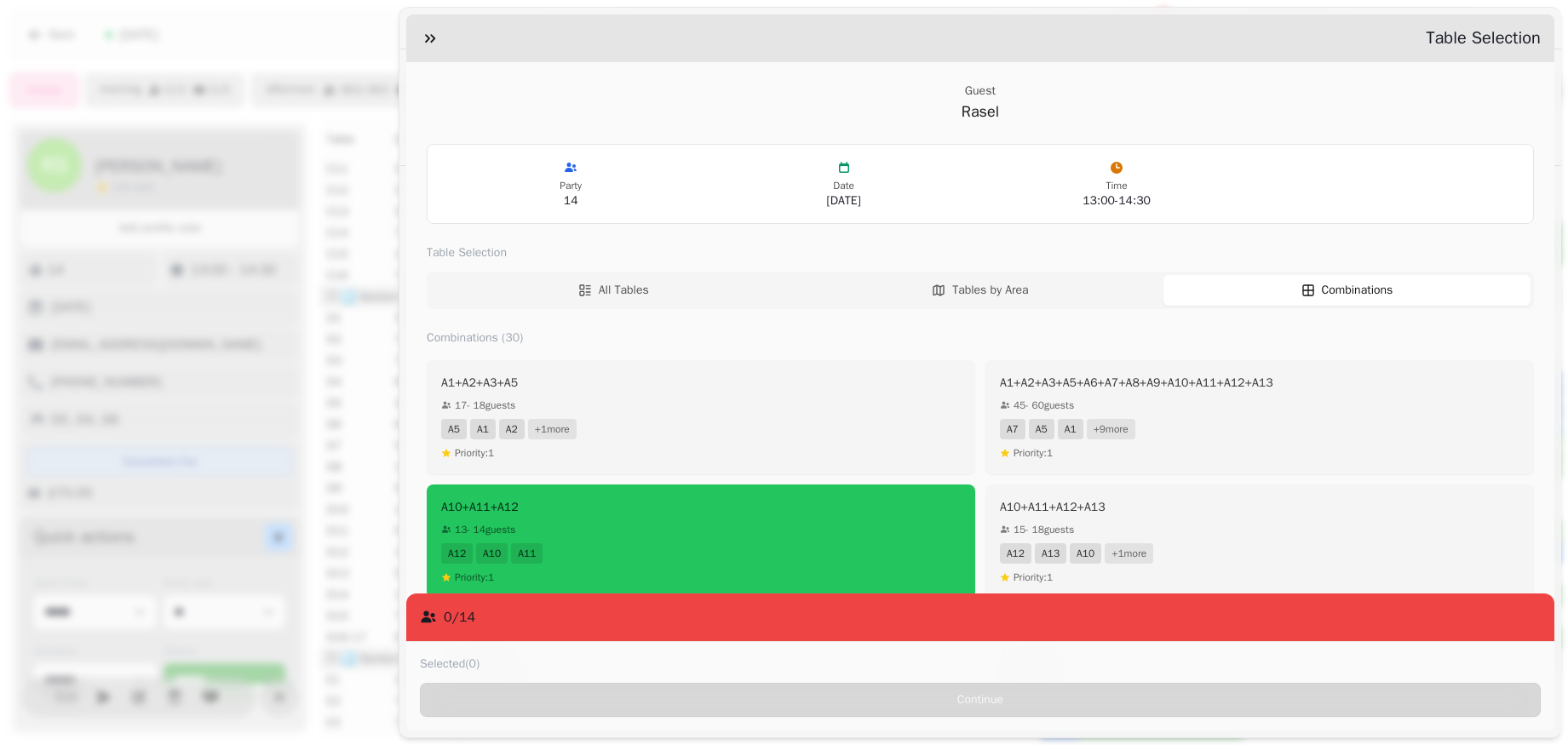 click on "All Tables Tables by Area Combinations" at bounding box center [980, 290] 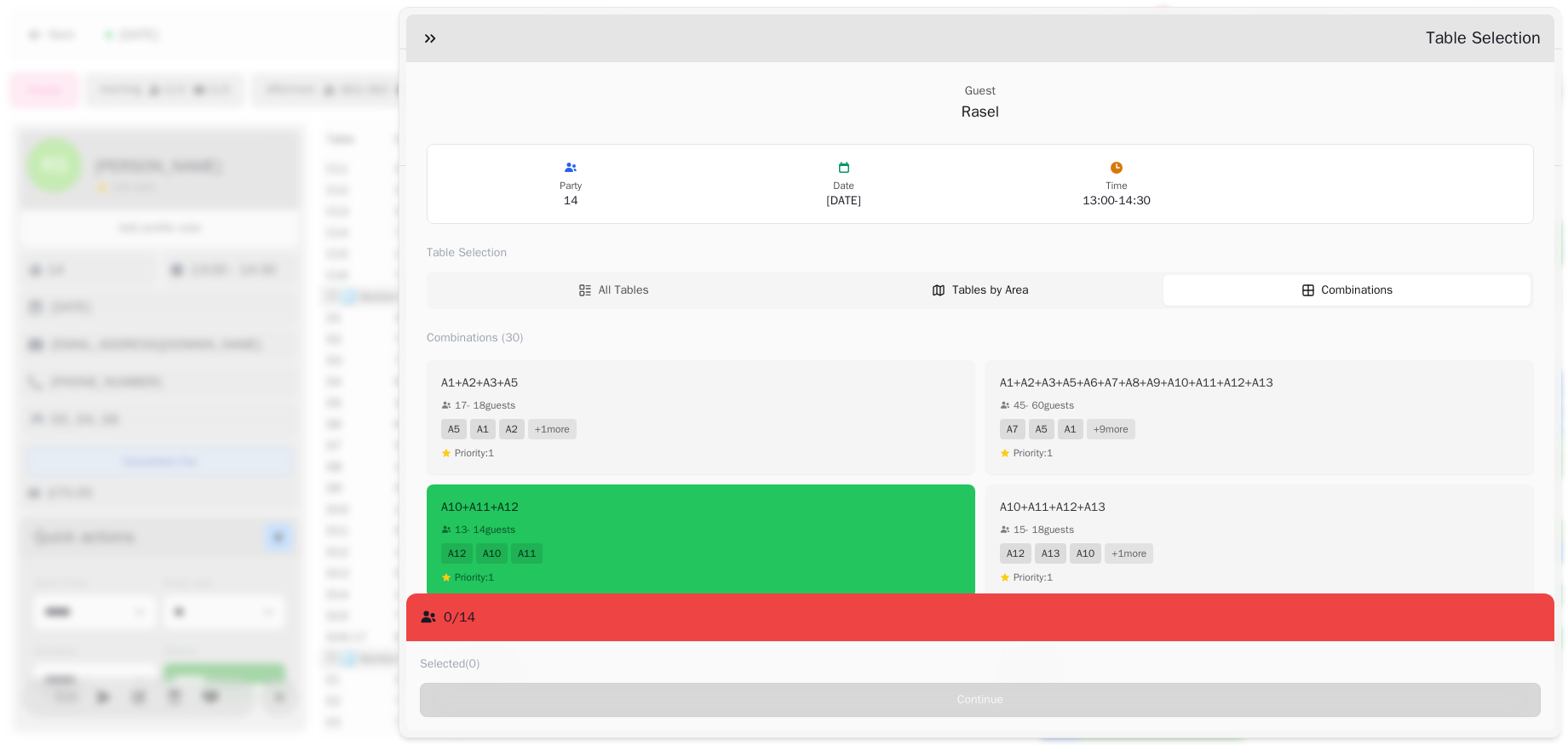 click on "Tables by Area" at bounding box center (980, 290) 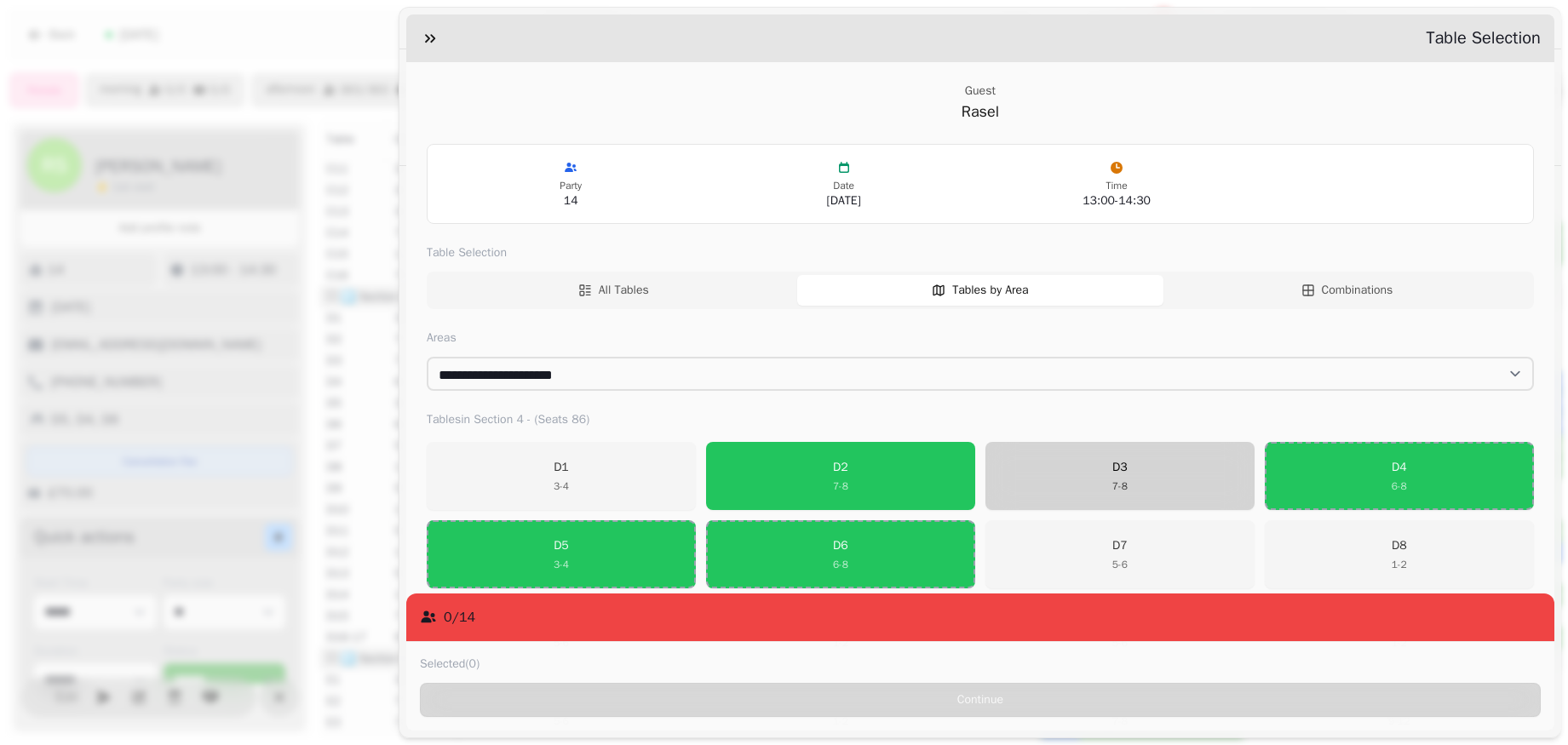 click on "D3 7  -  8" at bounding box center (1120, 476) 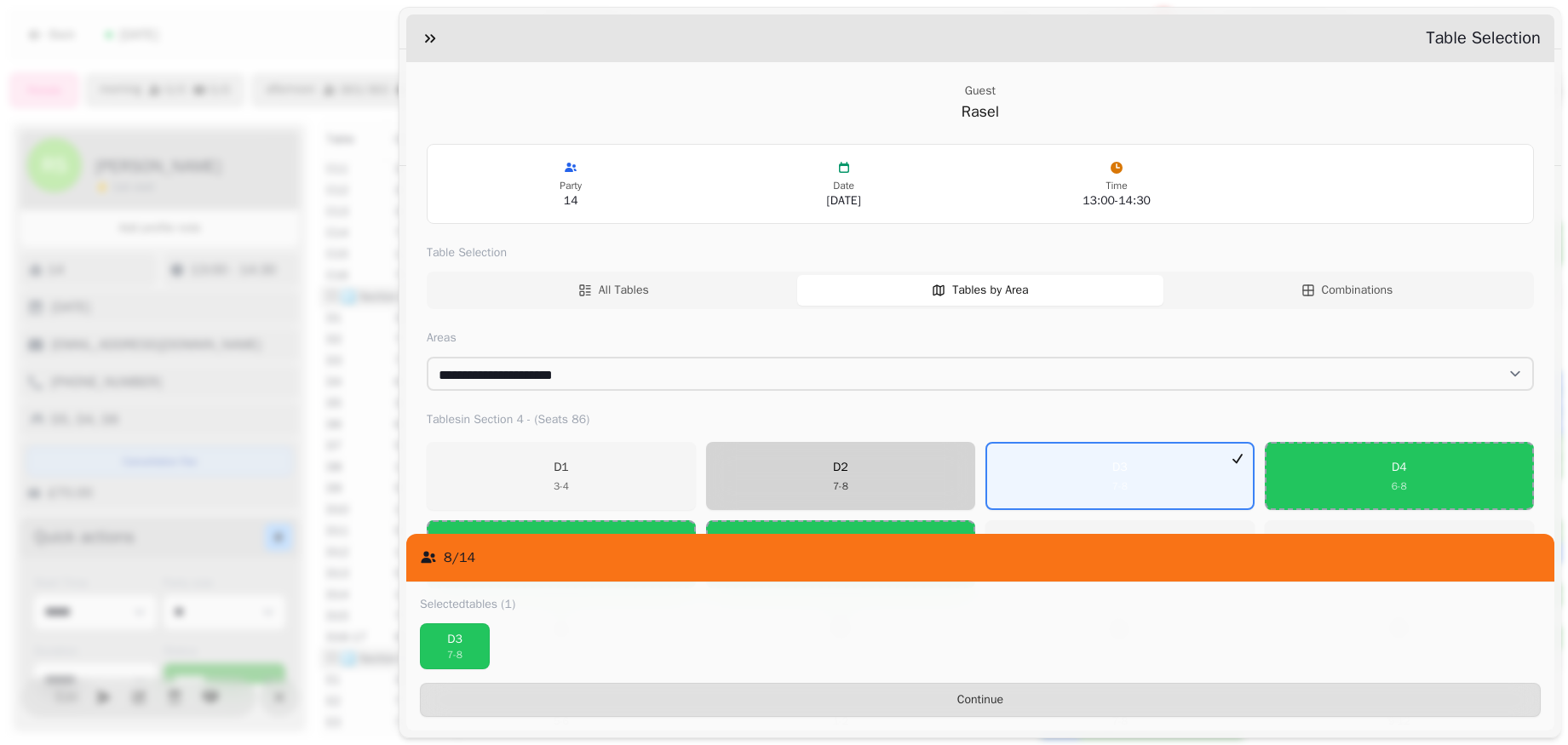 click on "D2 7  -  8" at bounding box center [841, 476] 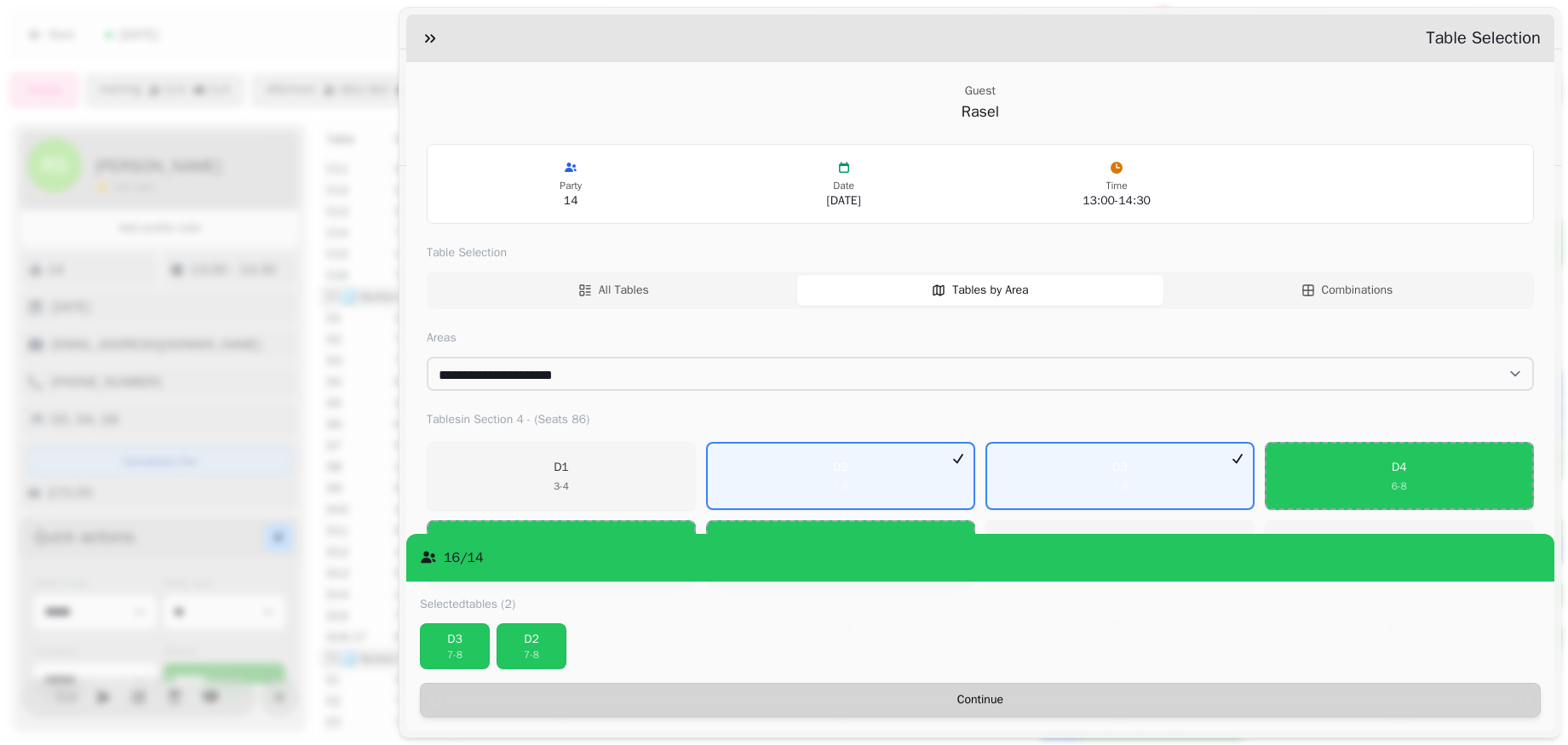 click on "Continue" at bounding box center [980, 700] 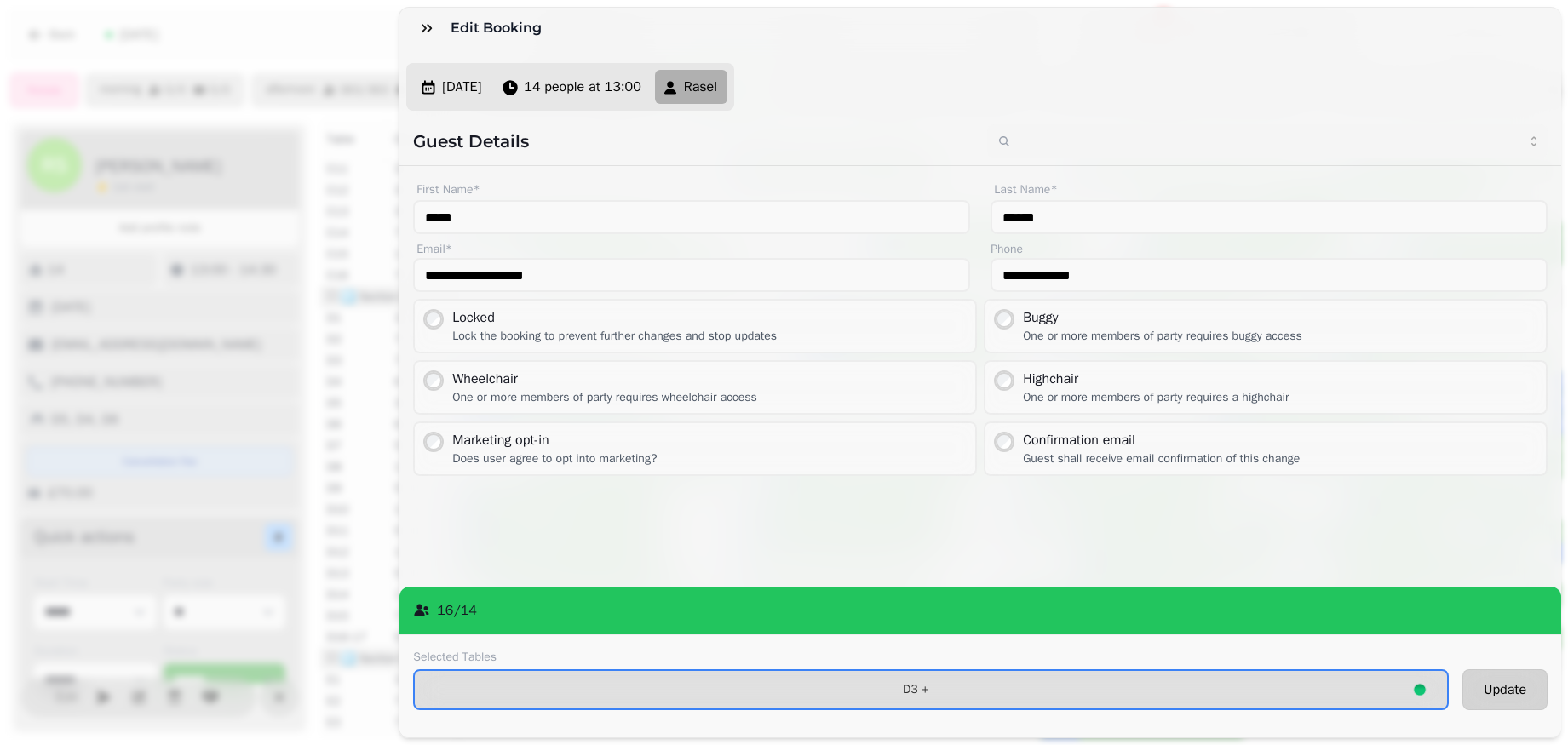 click on "Update" at bounding box center (1505, 690) 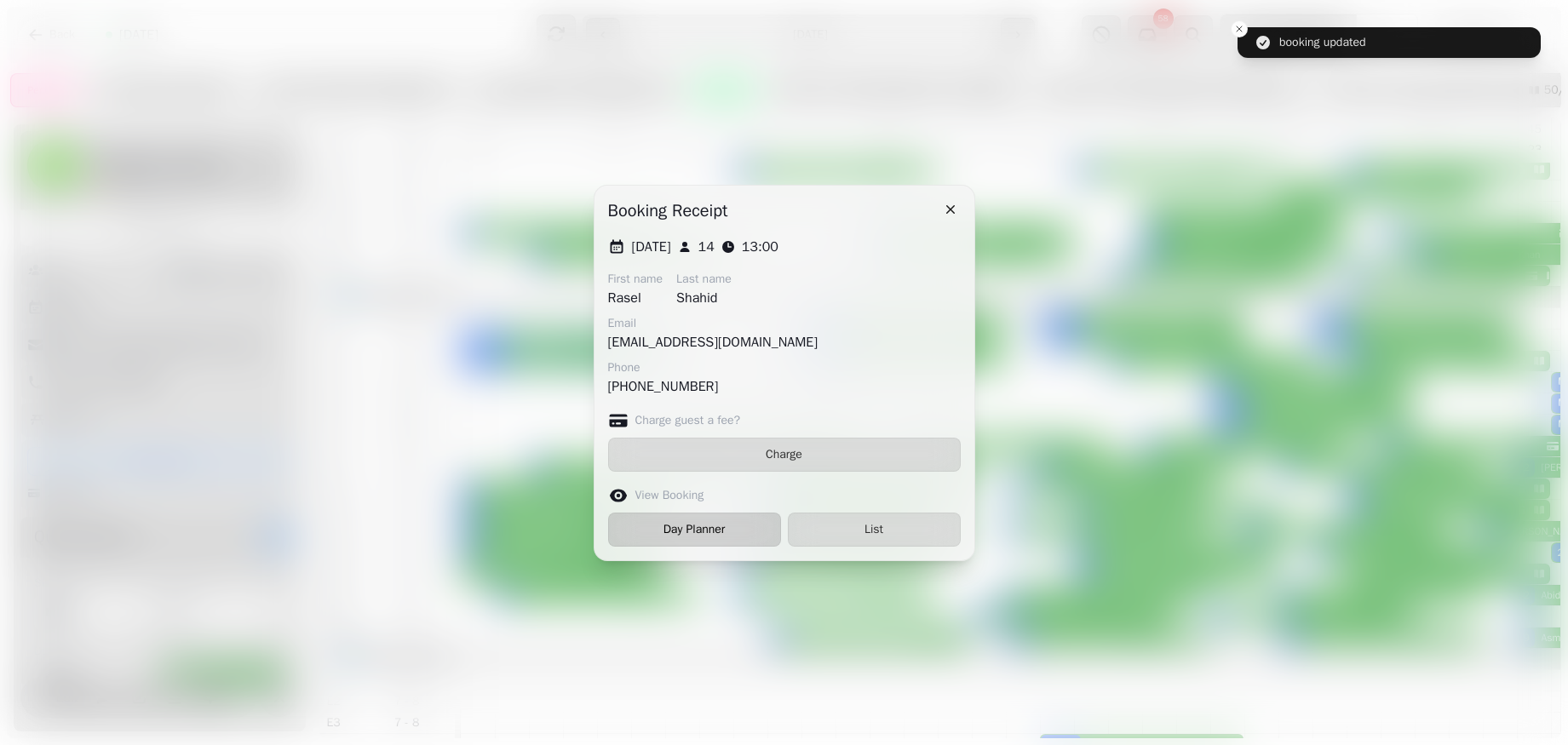 click on "Day Planner" at bounding box center [694, 530] 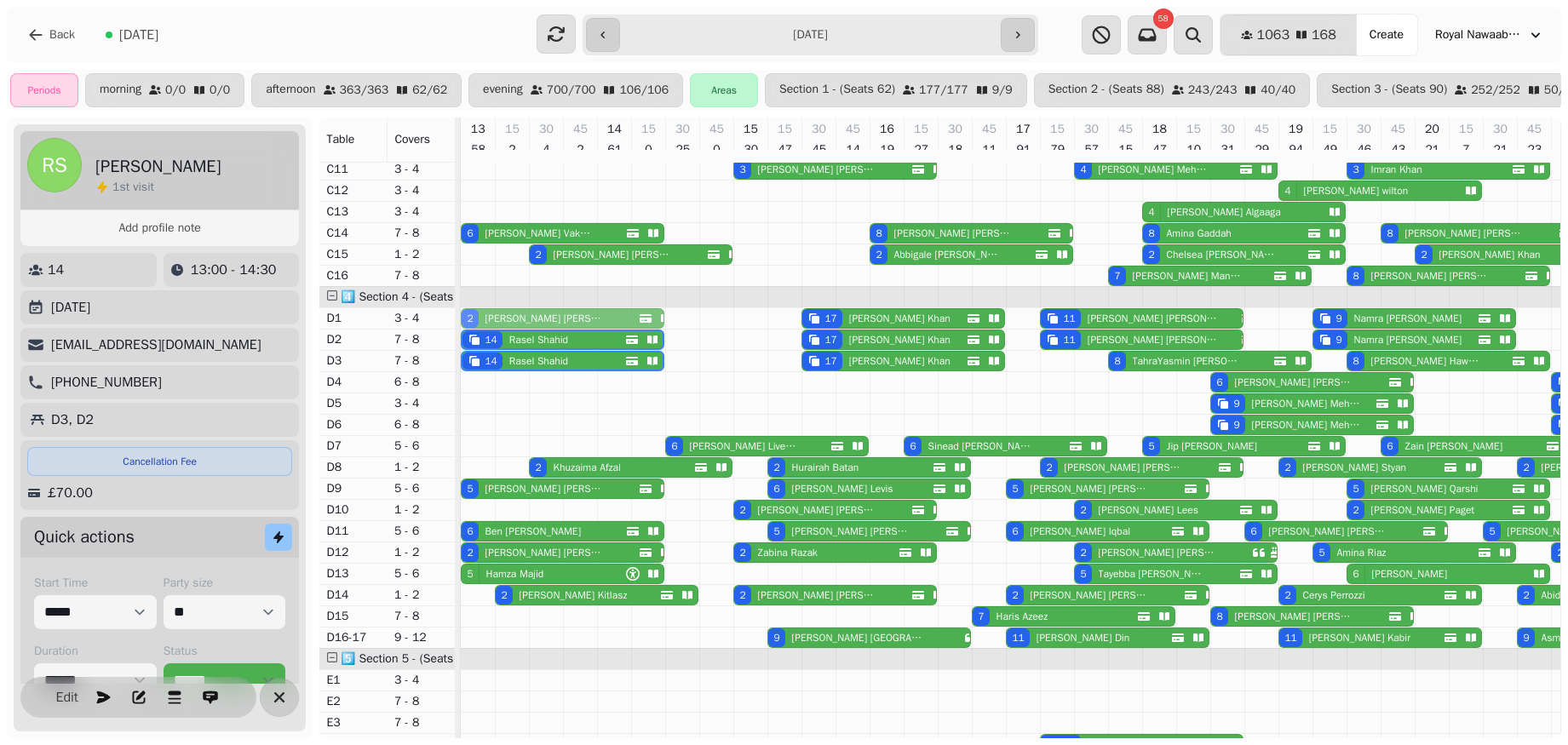drag, startPoint x: 514, startPoint y: 519, endPoint x: 528, endPoint y: 329, distance: 190.51509 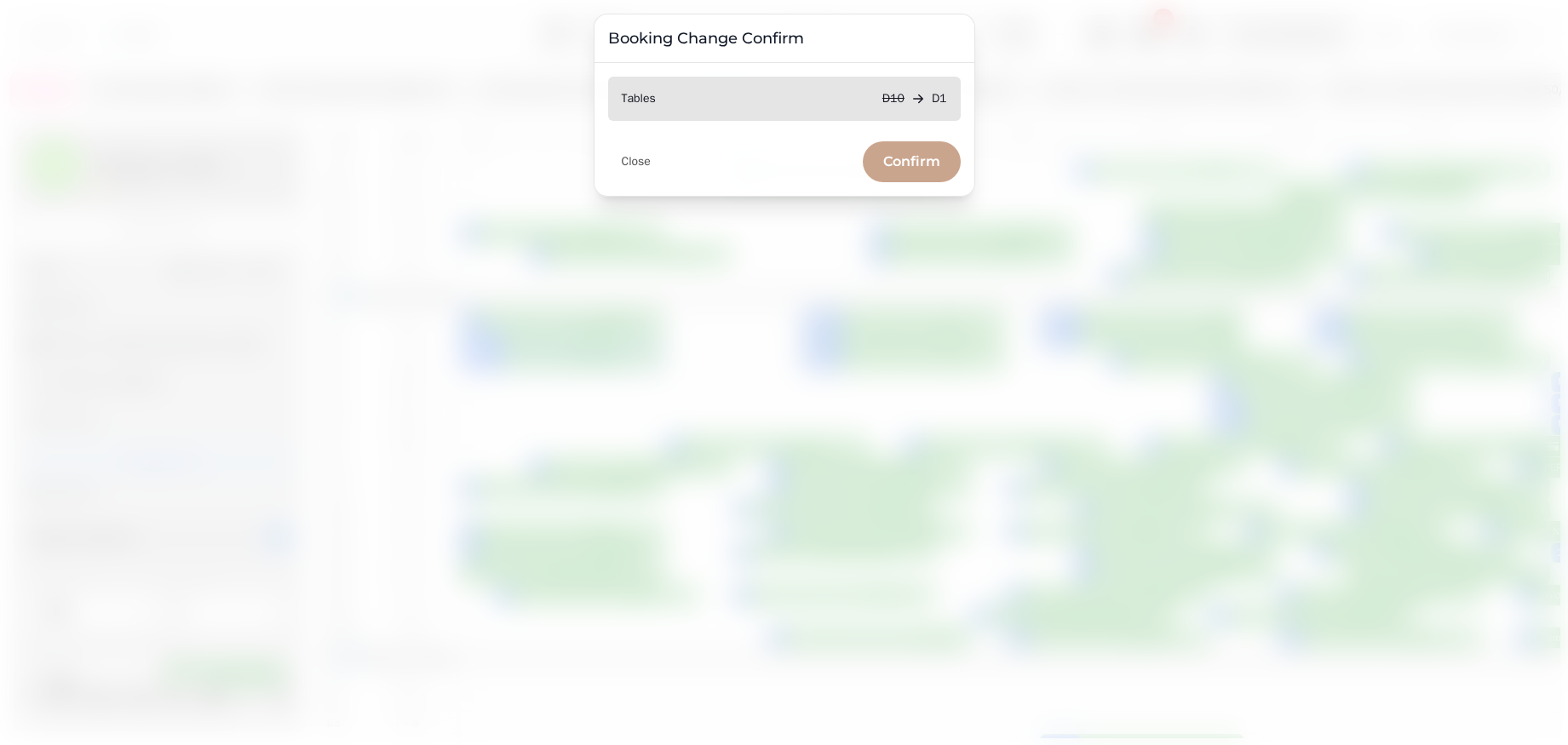 click on "Confirm" at bounding box center (911, 162) 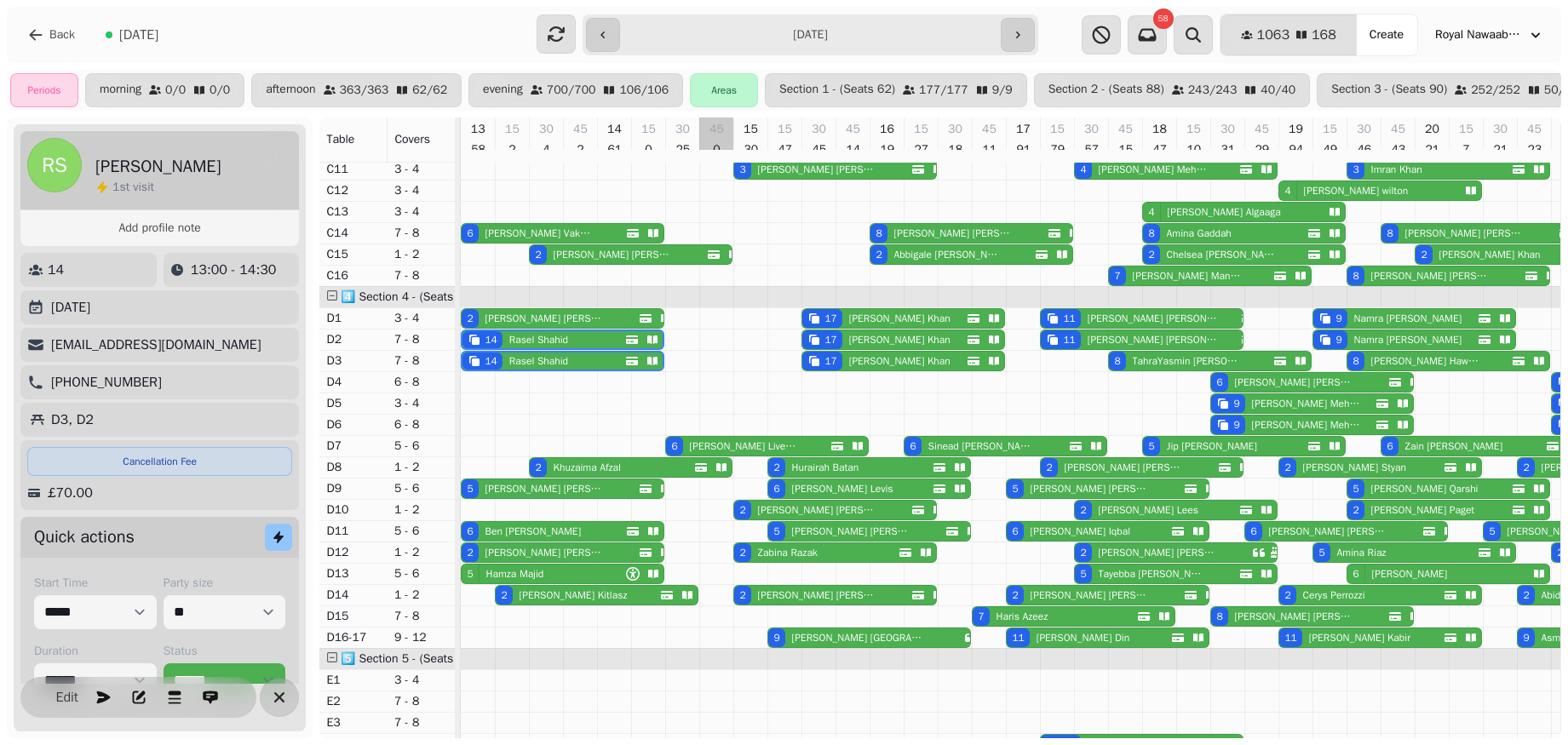 scroll, scrollTop: 909, scrollLeft: 0, axis: vertical 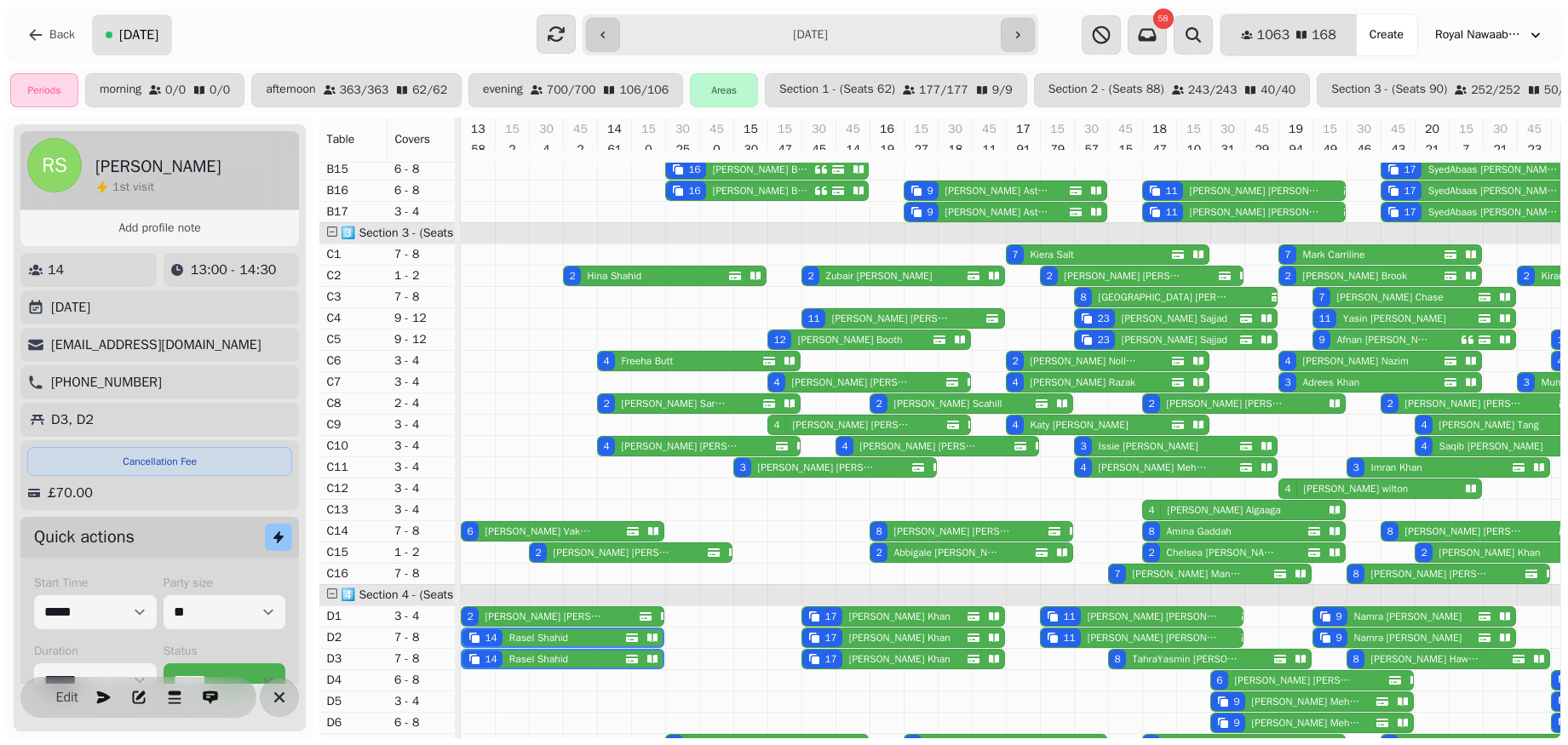 click on "[DATE]" at bounding box center (139, 35) 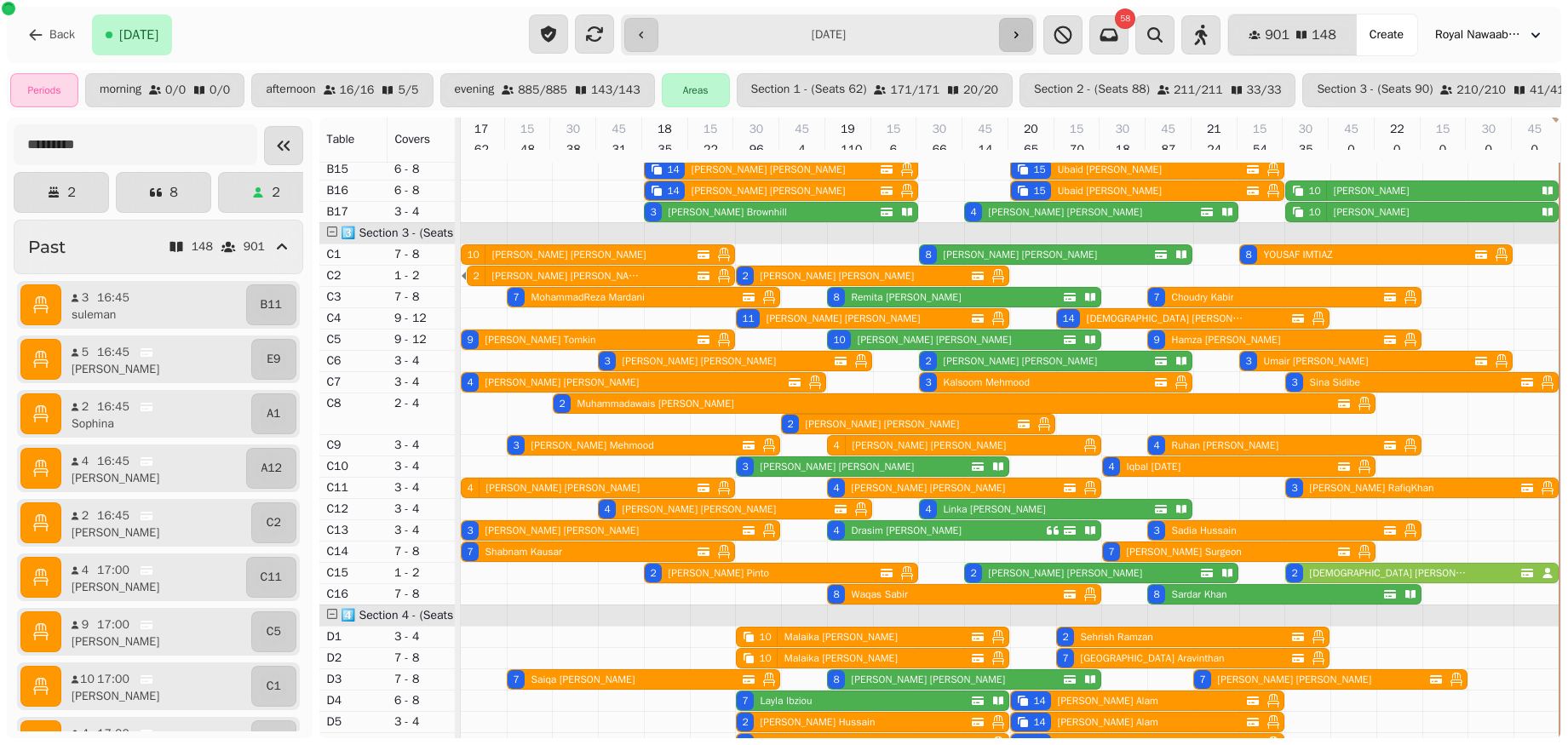 click at bounding box center [1016, 35] 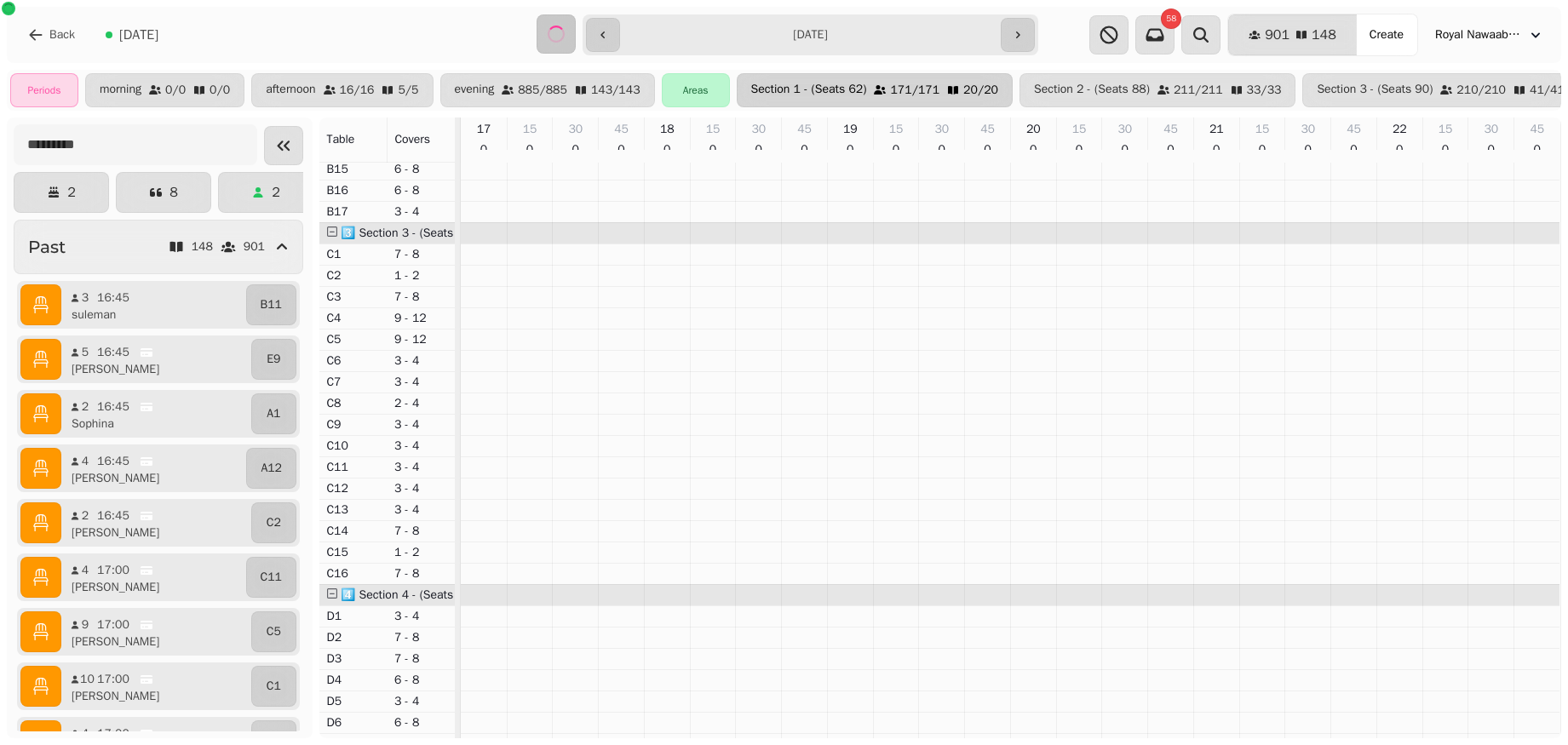 type on "**********" 